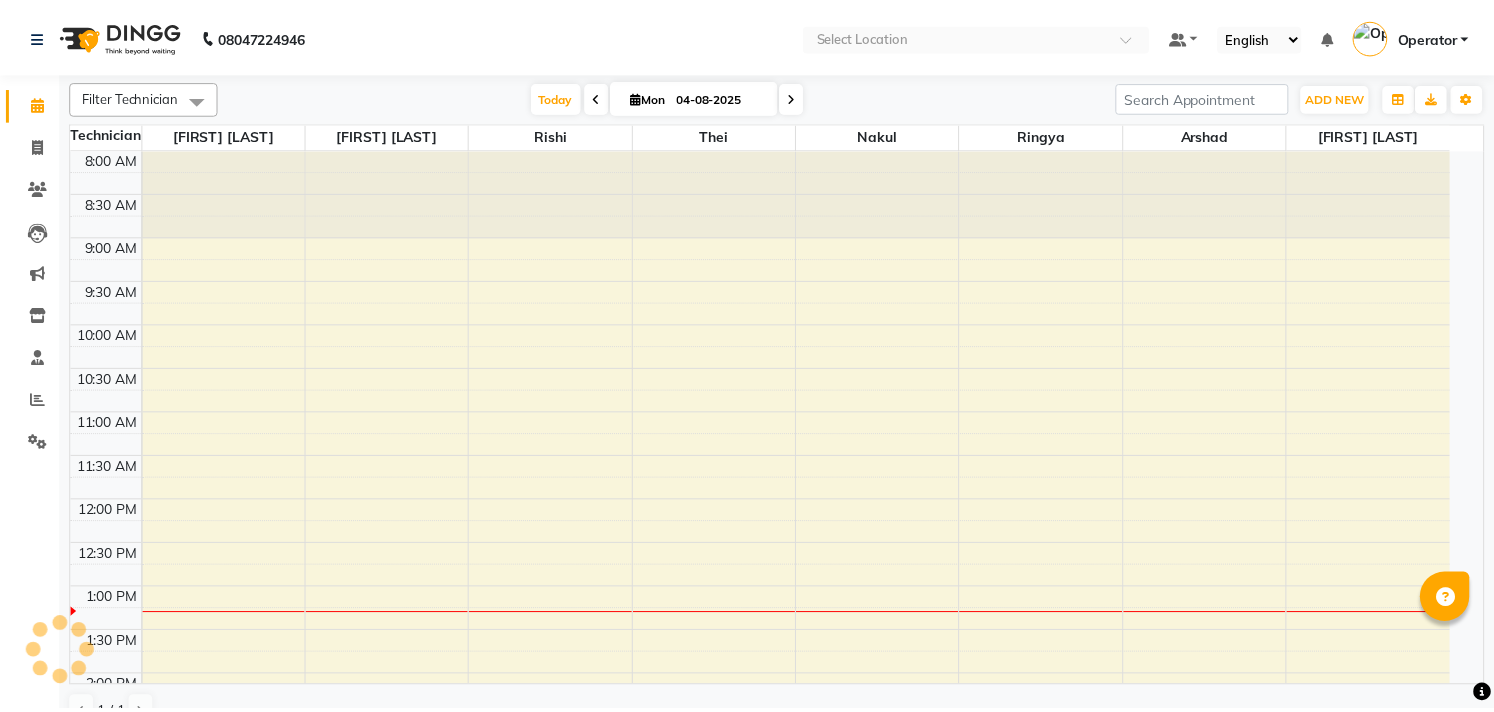 scroll, scrollTop: 0, scrollLeft: 0, axis: both 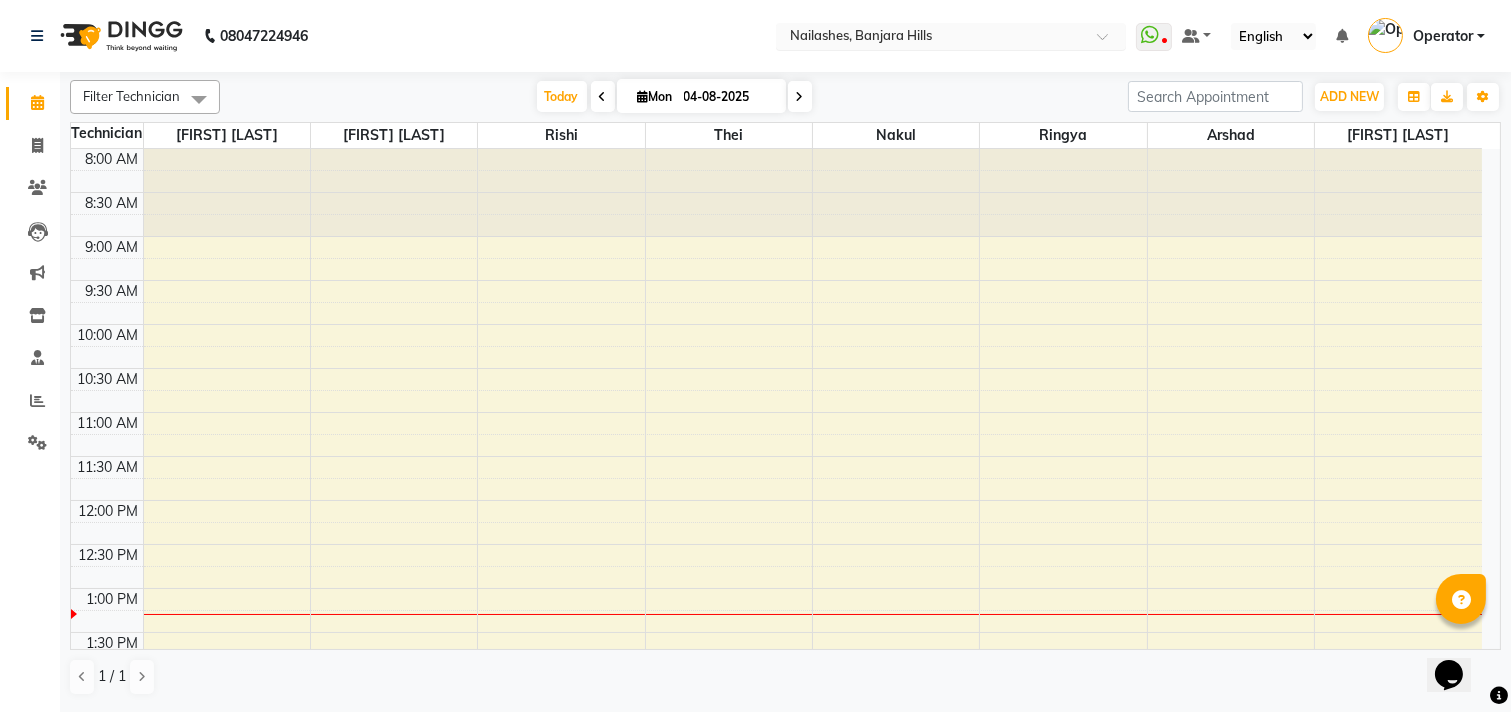 click at bounding box center (931, 38) 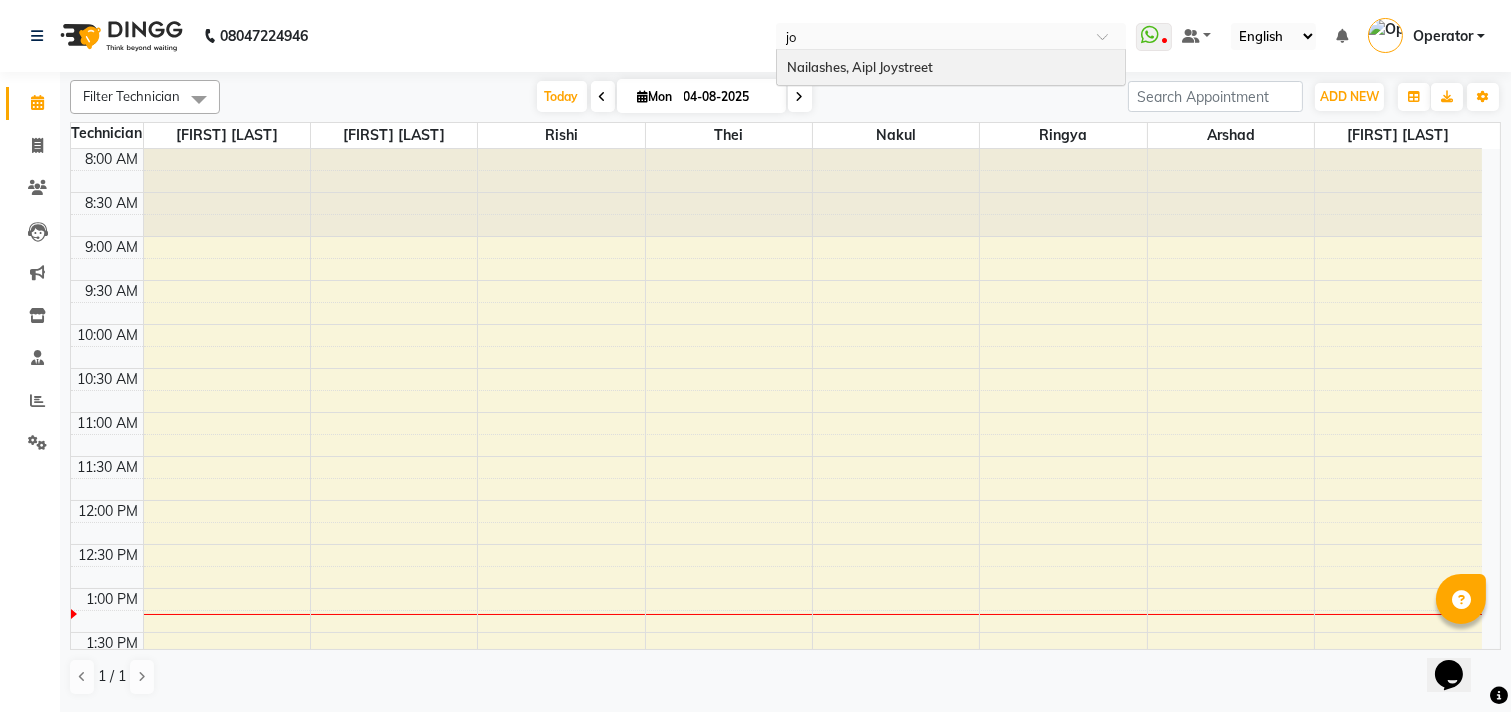 scroll, scrollTop: 0, scrollLeft: 0, axis: both 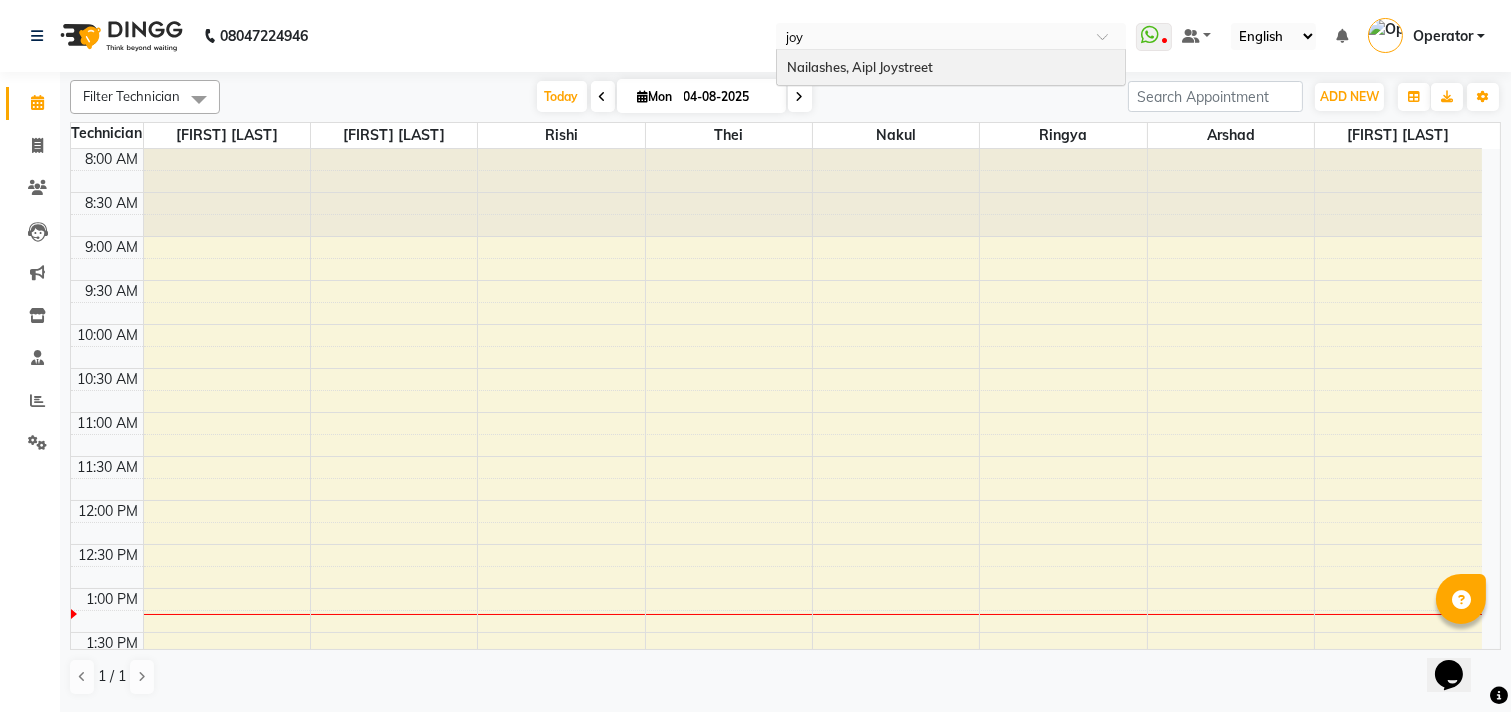 type 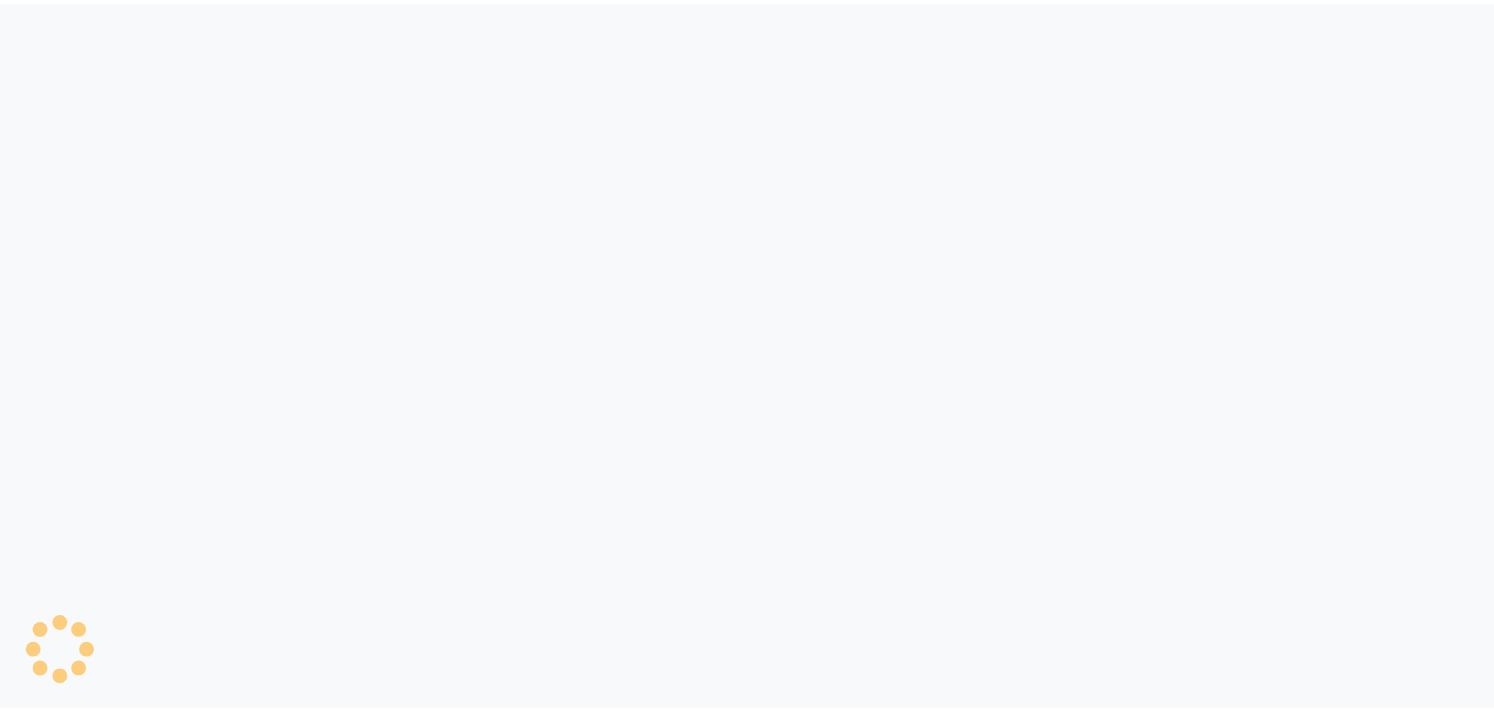 scroll, scrollTop: 0, scrollLeft: 0, axis: both 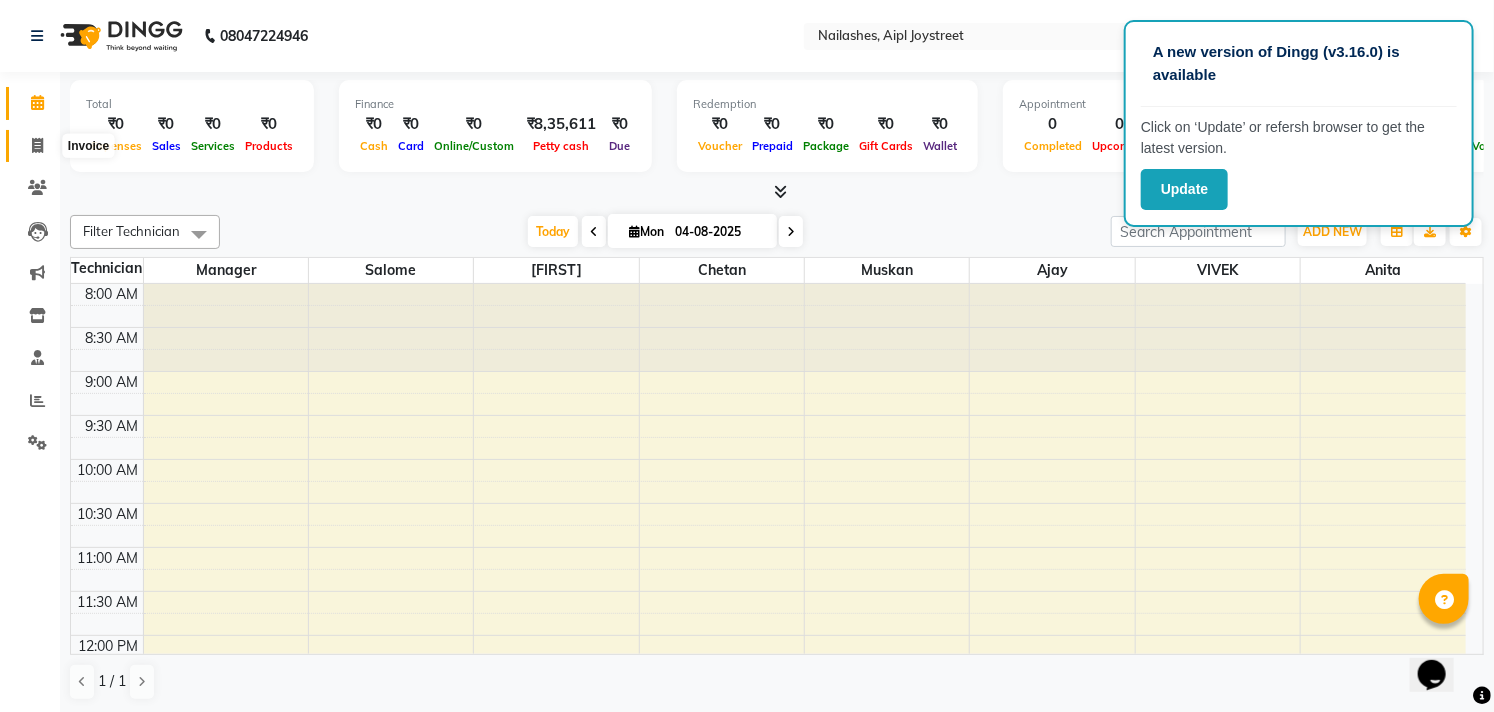 click 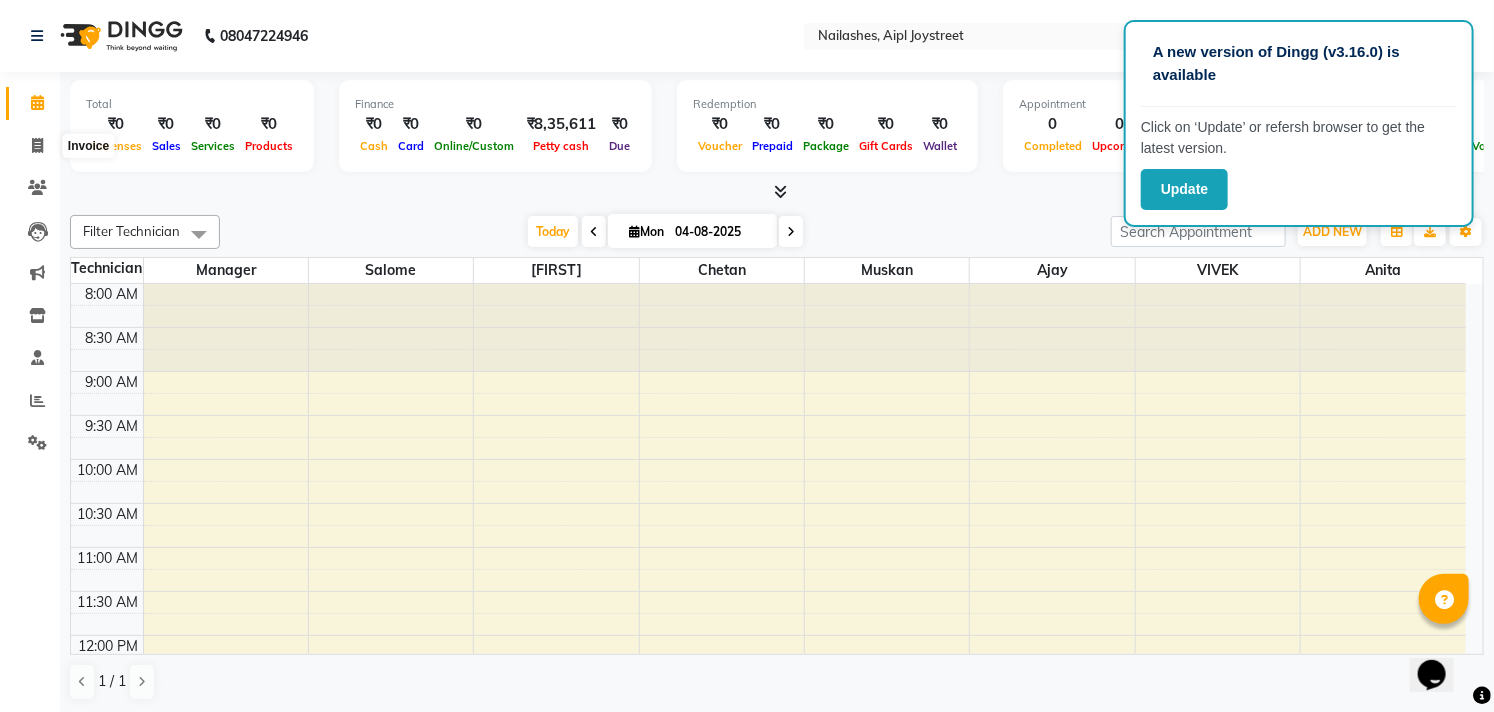 select on "service" 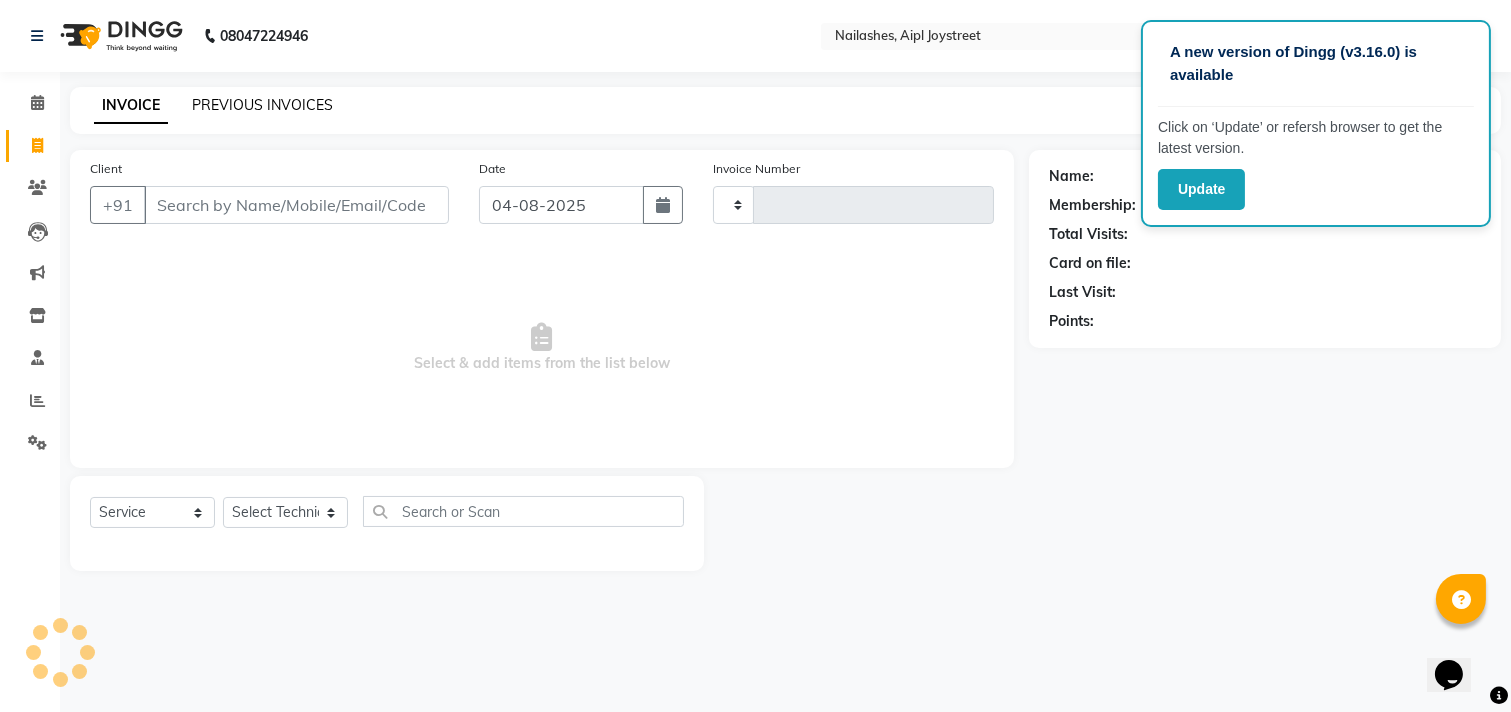 type on "0652" 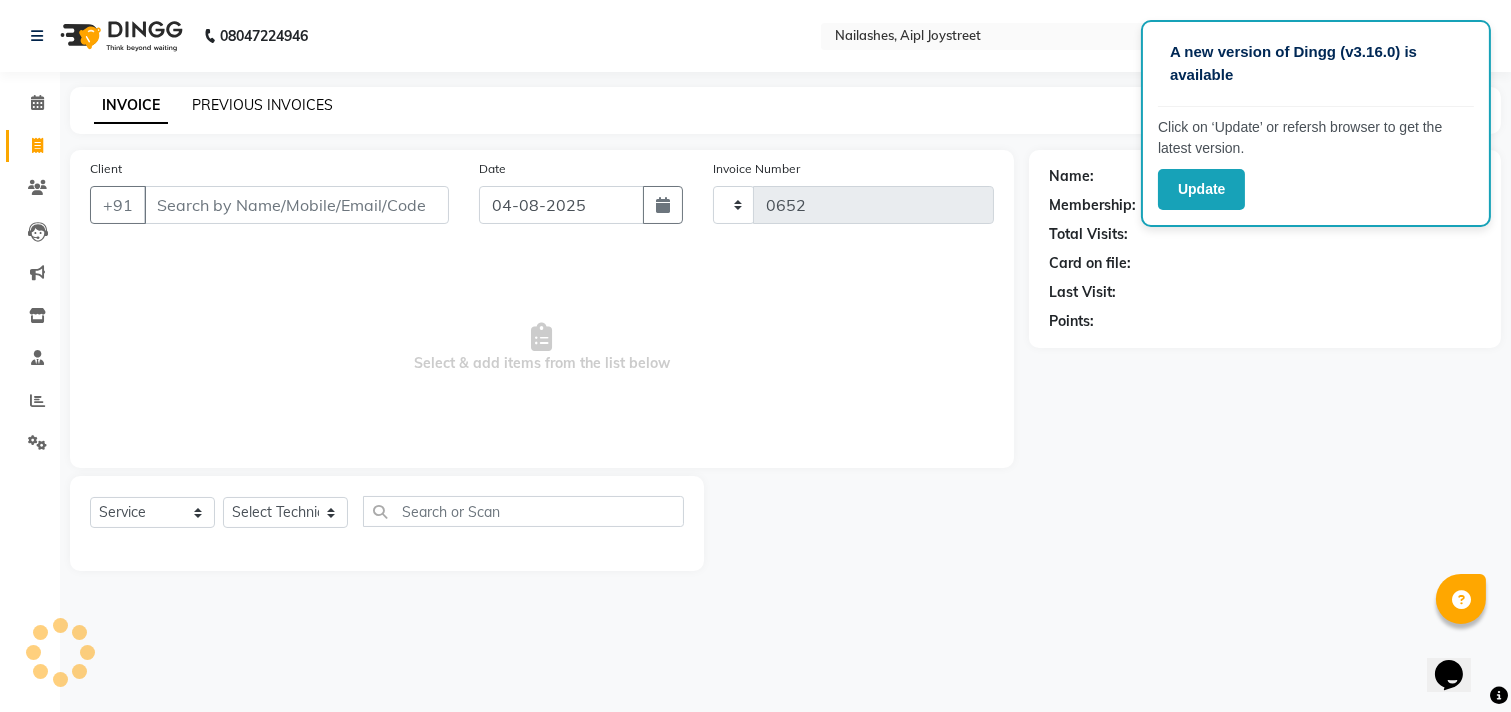 select on "5749" 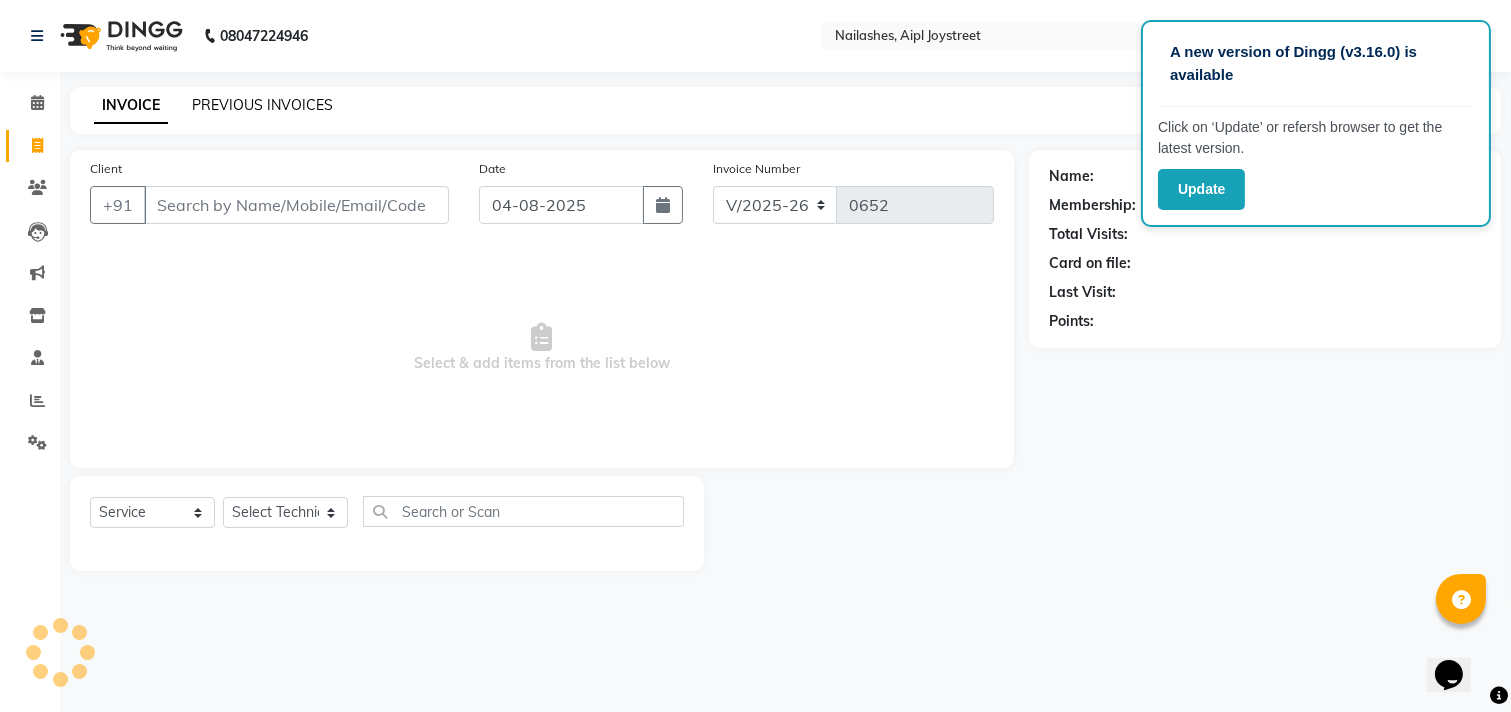 click on "PREVIOUS INVOICES" 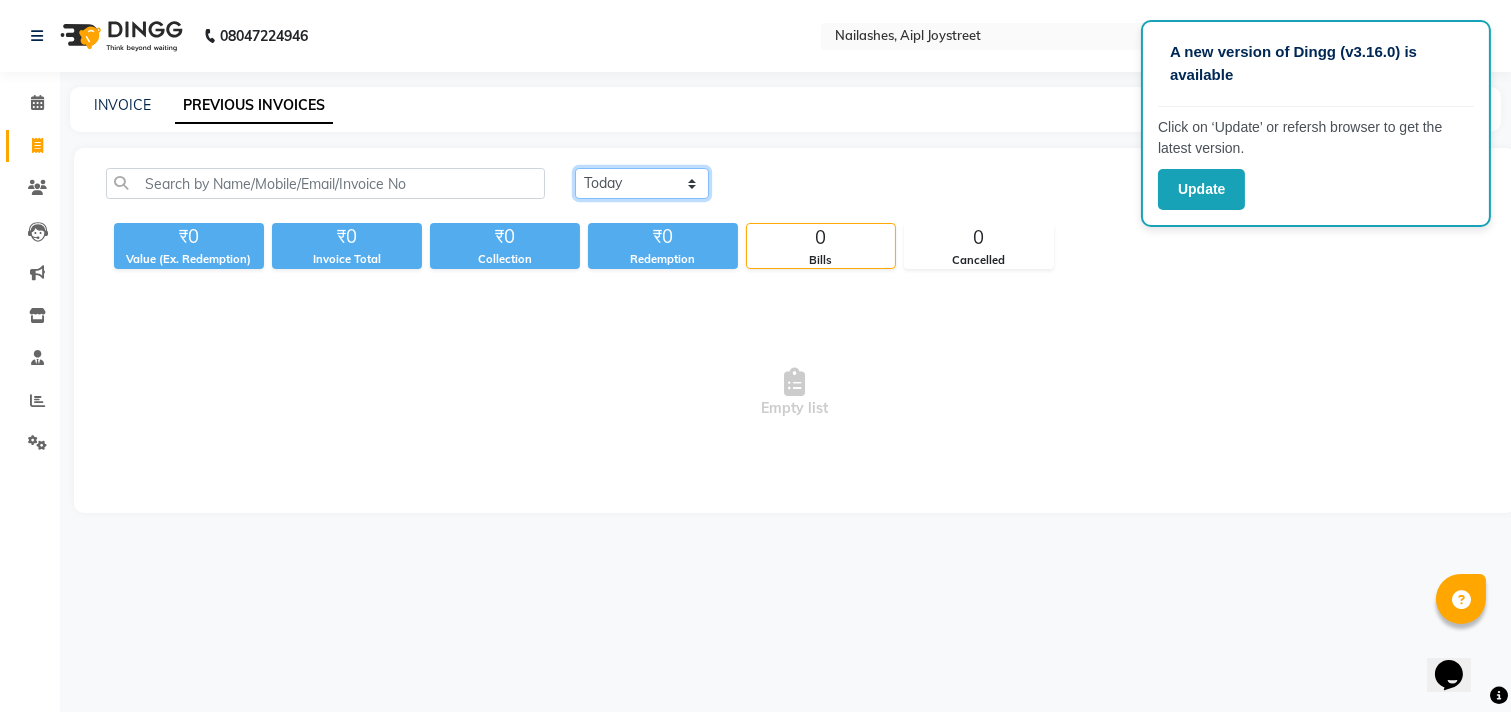 click on "Today Yesterday Custom Range" 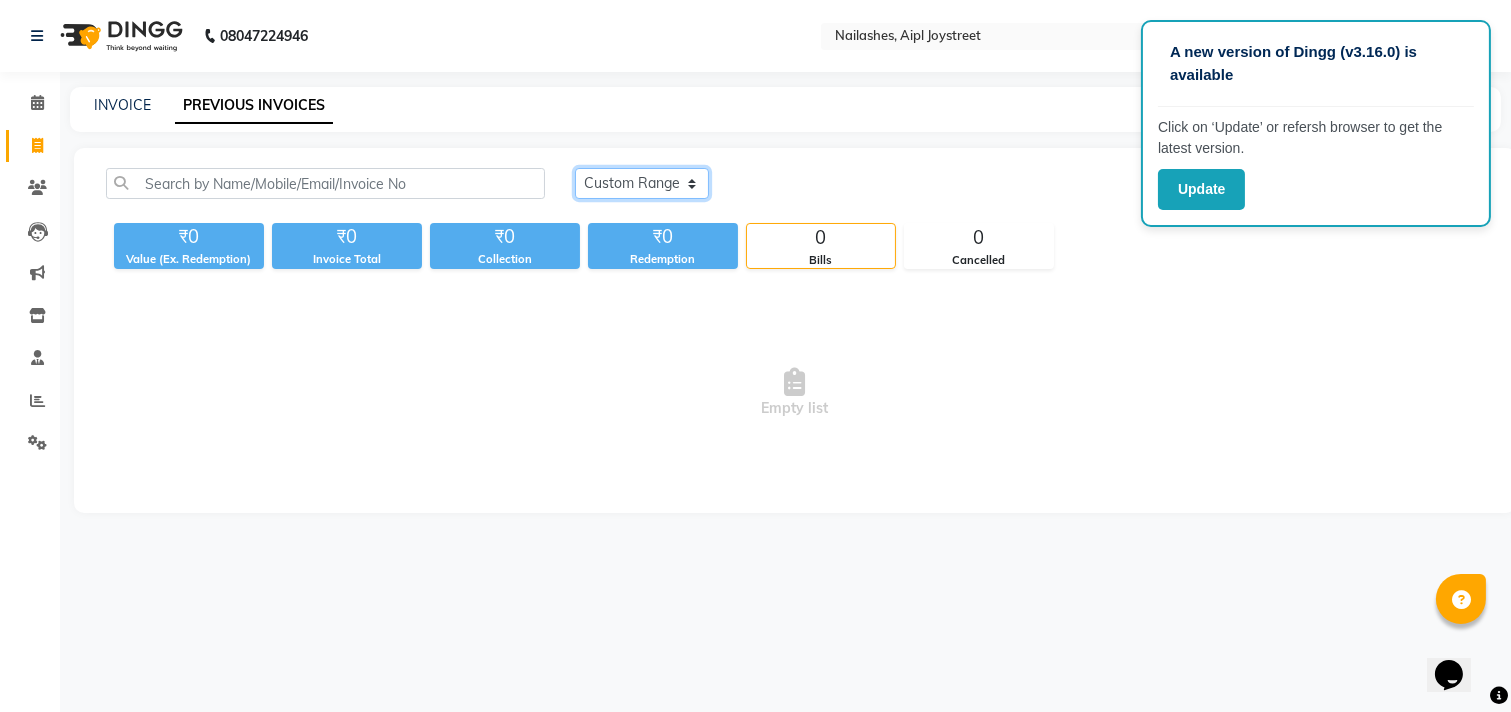click on "Today Yesterday Custom Range" 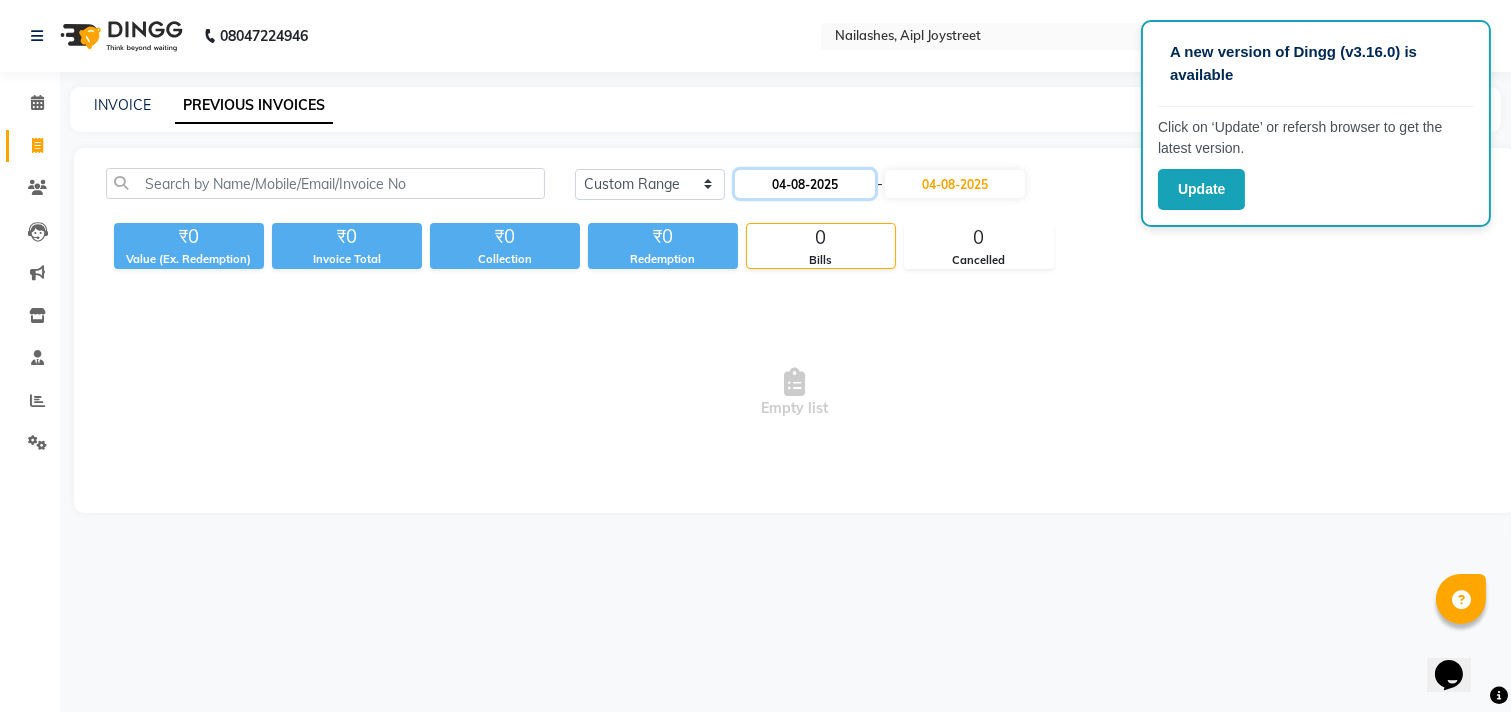 click on "04-08-2025" 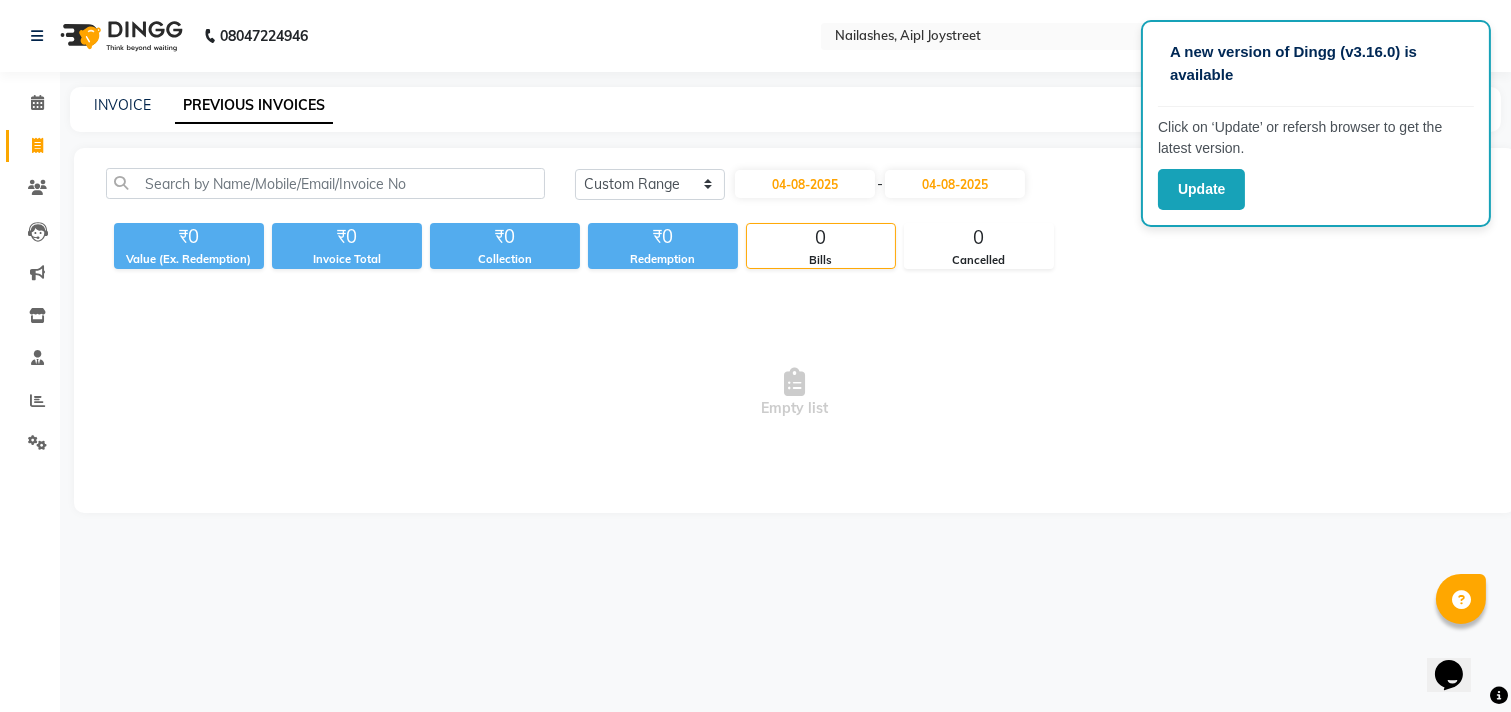 select on "8" 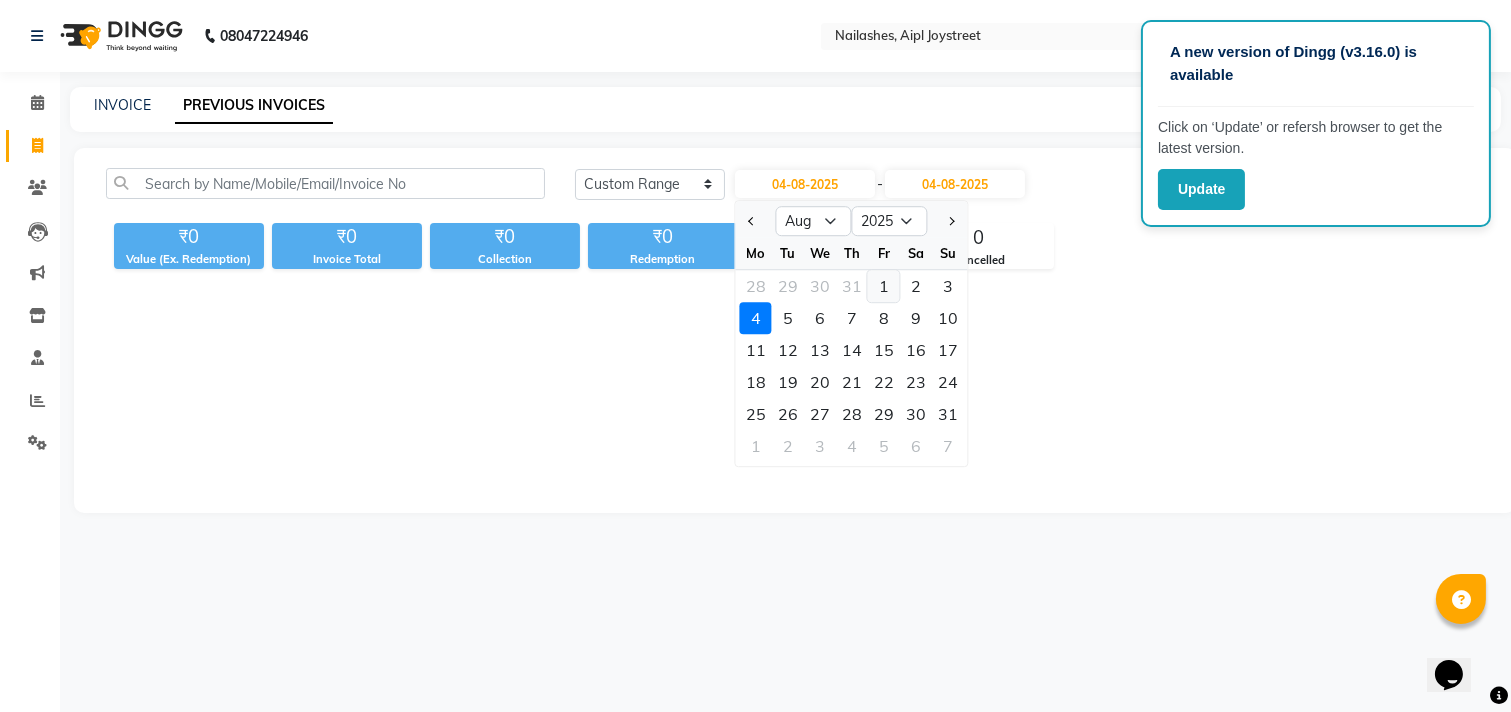 click on "1" 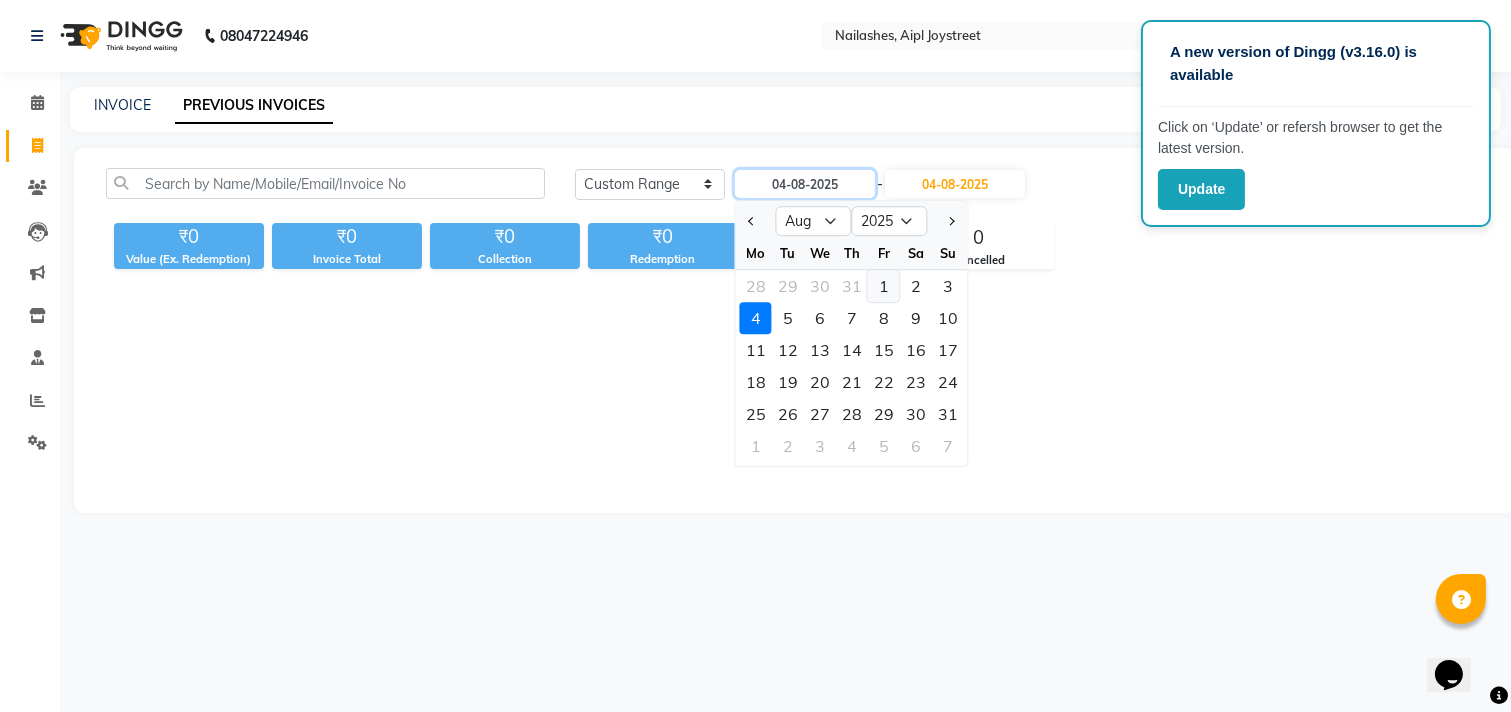 type on "01-08-2025" 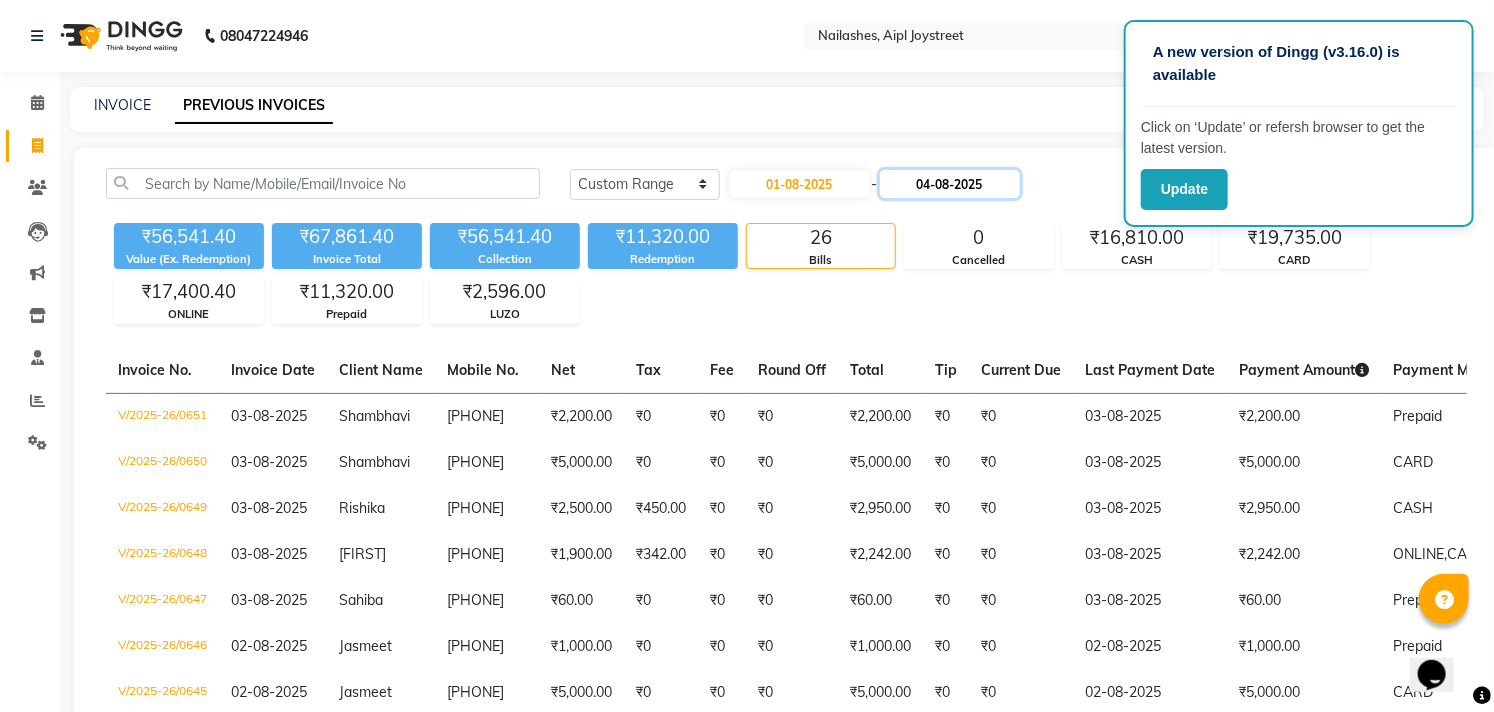 click on "04-08-2025" 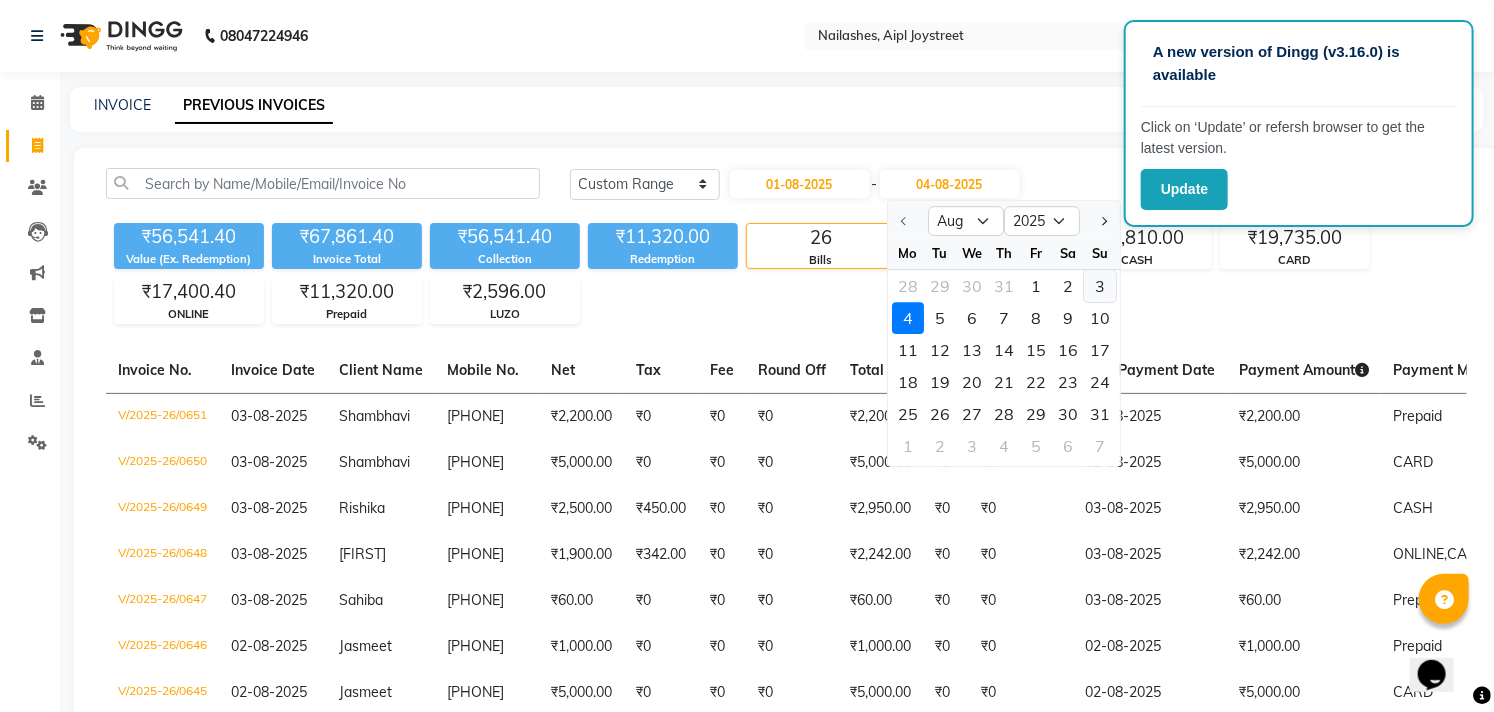 click on "3" 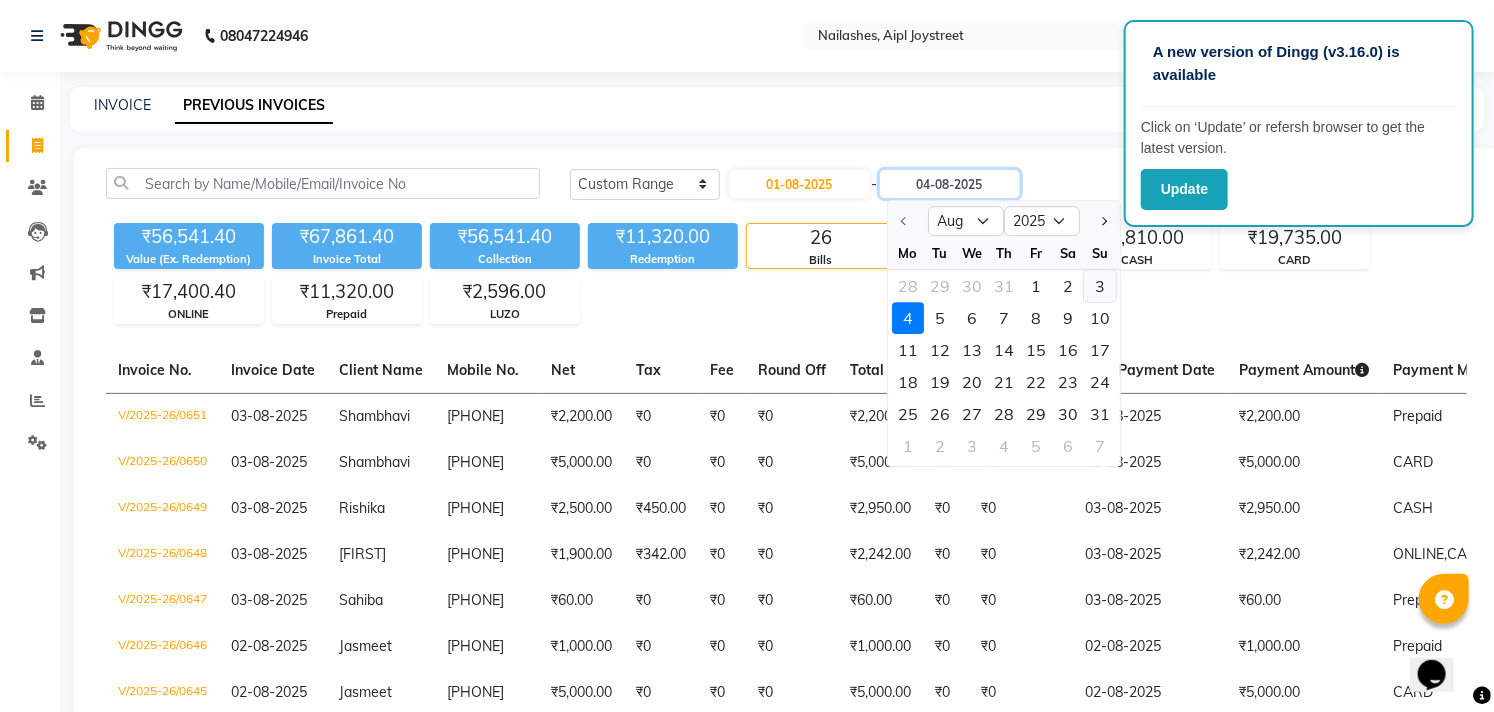 type on "03-08-2025" 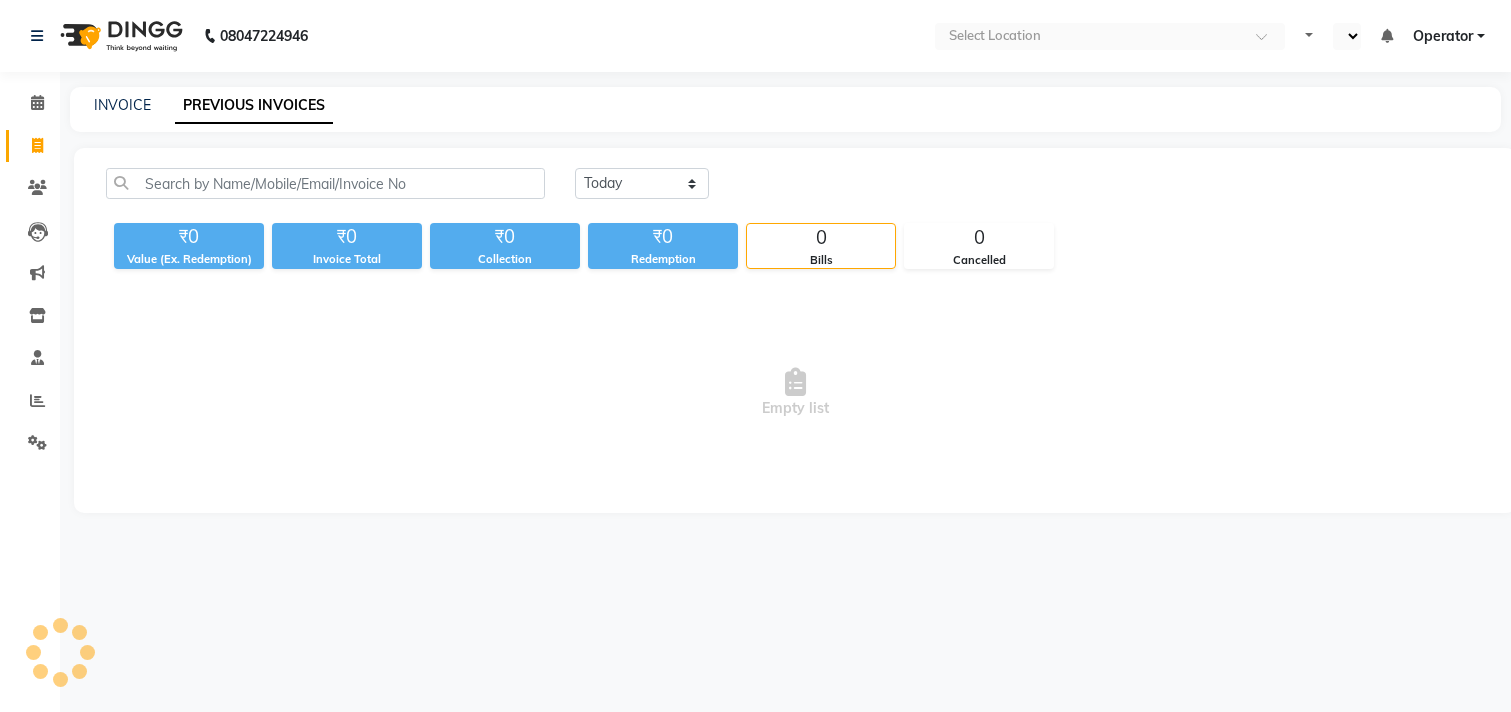 scroll, scrollTop: 0, scrollLeft: 0, axis: both 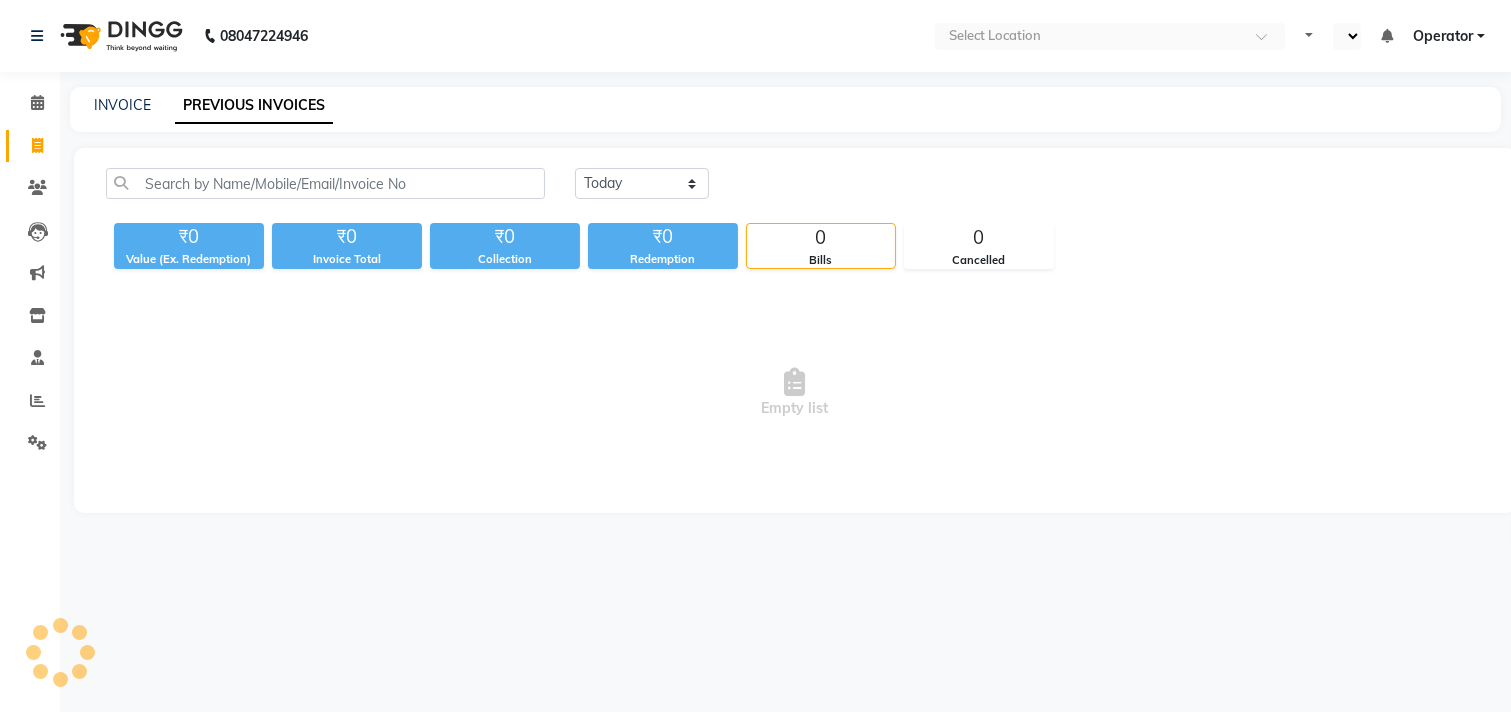 select on "en" 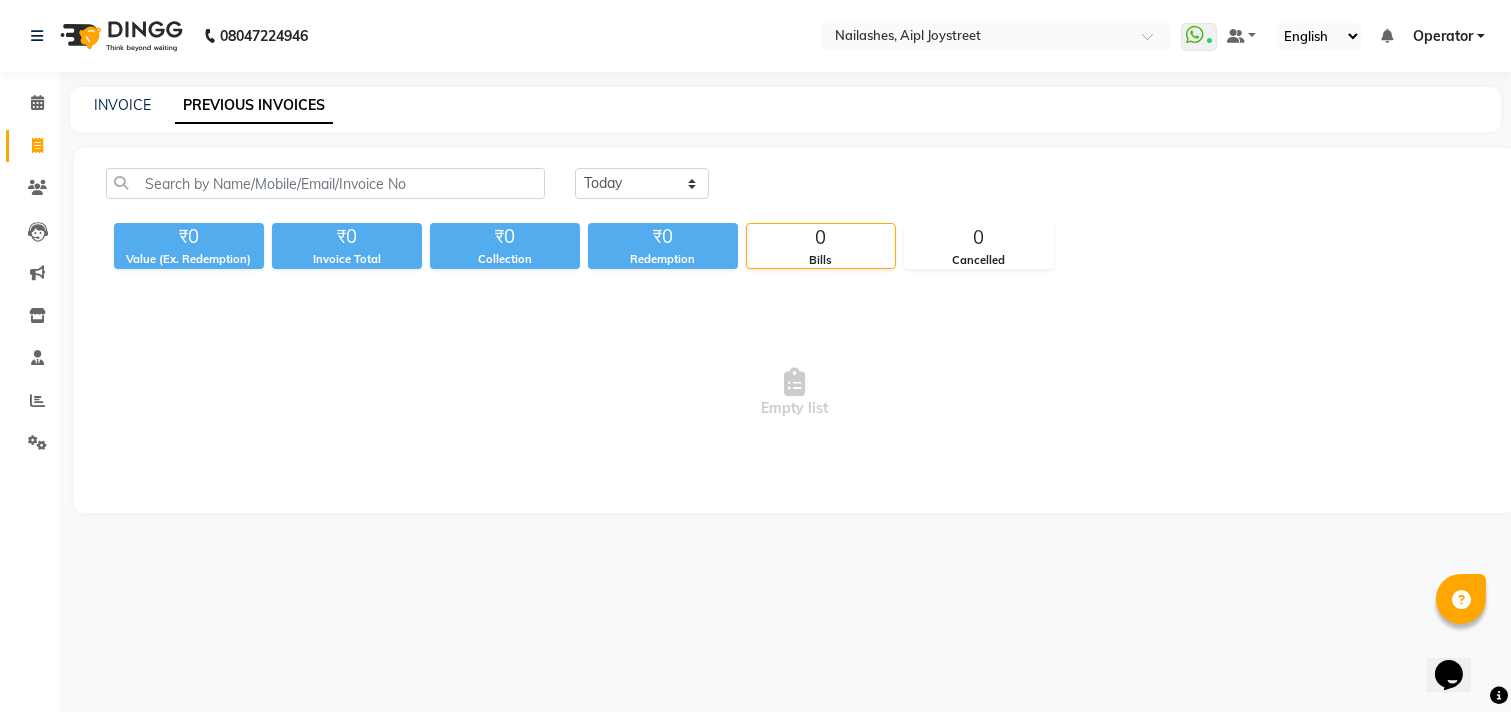 scroll, scrollTop: 0, scrollLeft: 0, axis: both 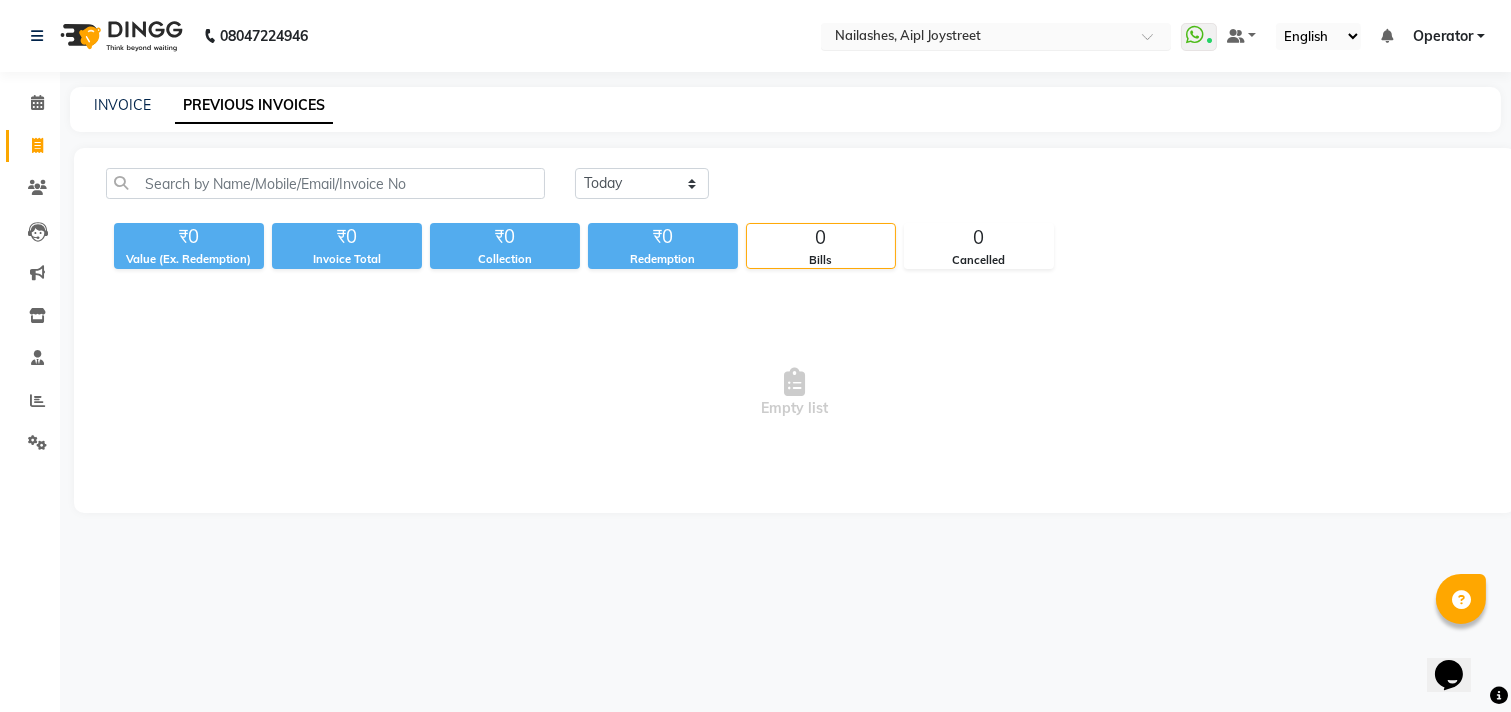 click at bounding box center [976, 38] 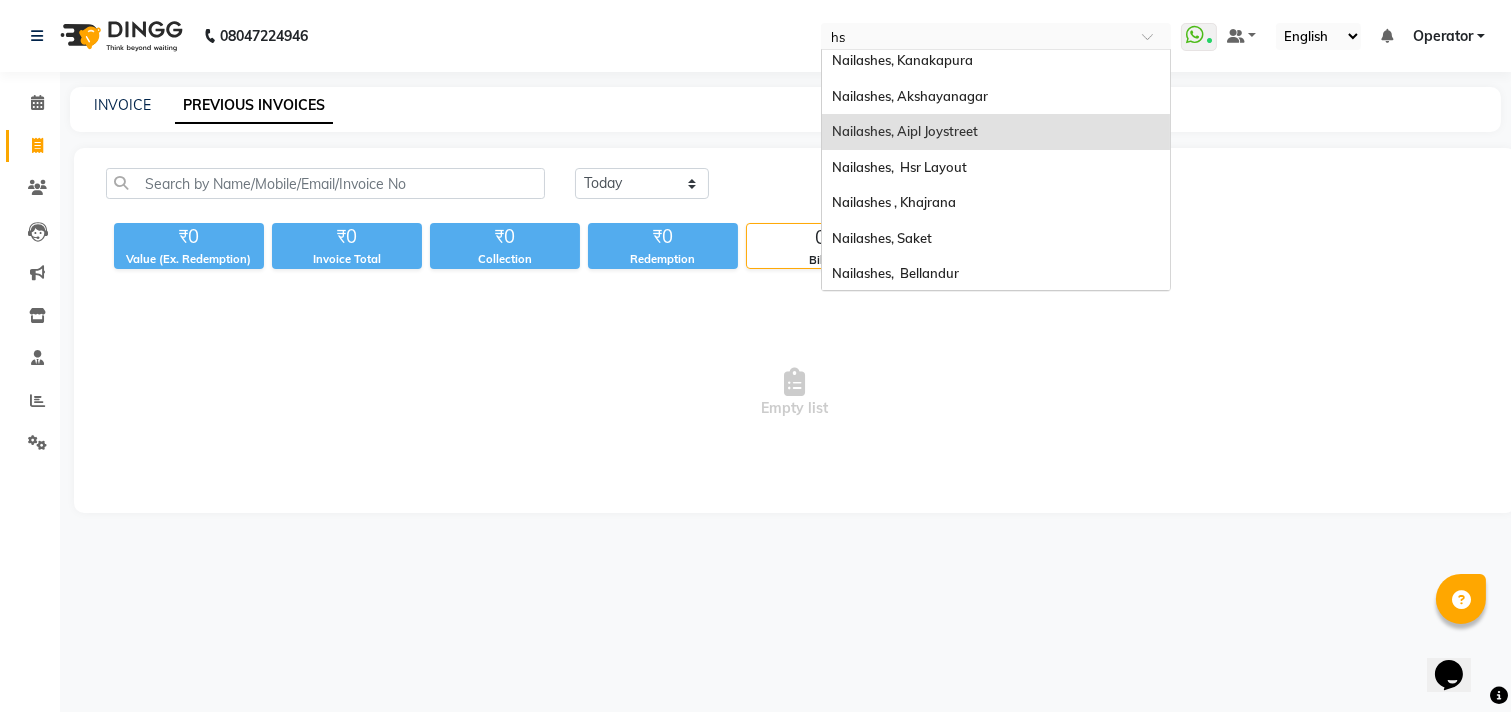 scroll, scrollTop: 0, scrollLeft: 0, axis: both 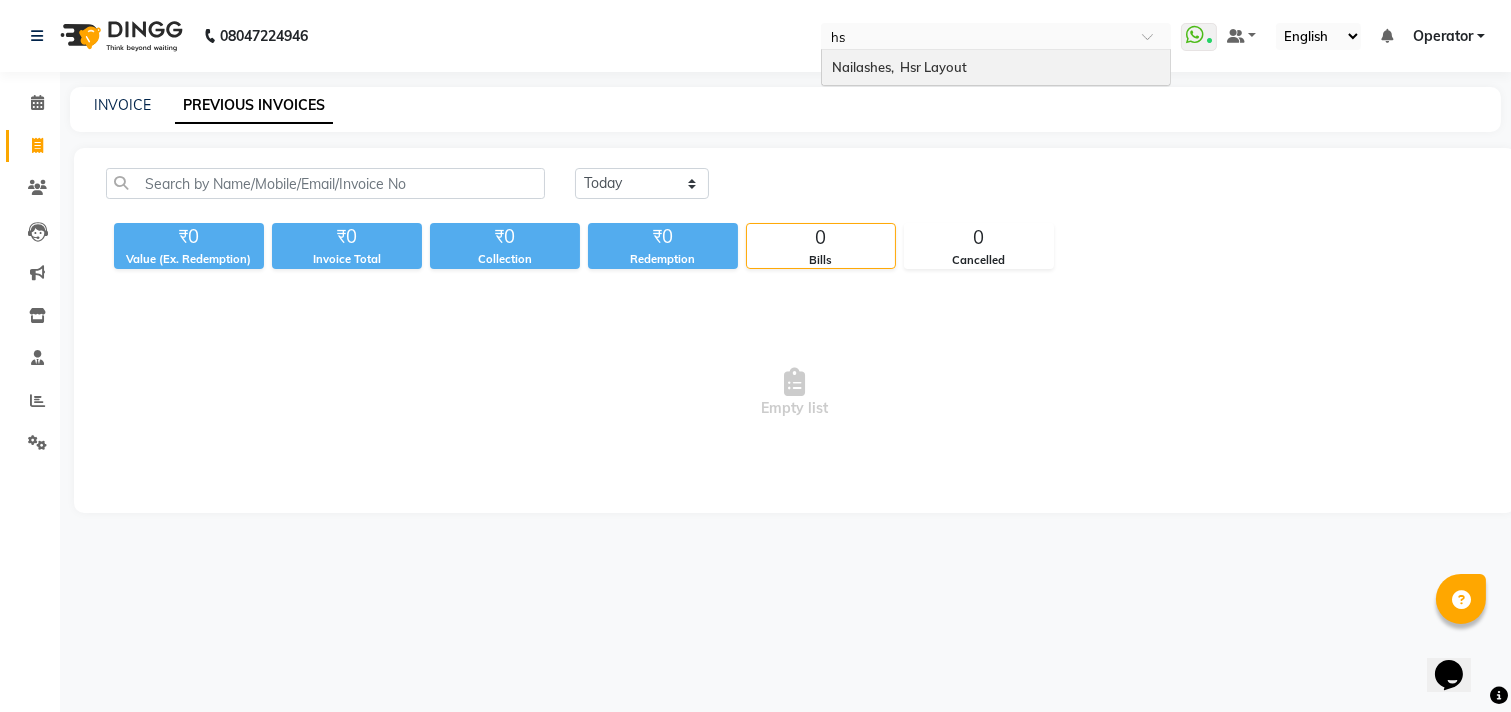 type on "hsr" 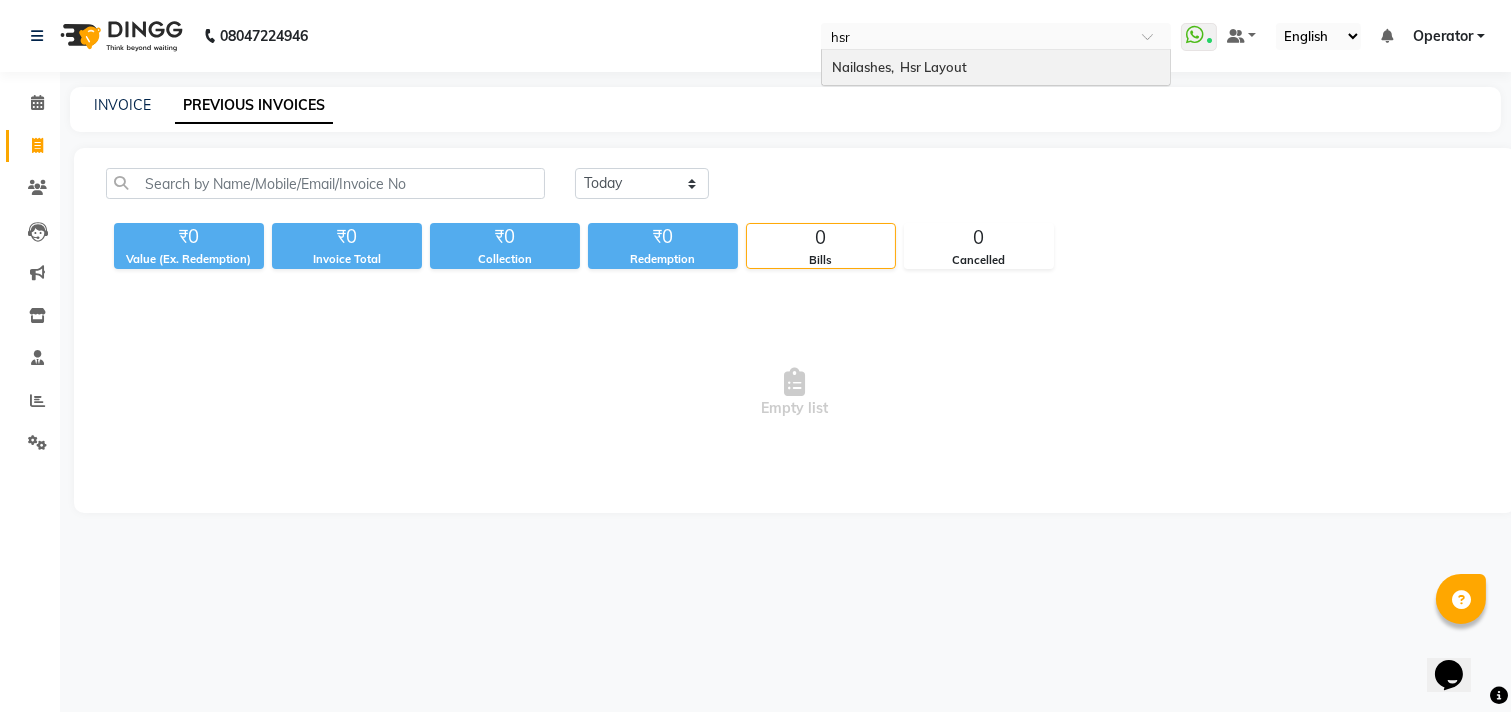 type 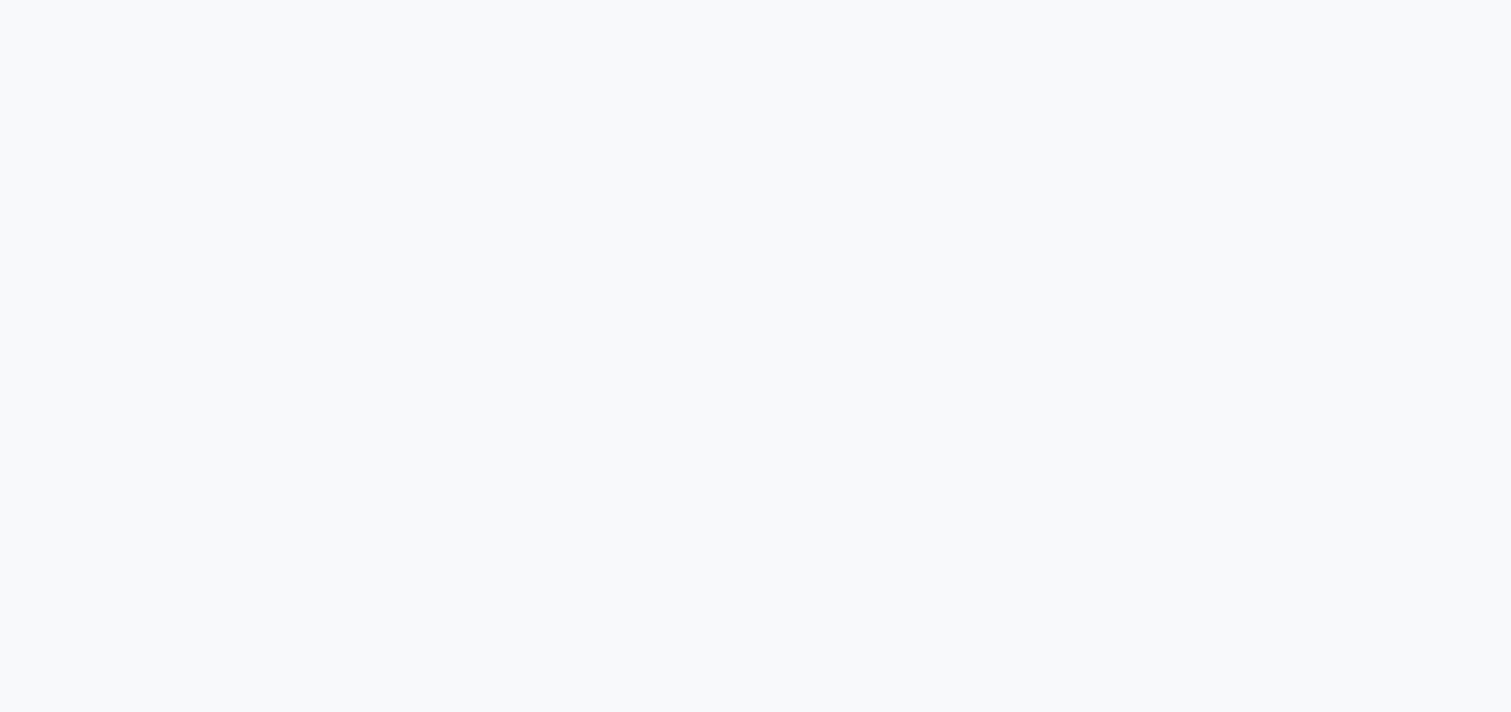 scroll, scrollTop: 0, scrollLeft: 0, axis: both 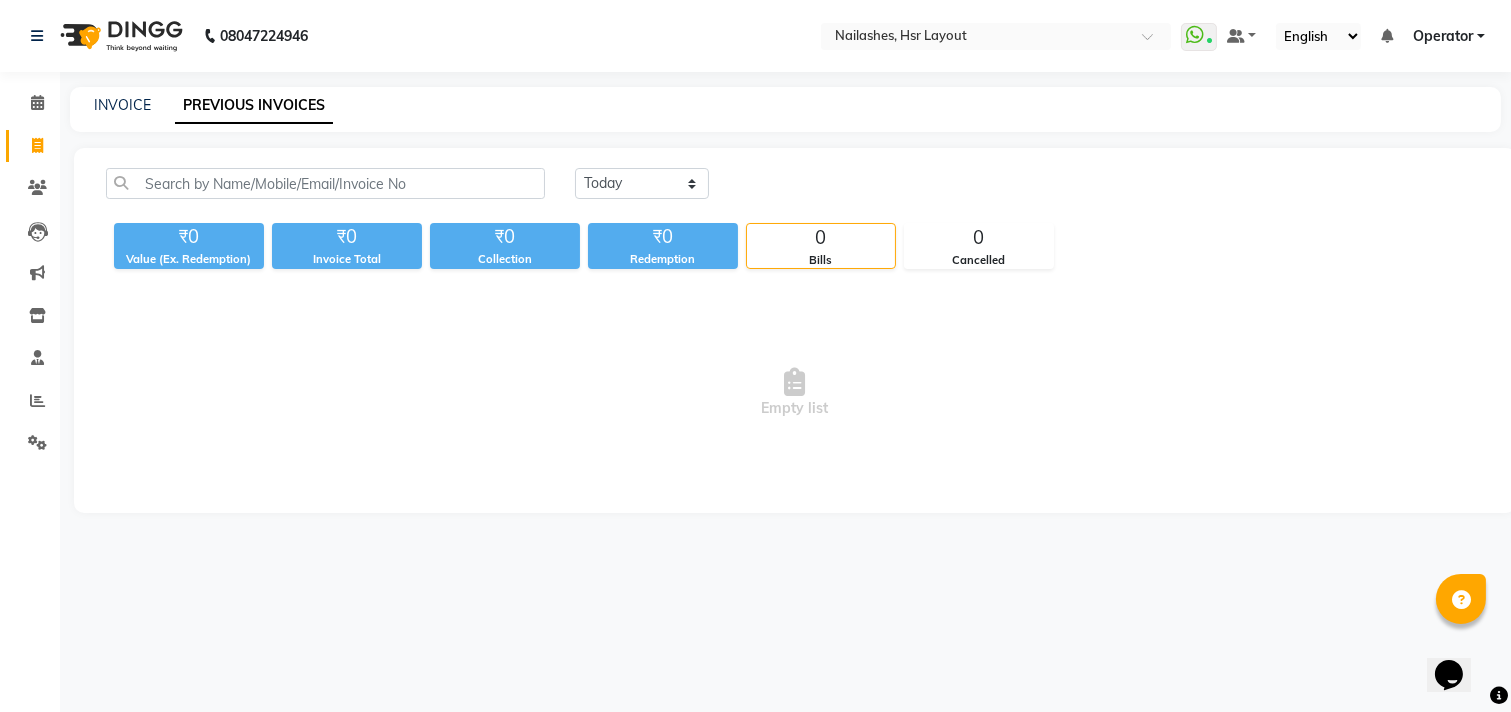 click on "Today Yesterday Custom Range" 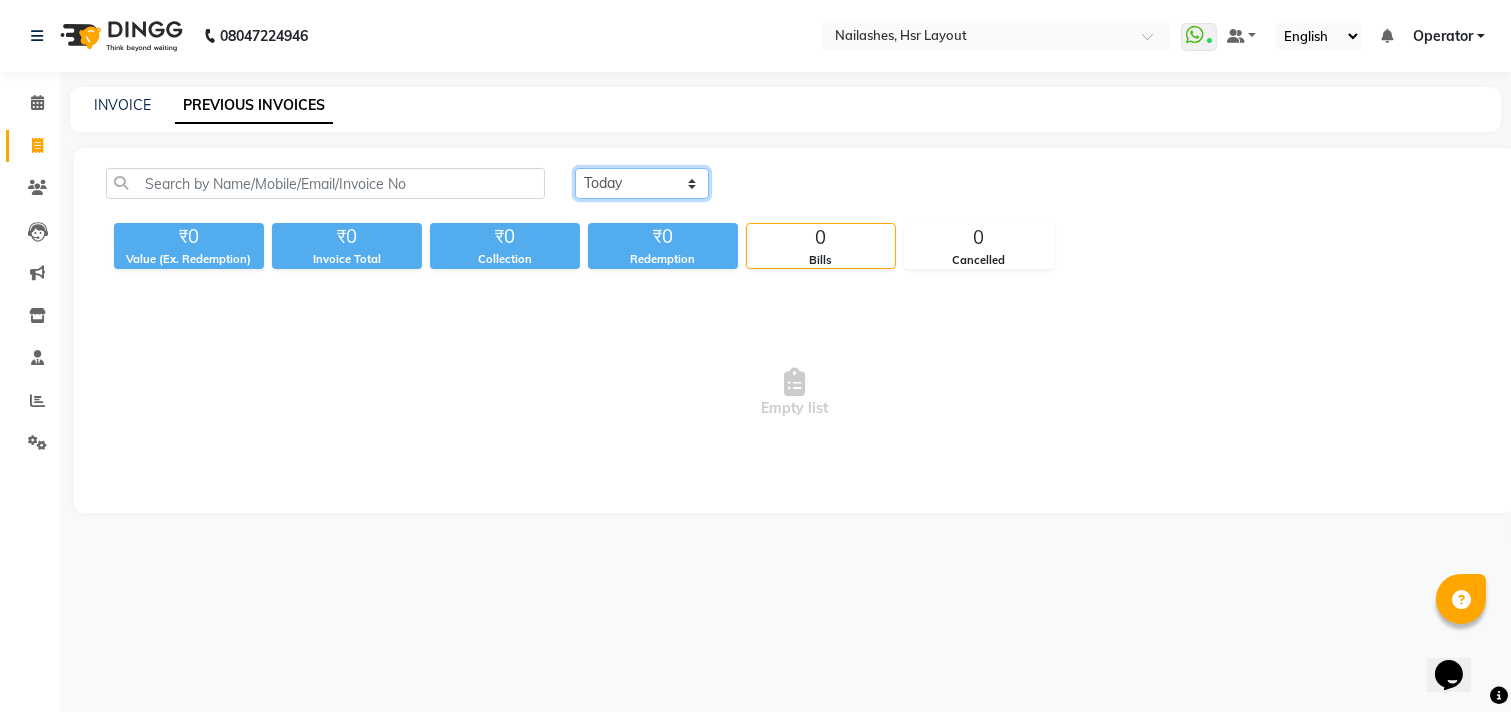 drag, startPoint x: 666, startPoint y: 182, endPoint x: 665, endPoint y: 195, distance: 13.038404 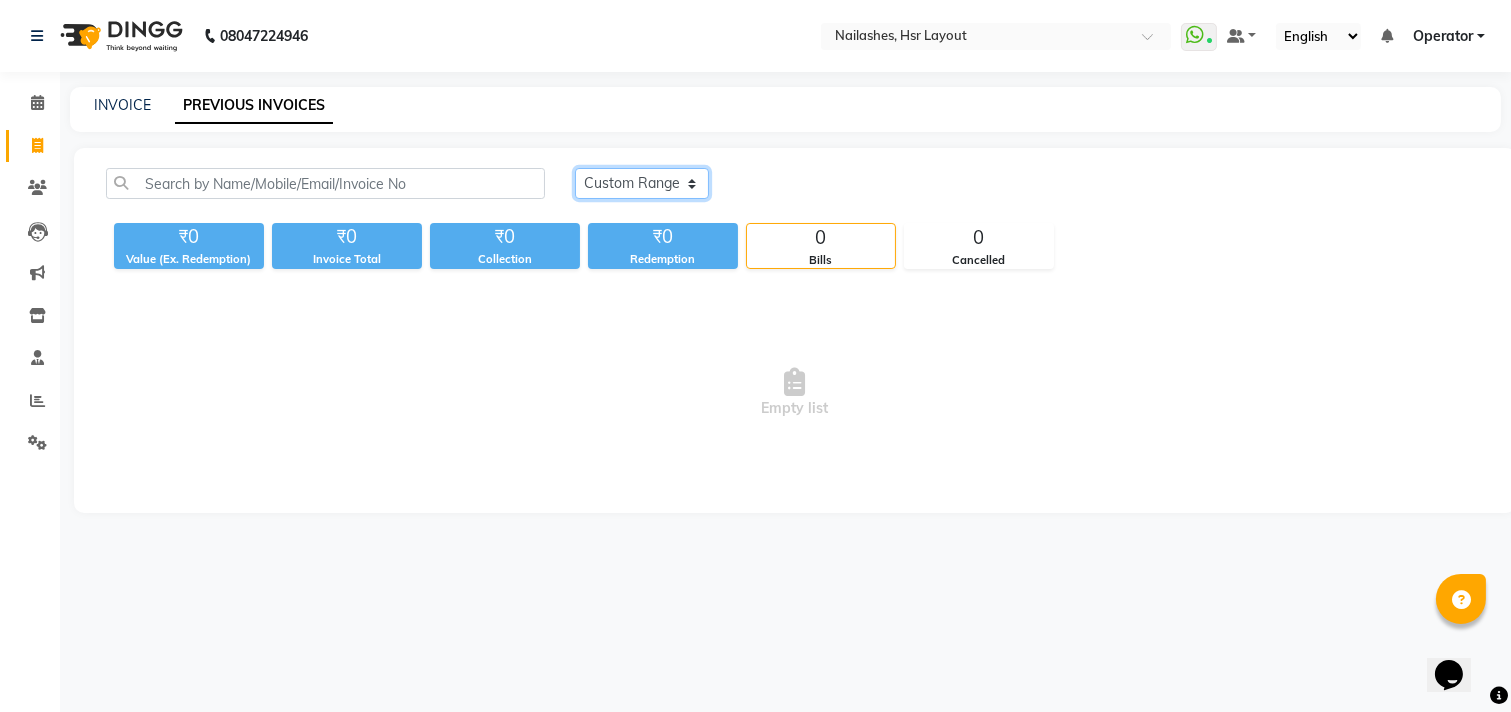 click on "Today Yesterday Custom Range" 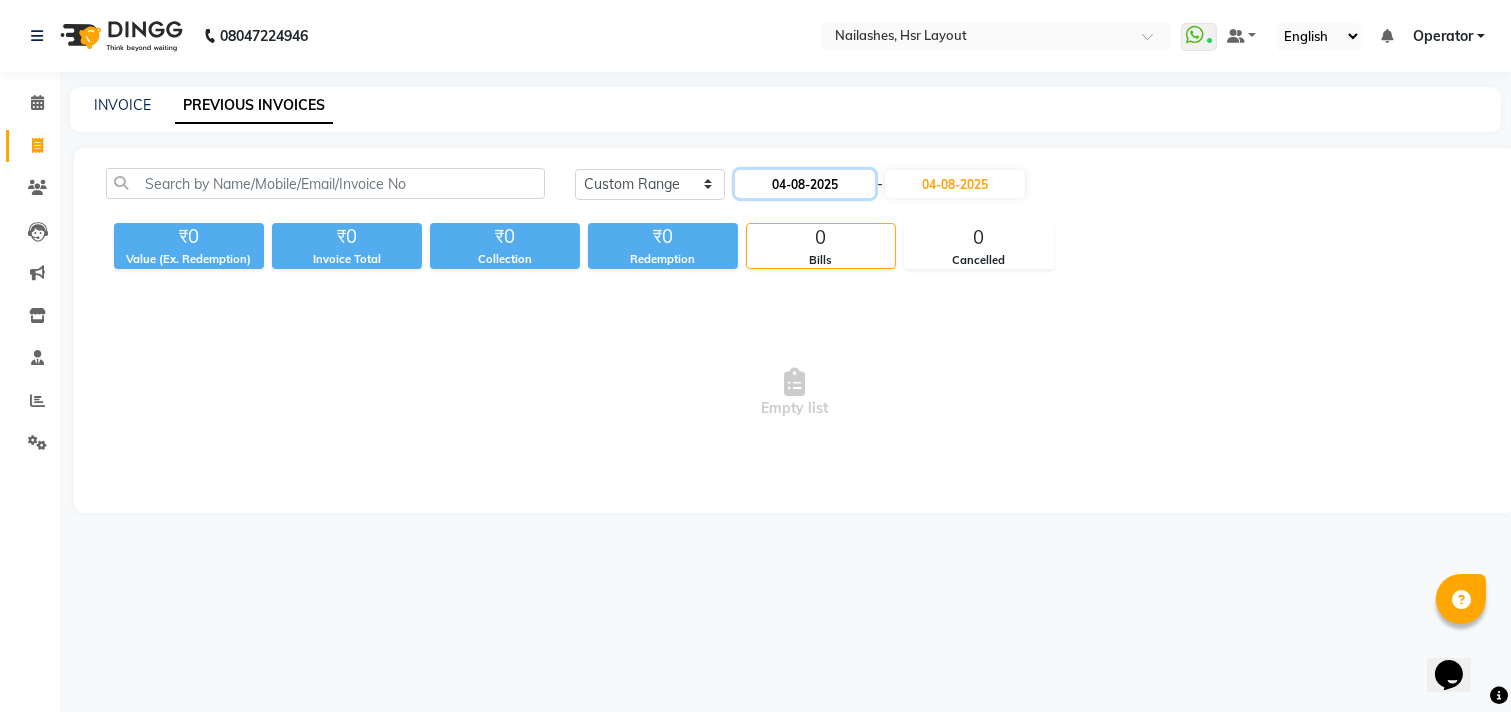 click on "04-08-2025" 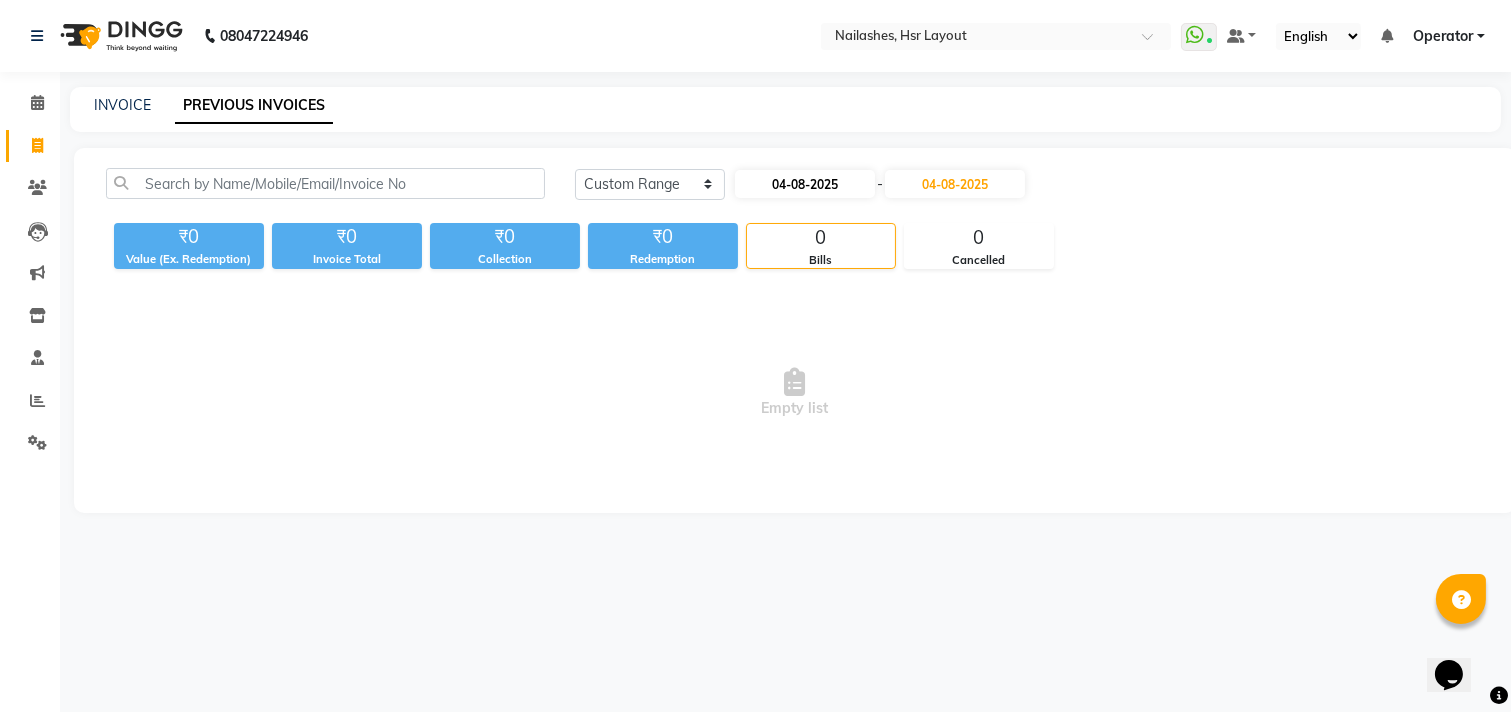 select on "8" 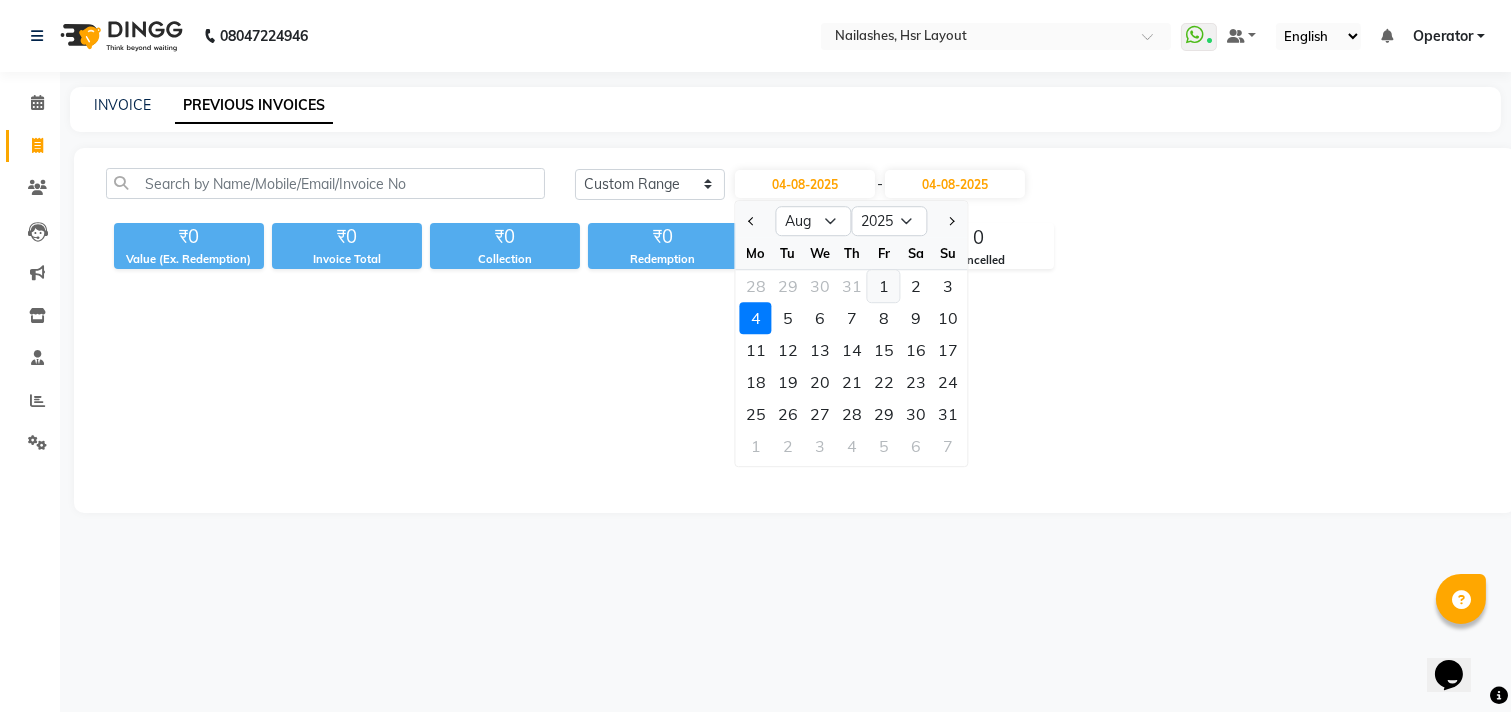 click on "1" 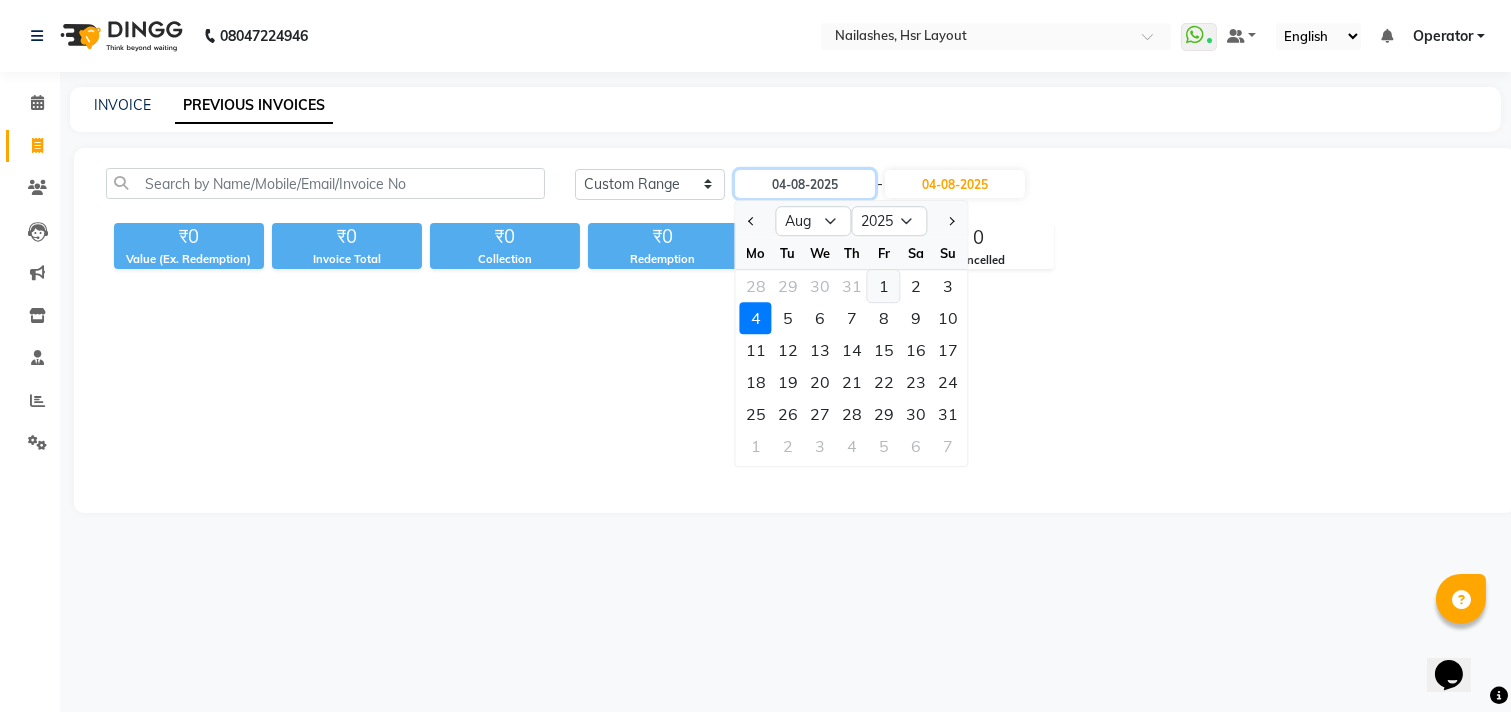 type on "01-08-2025" 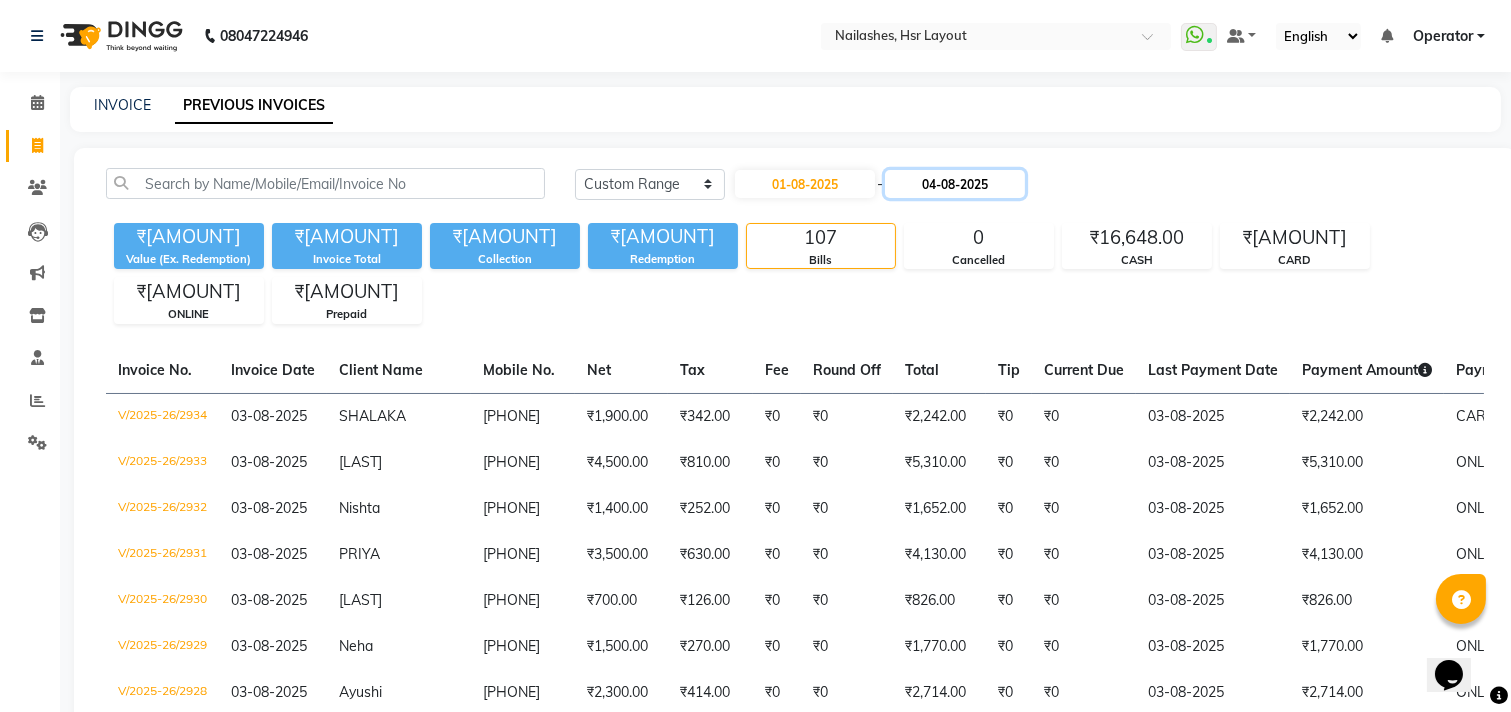 click on "04-08-2025" 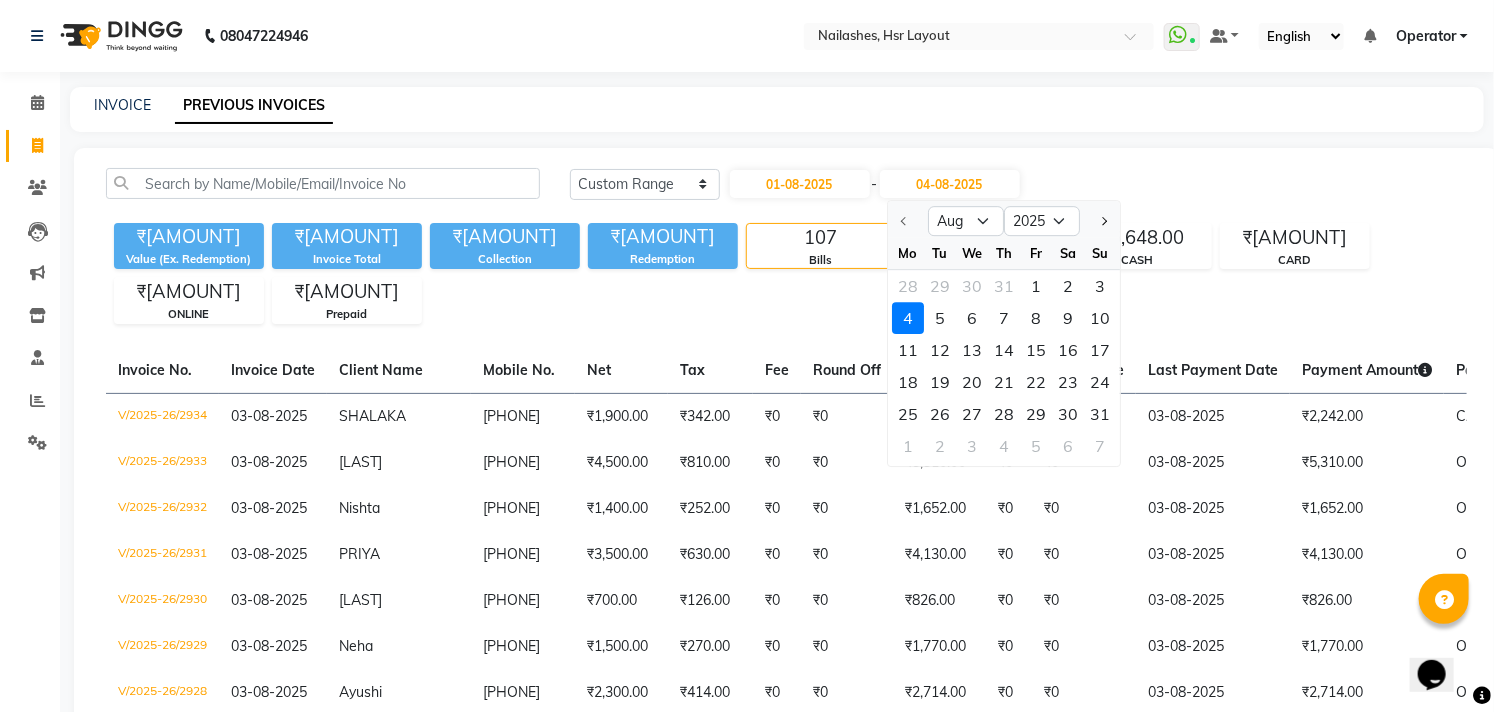 click on "3" 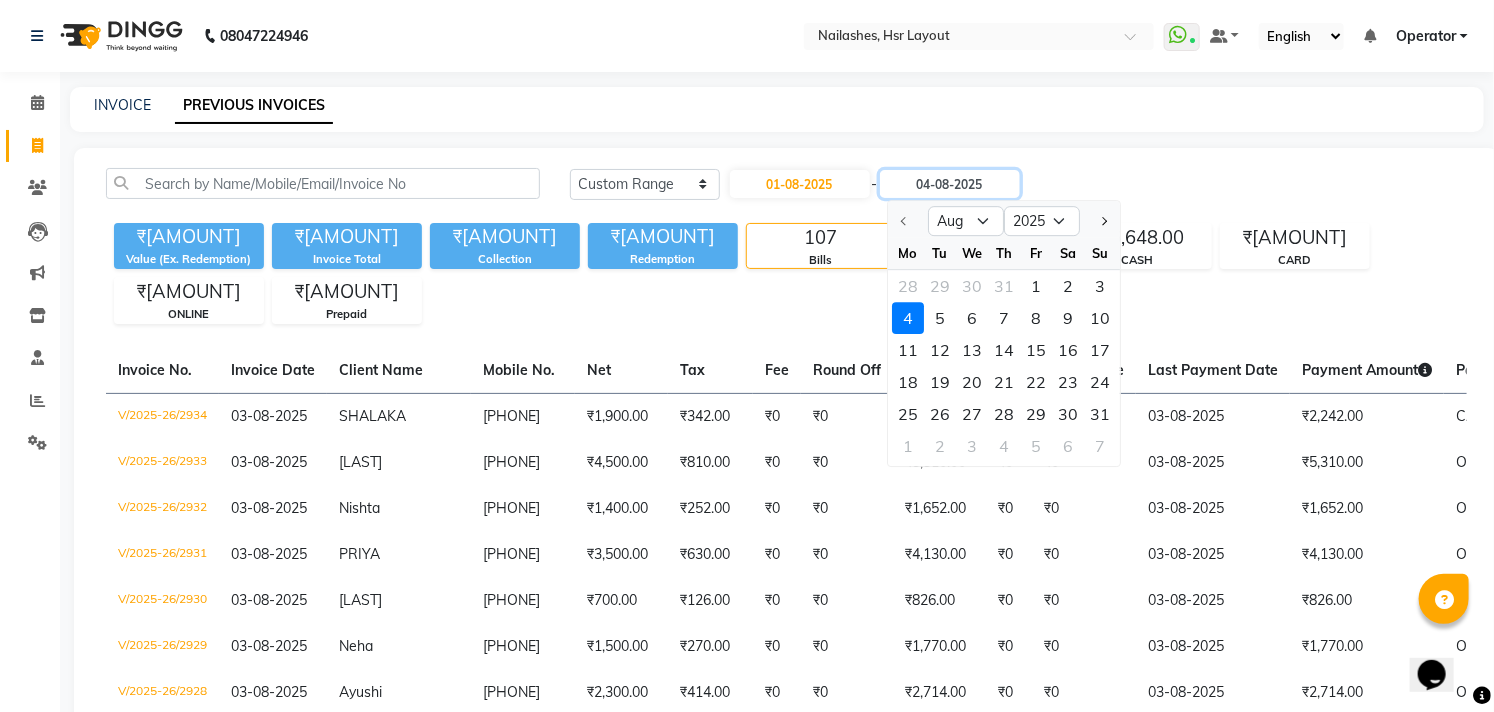 type on "03-08-2025" 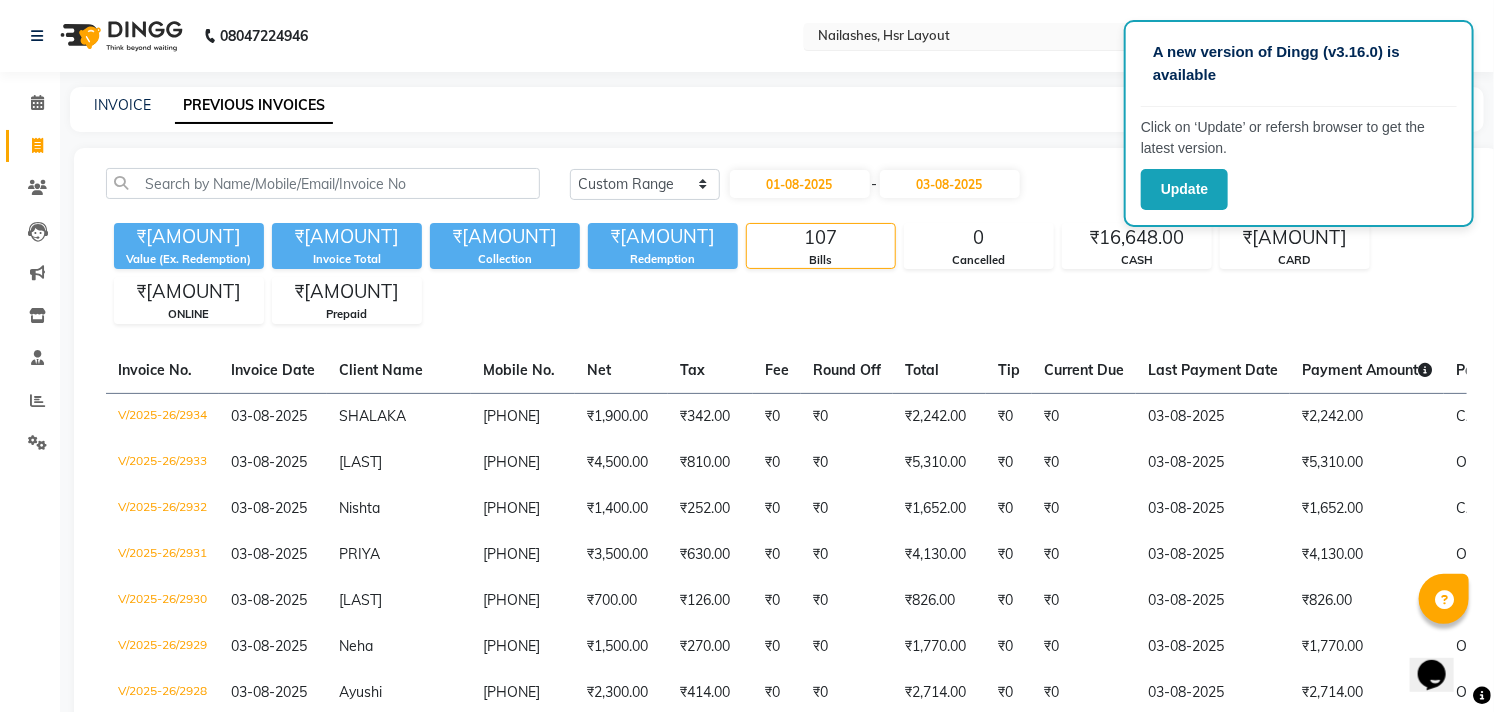 click at bounding box center [959, 38] 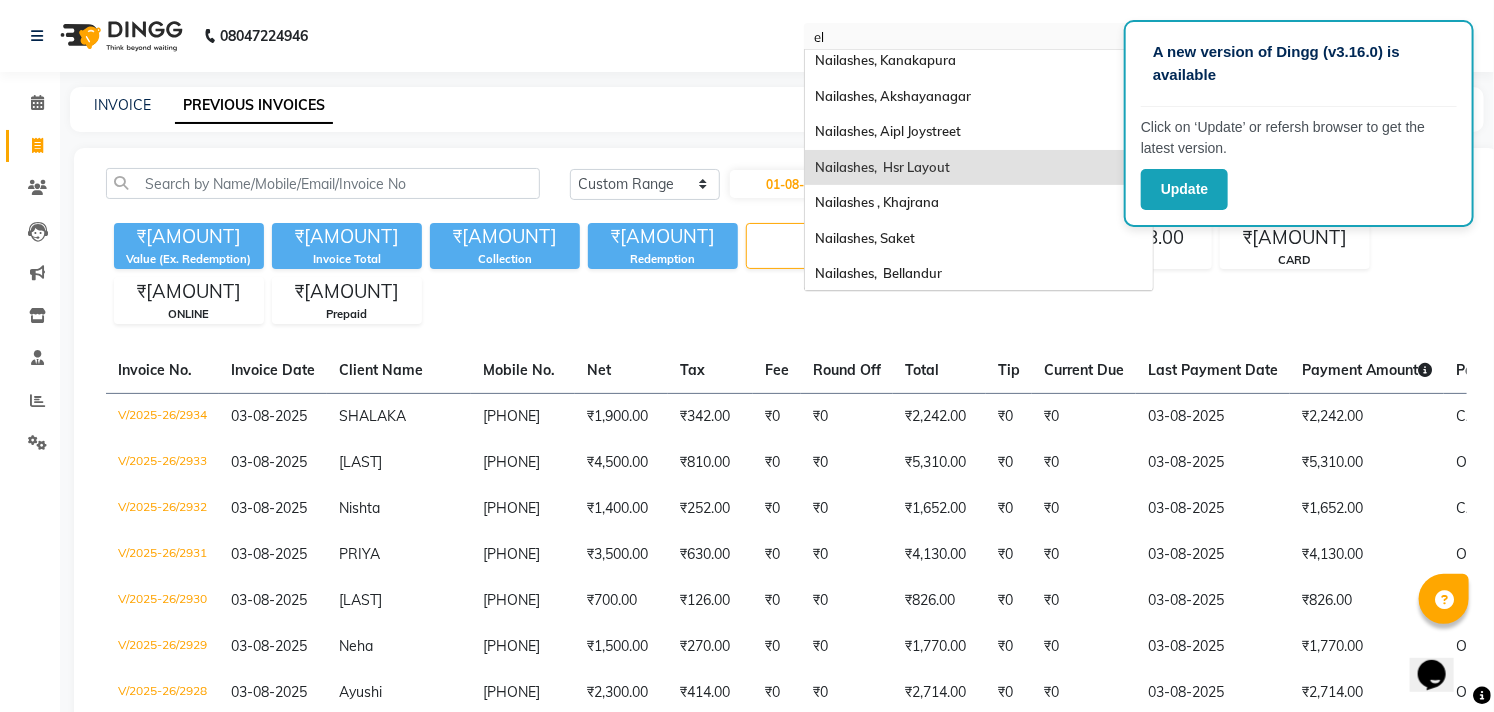 scroll, scrollTop: 0, scrollLeft: 0, axis: both 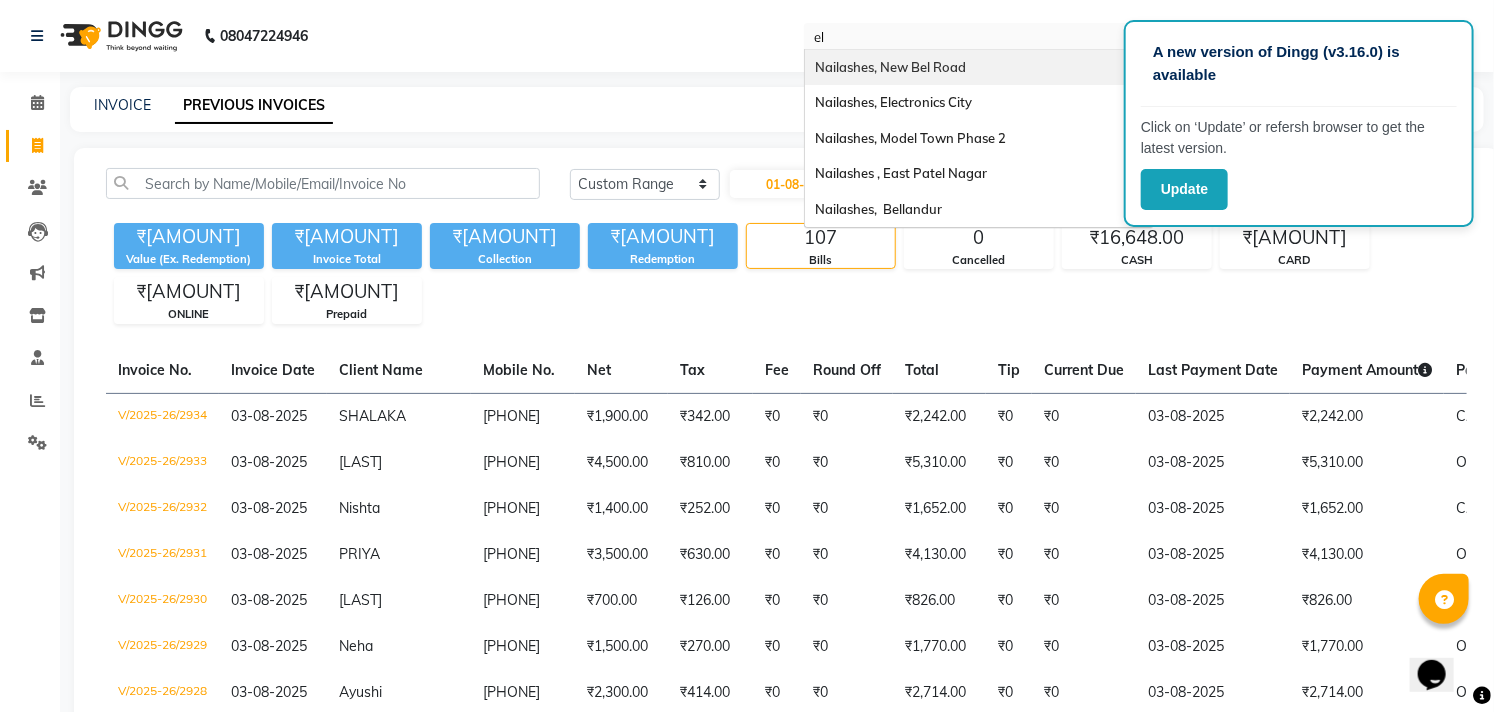 type on "ele" 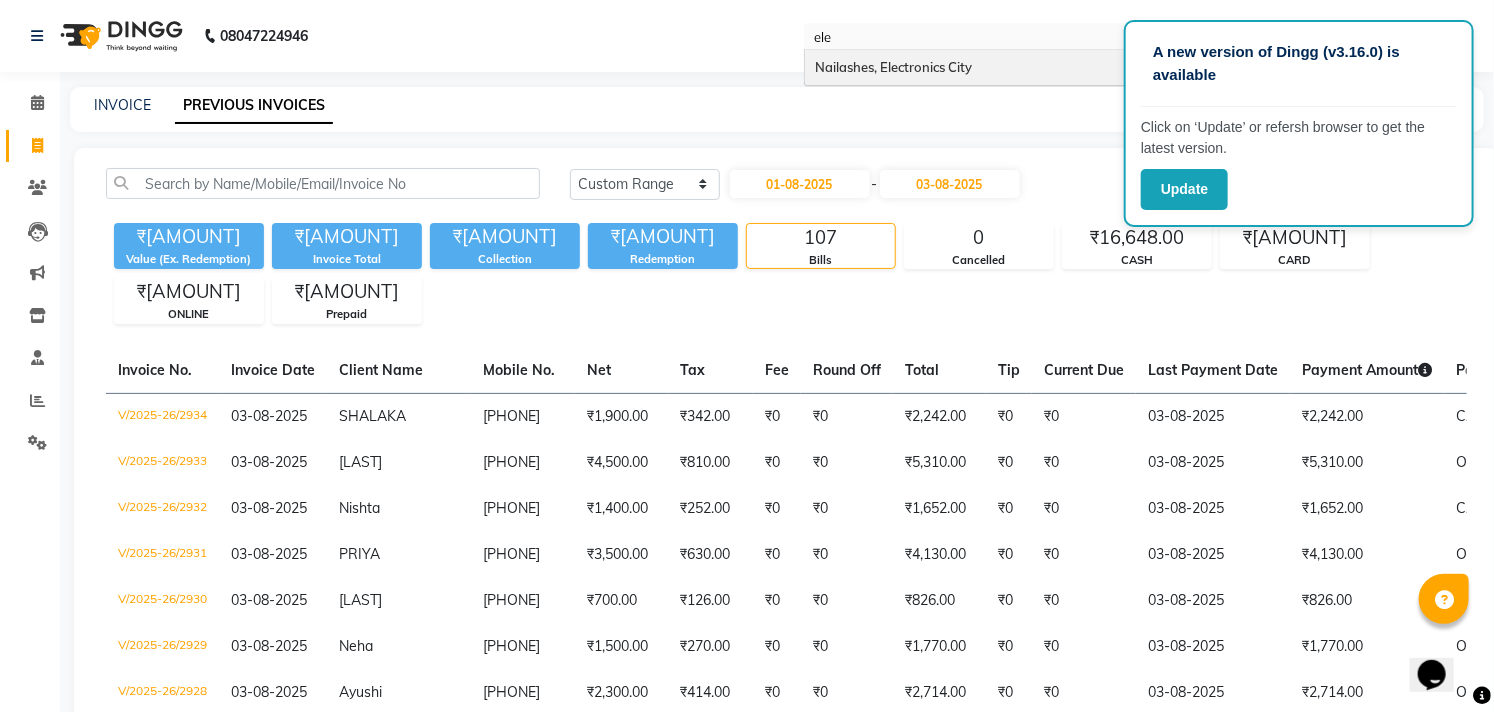 type 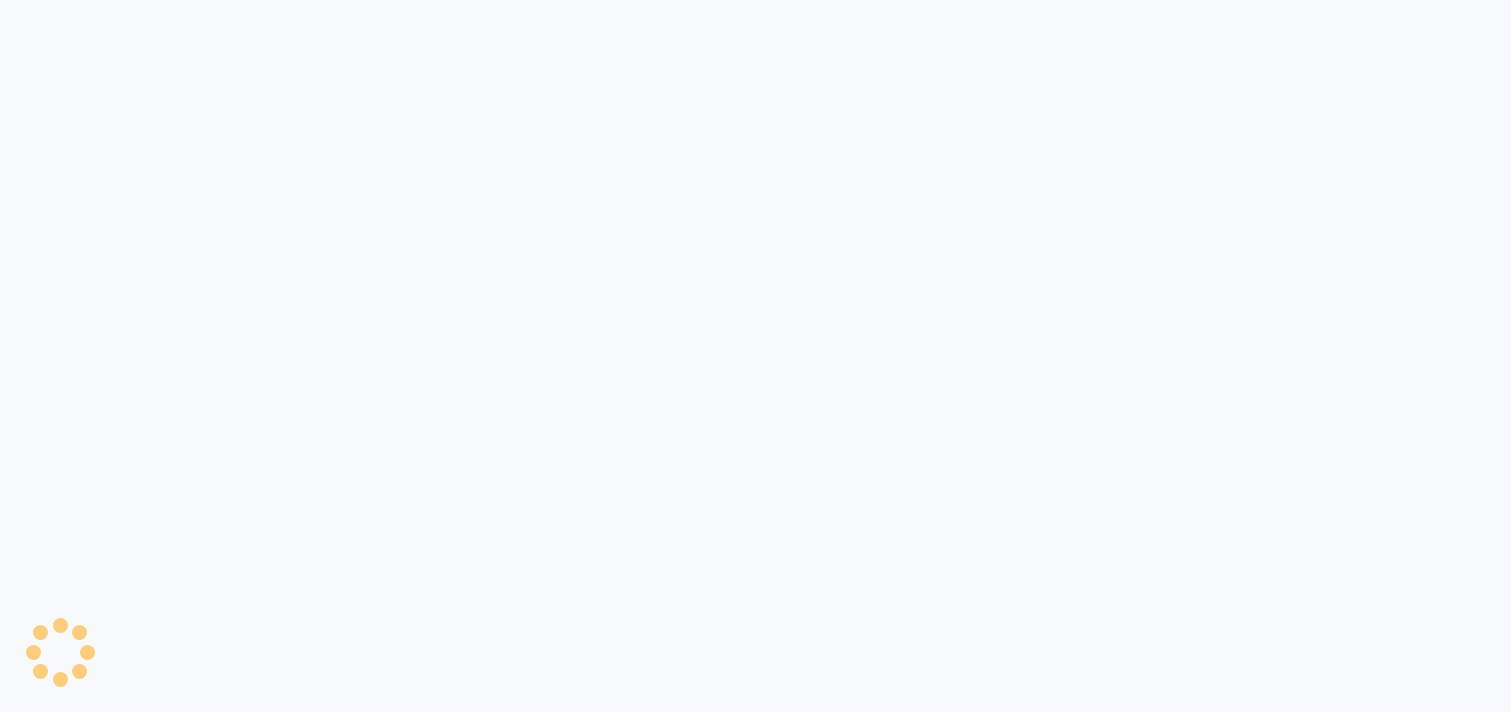 scroll, scrollTop: 0, scrollLeft: 0, axis: both 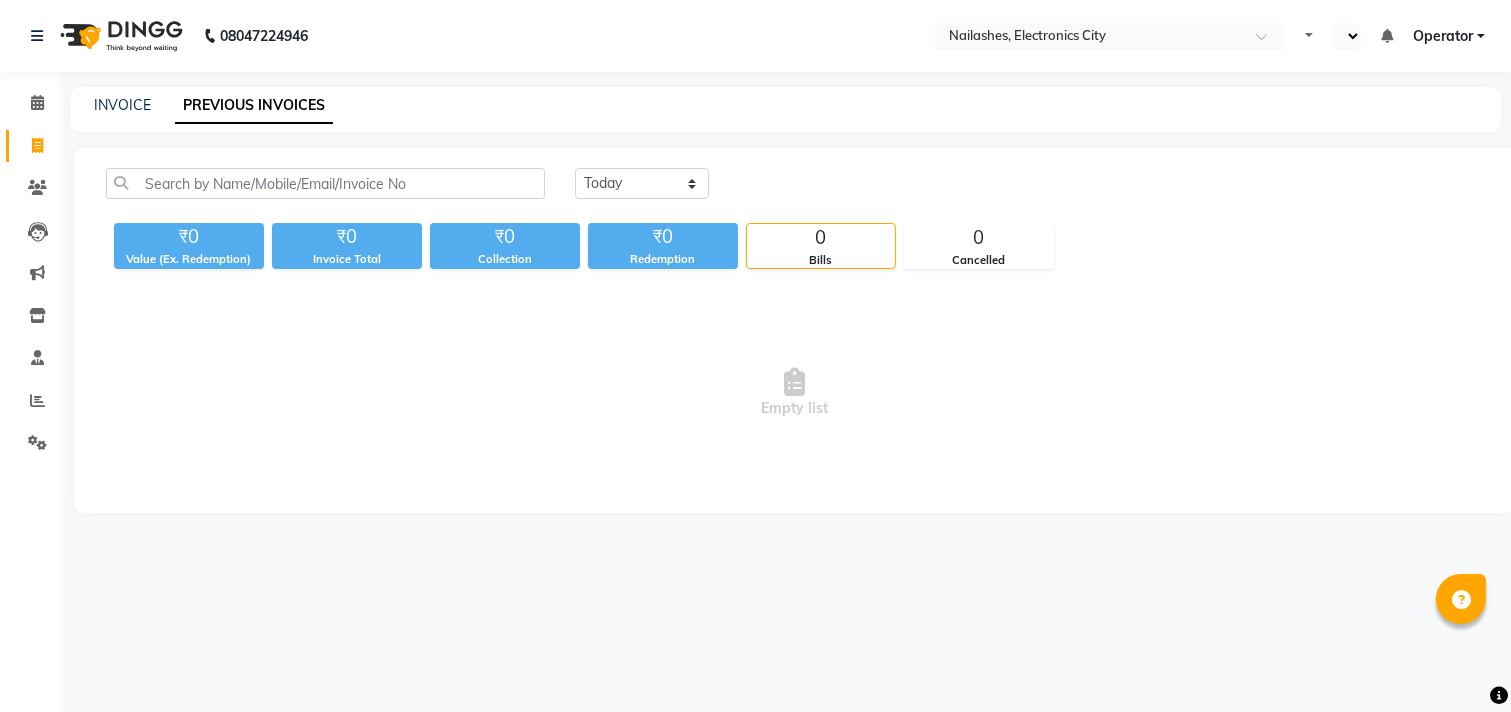 select on "en" 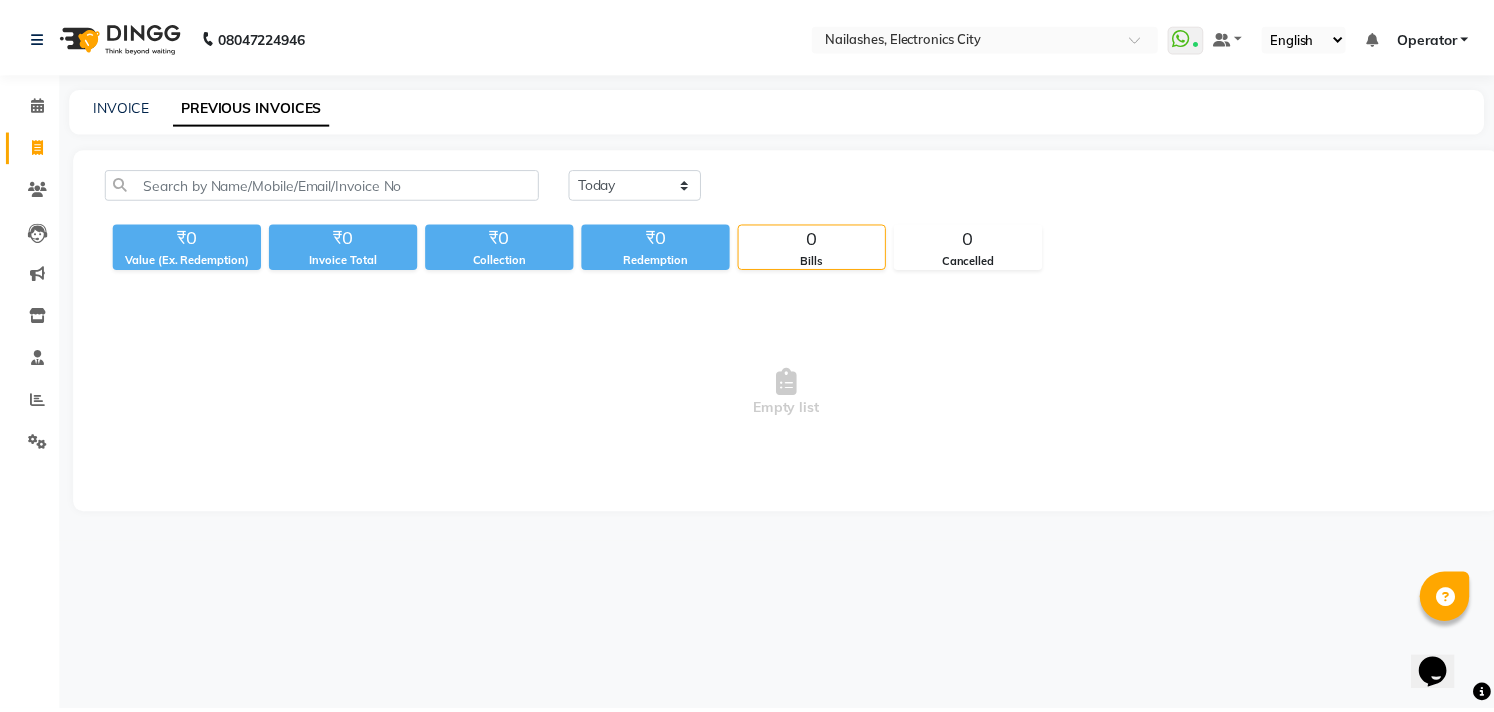 scroll, scrollTop: 0, scrollLeft: 0, axis: both 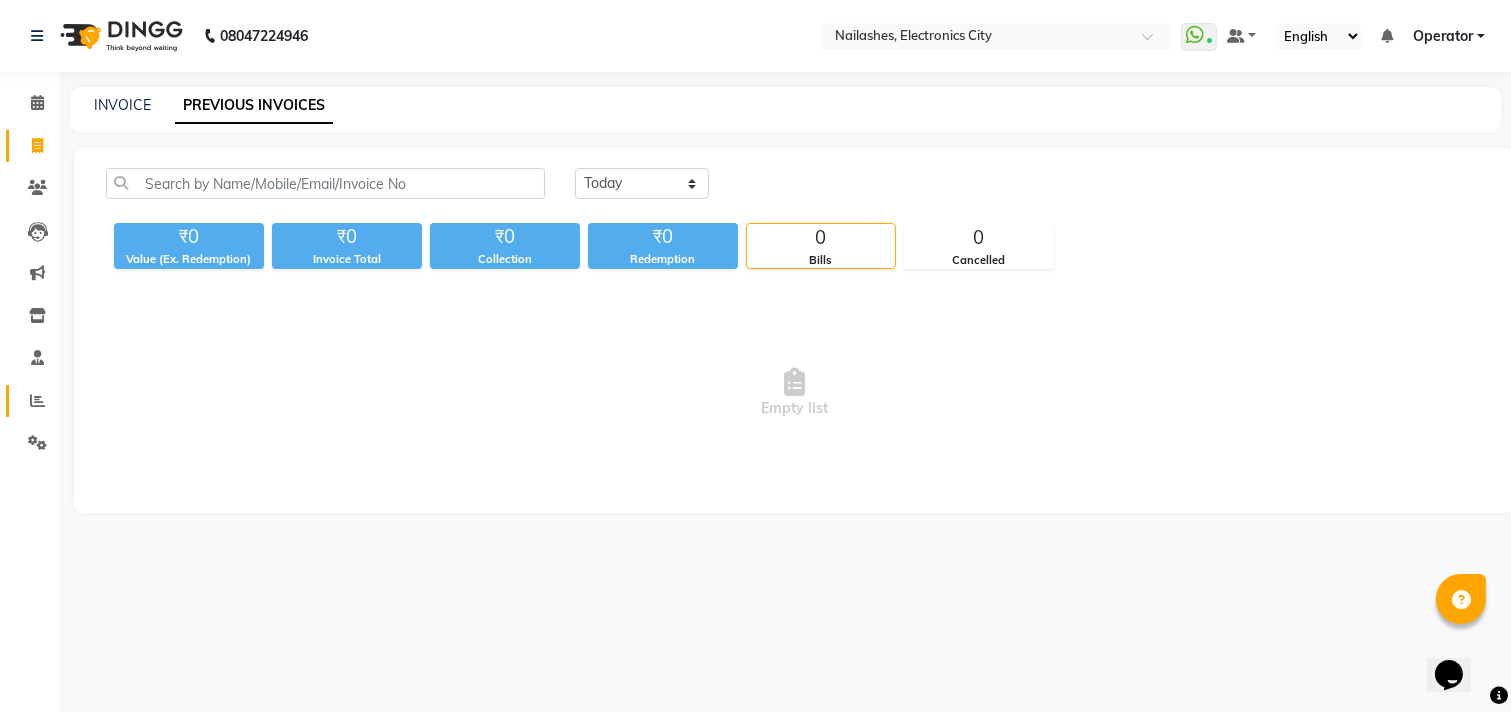 click on "Reports" 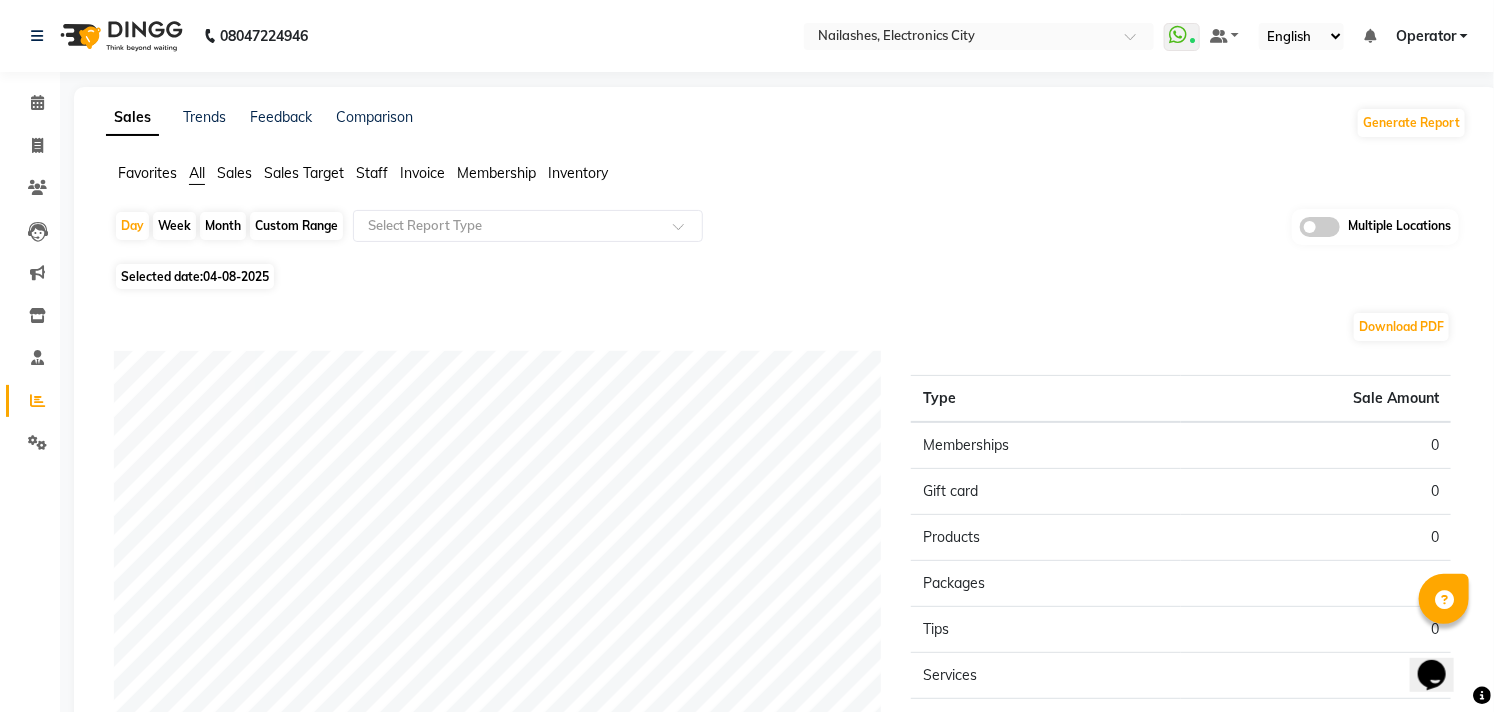 click on "Custom Range" 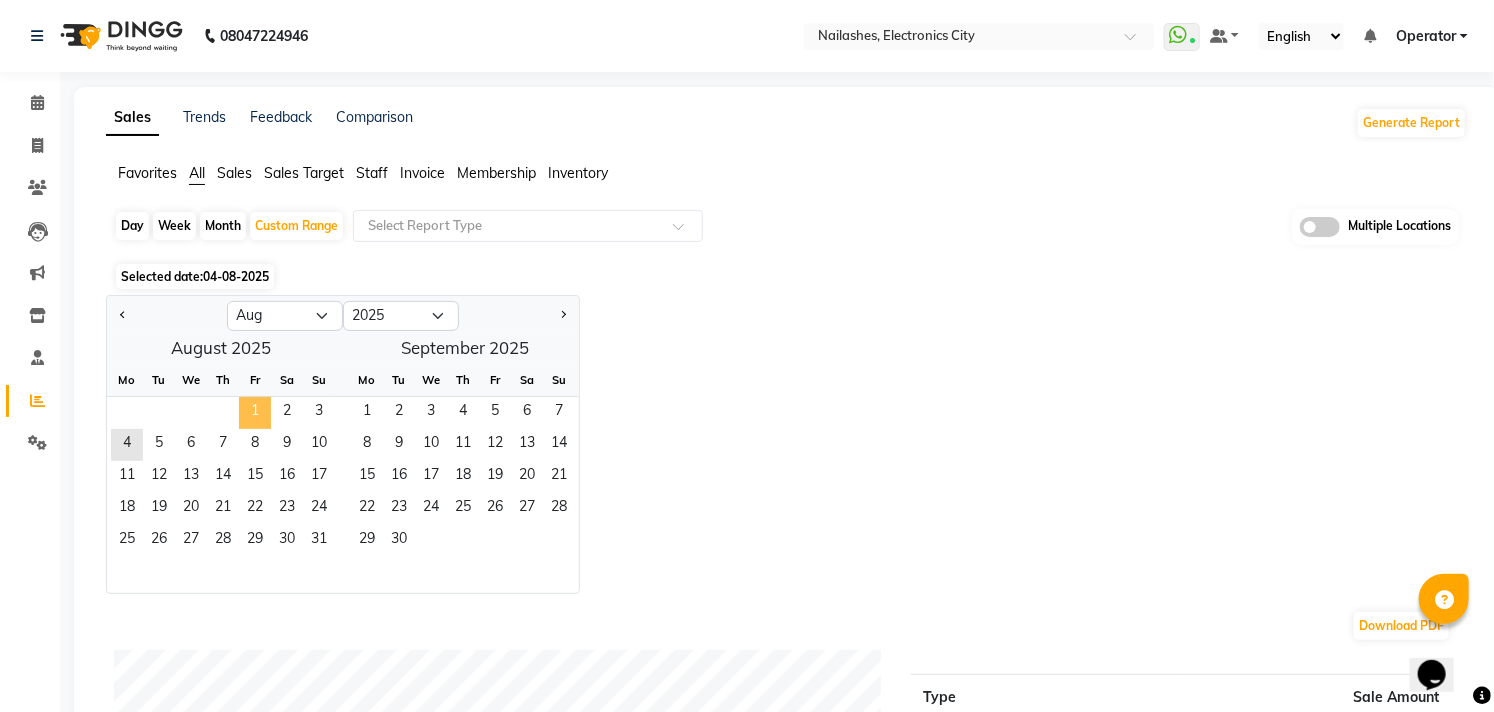 click on "1" 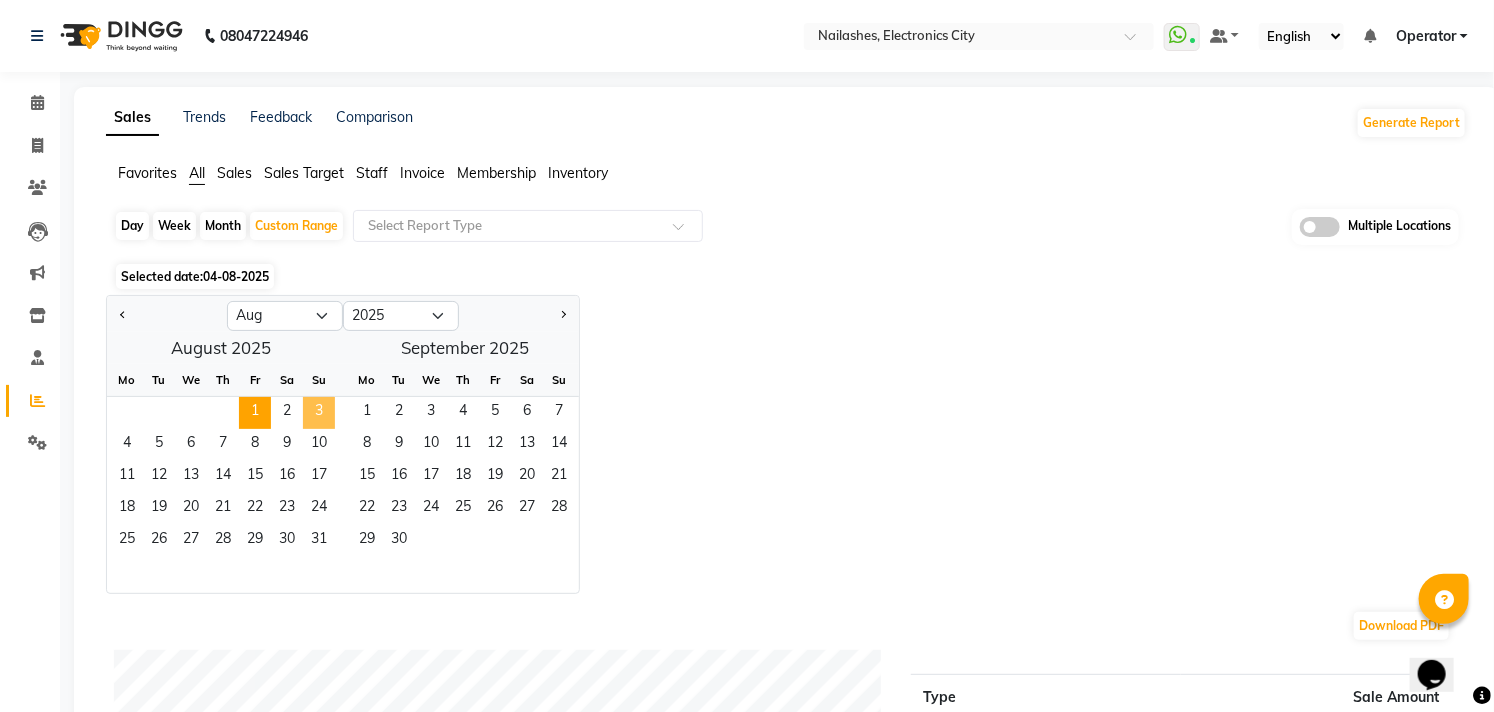 click on "3" 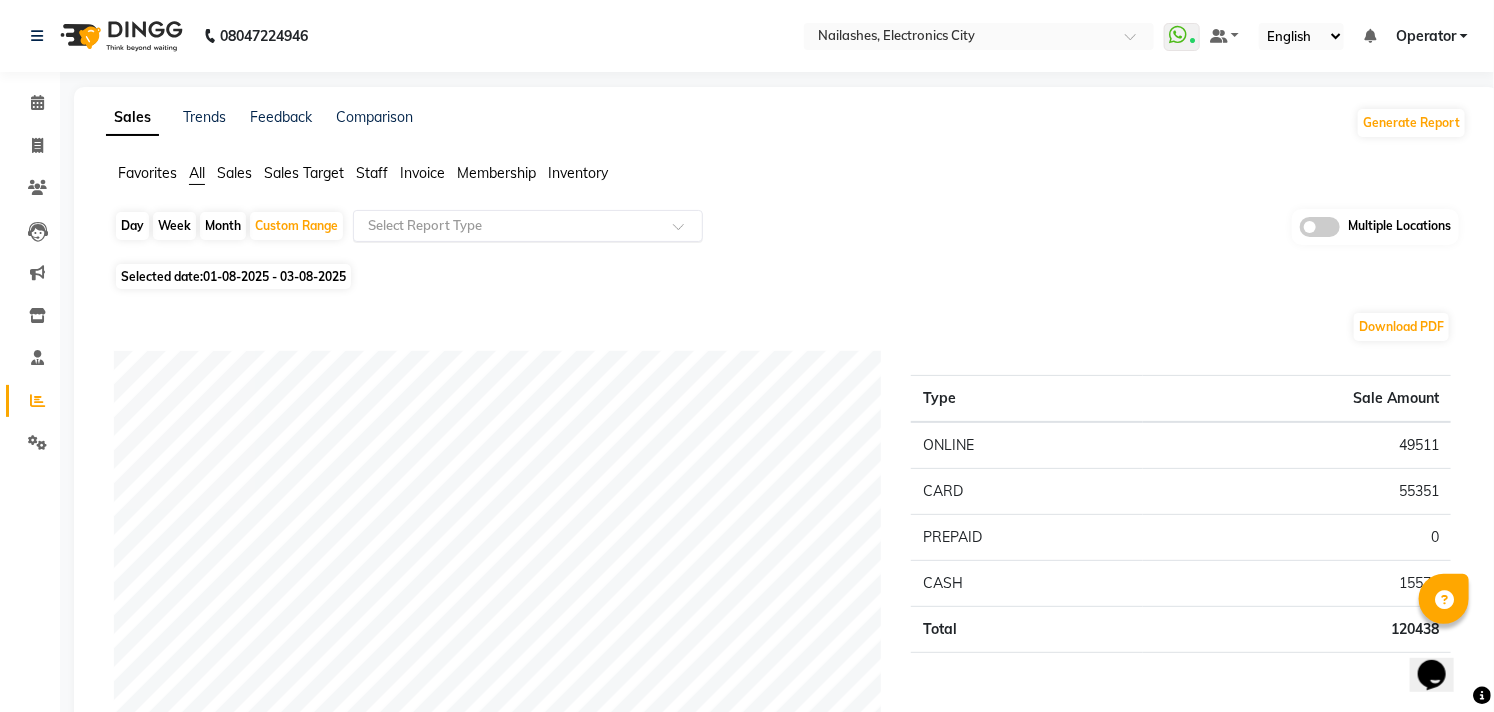 click 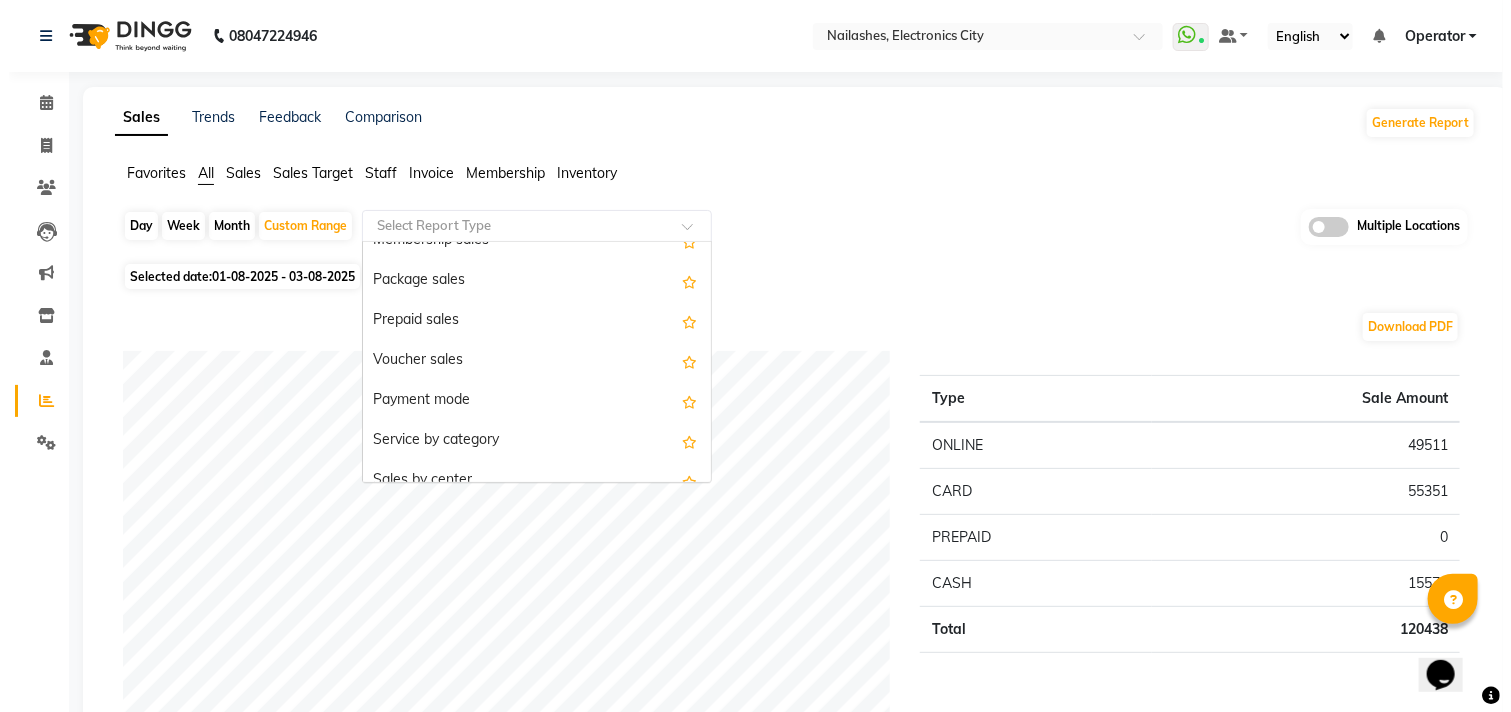 scroll, scrollTop: 222, scrollLeft: 0, axis: vertical 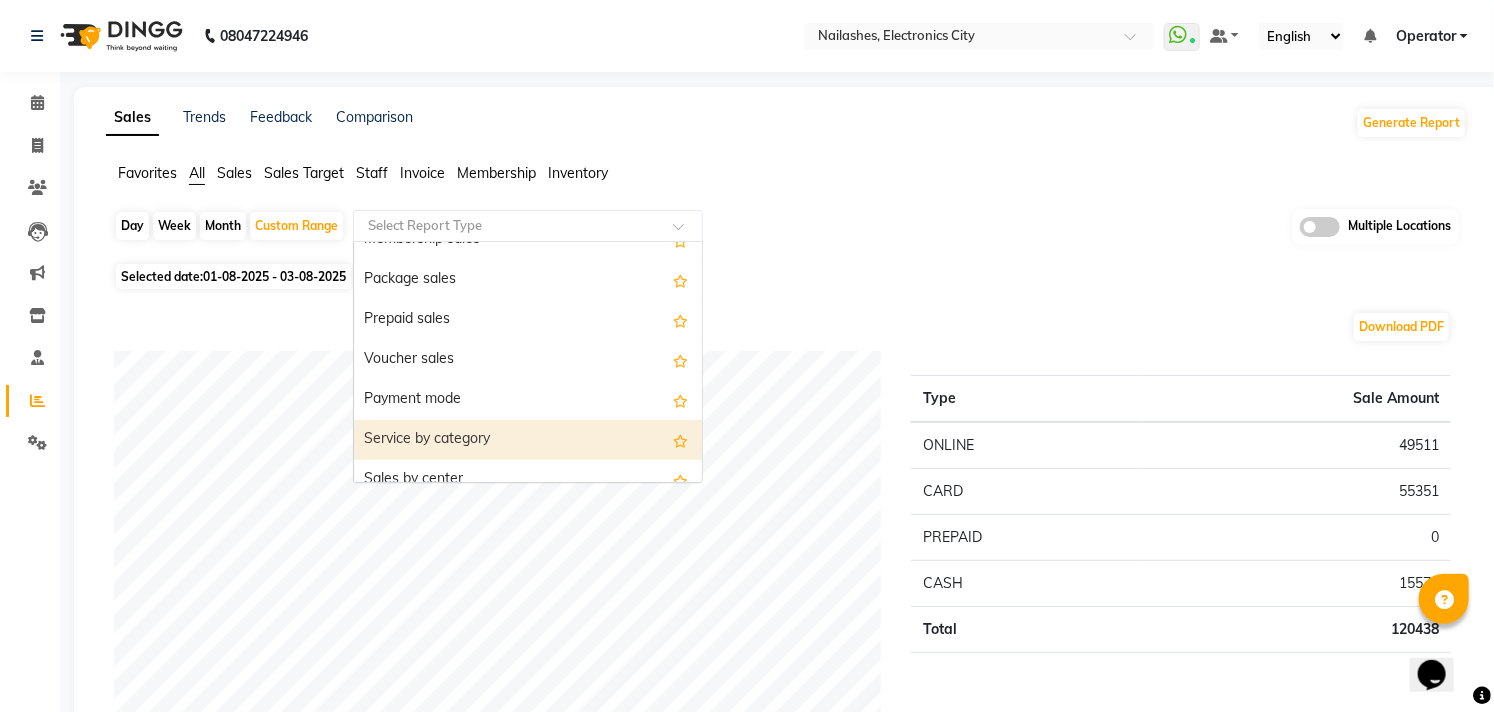 click on "Service by category" at bounding box center [528, 440] 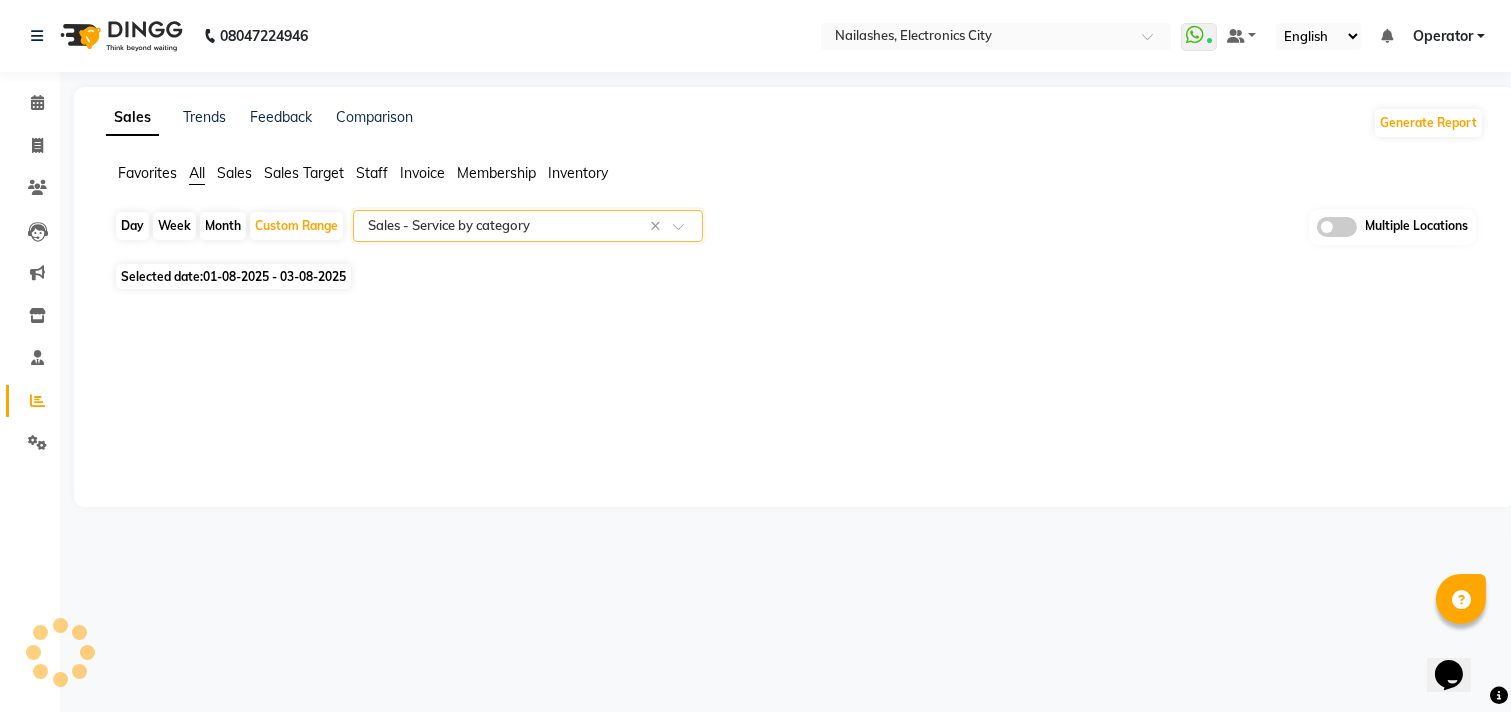 select on "full_report" 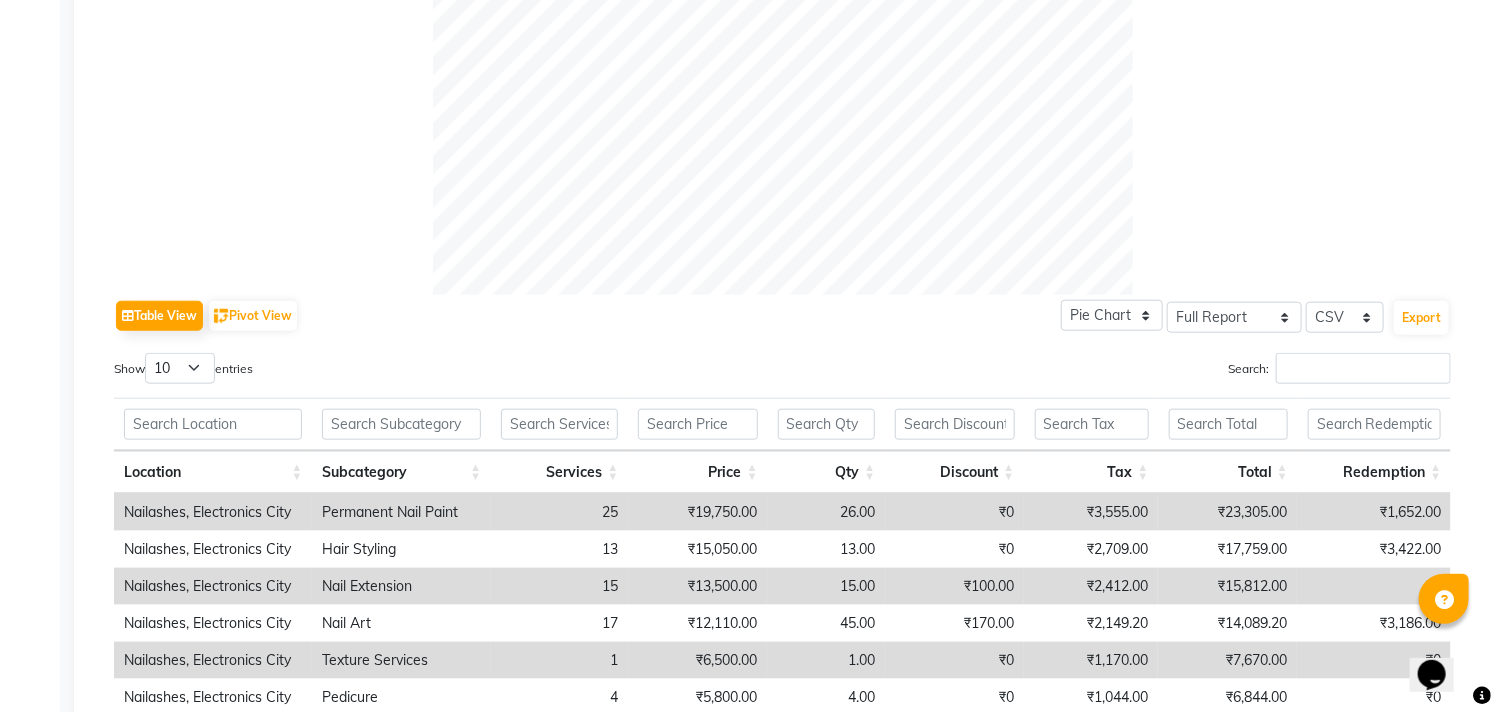 scroll, scrollTop: 777, scrollLeft: 0, axis: vertical 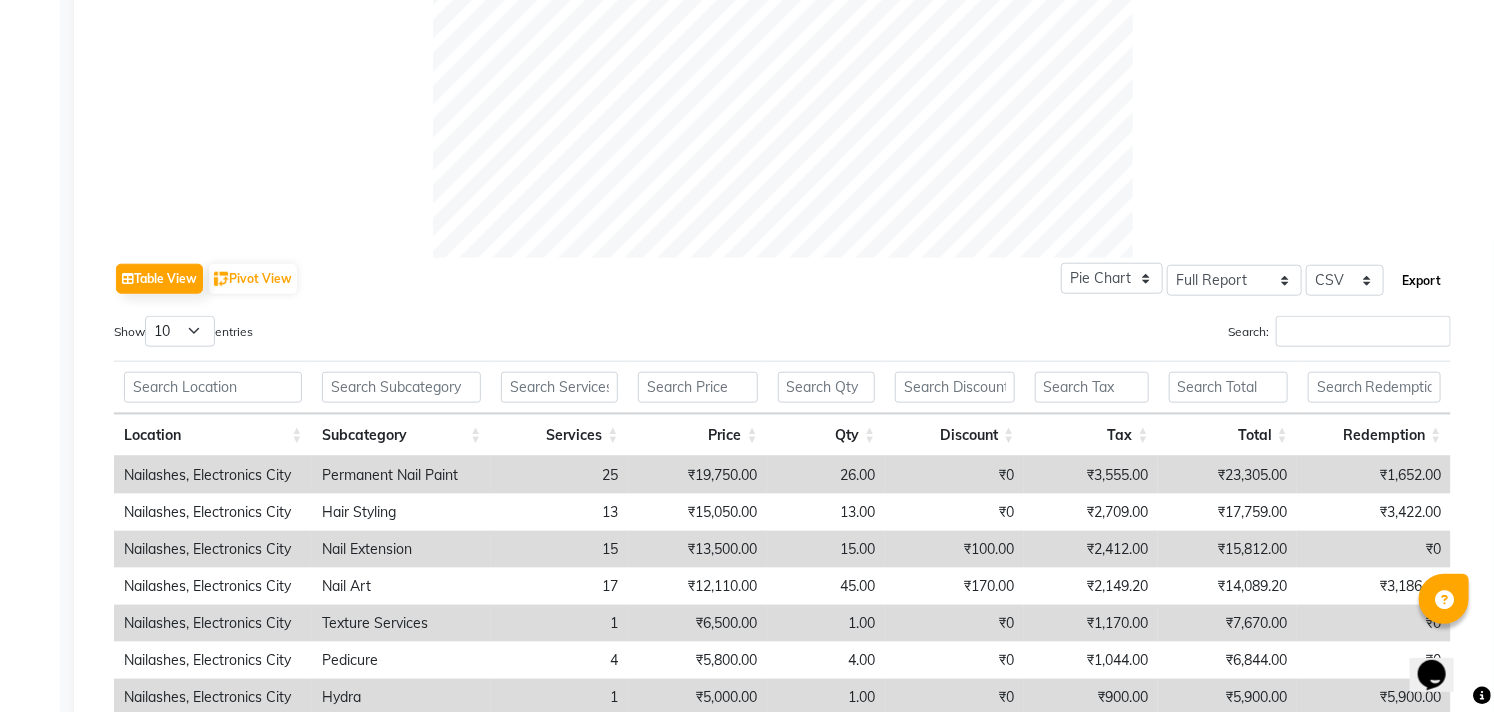 click on "Export" 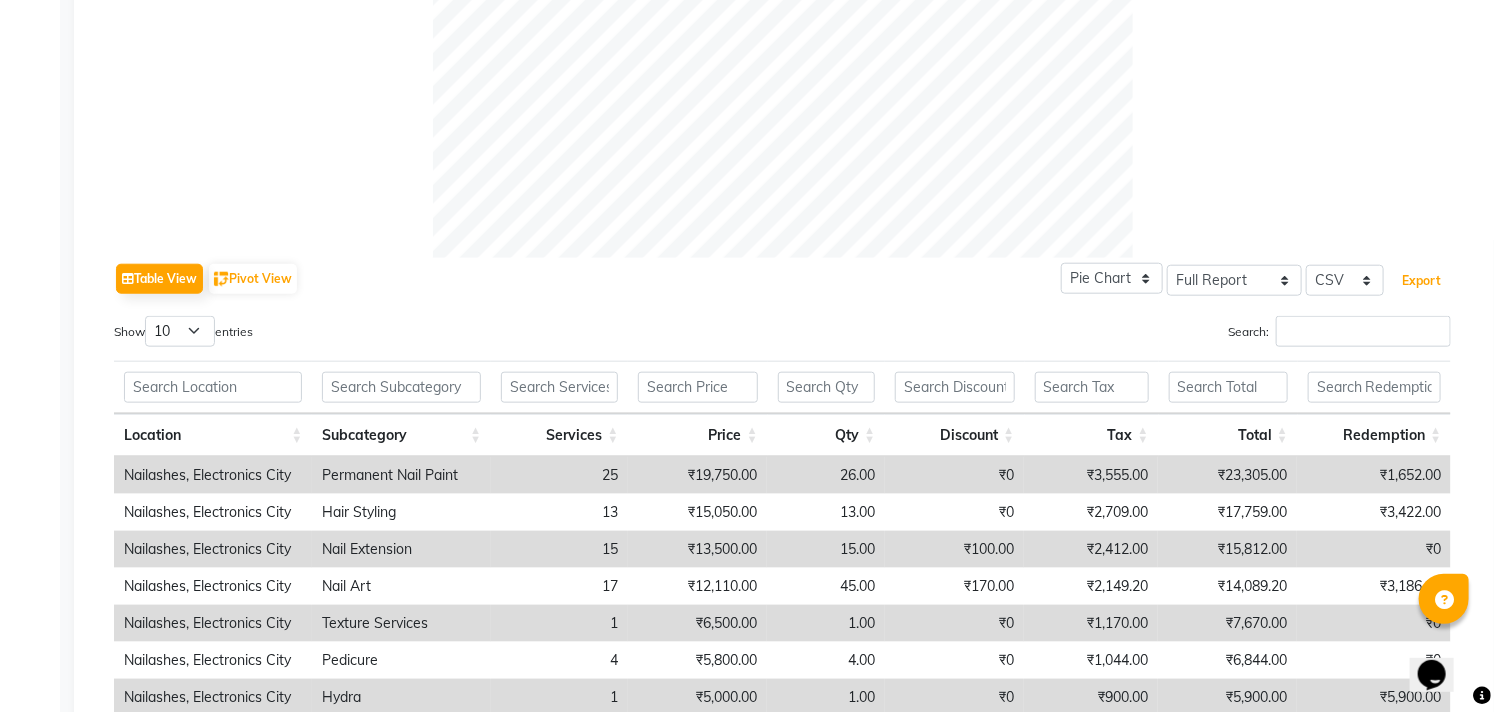 type 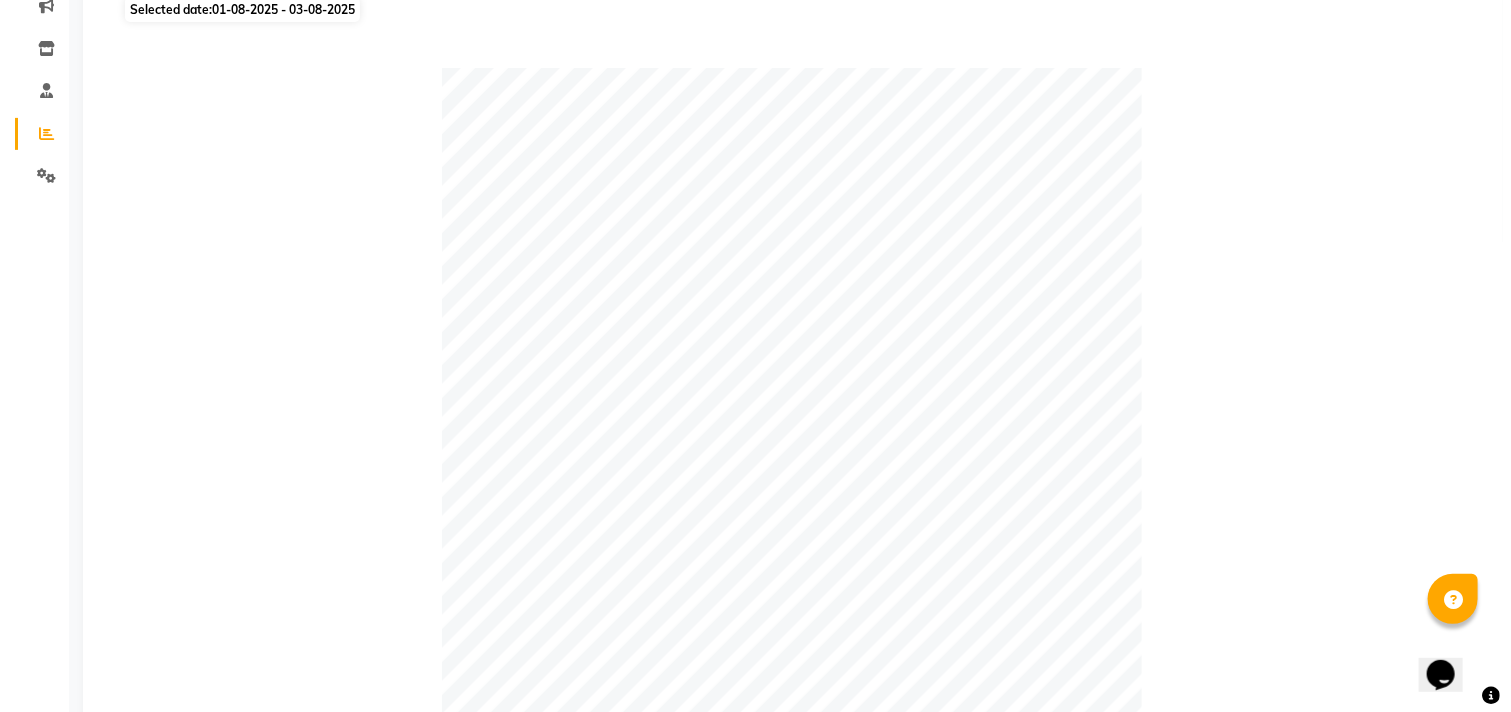 scroll, scrollTop: 0, scrollLeft: 0, axis: both 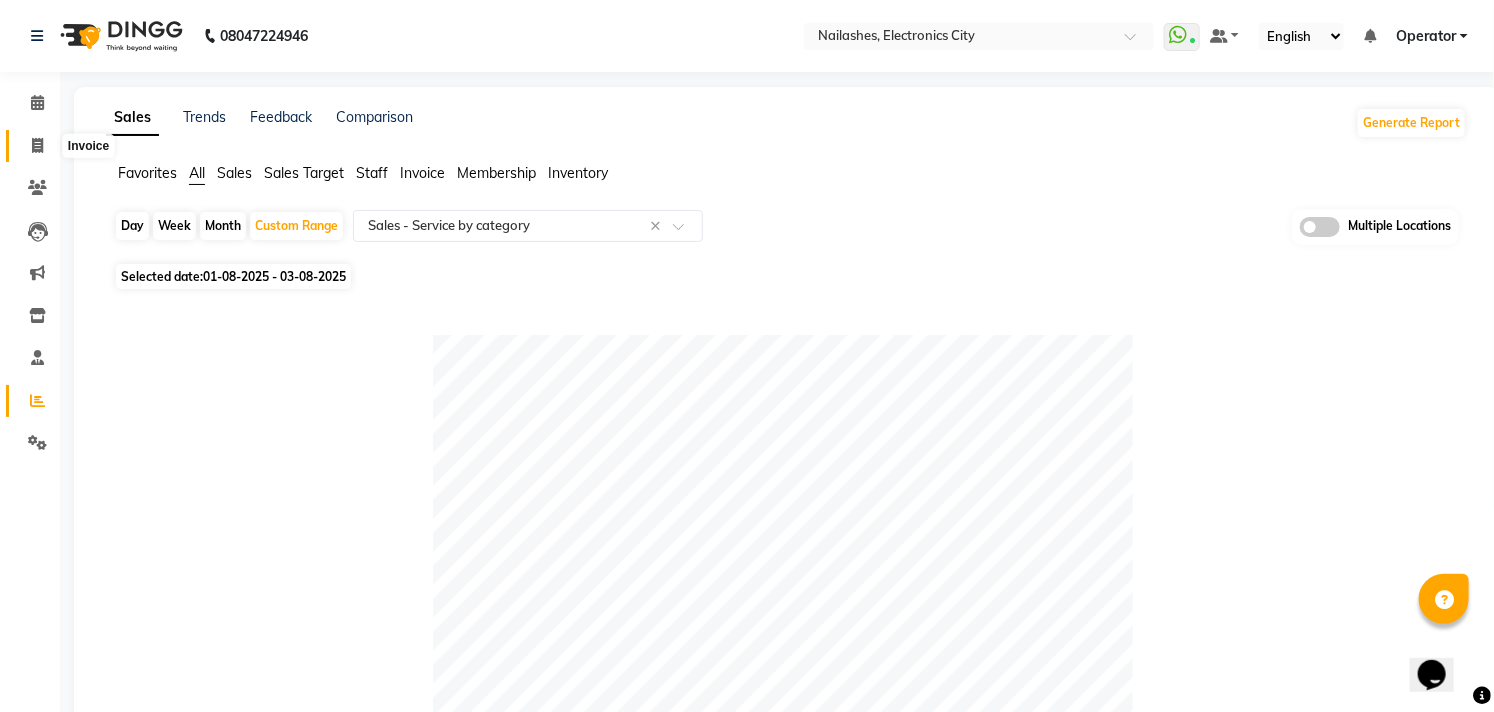 drag, startPoint x: 31, startPoint y: 143, endPoint x: 115, endPoint y: 38, distance: 134.4656 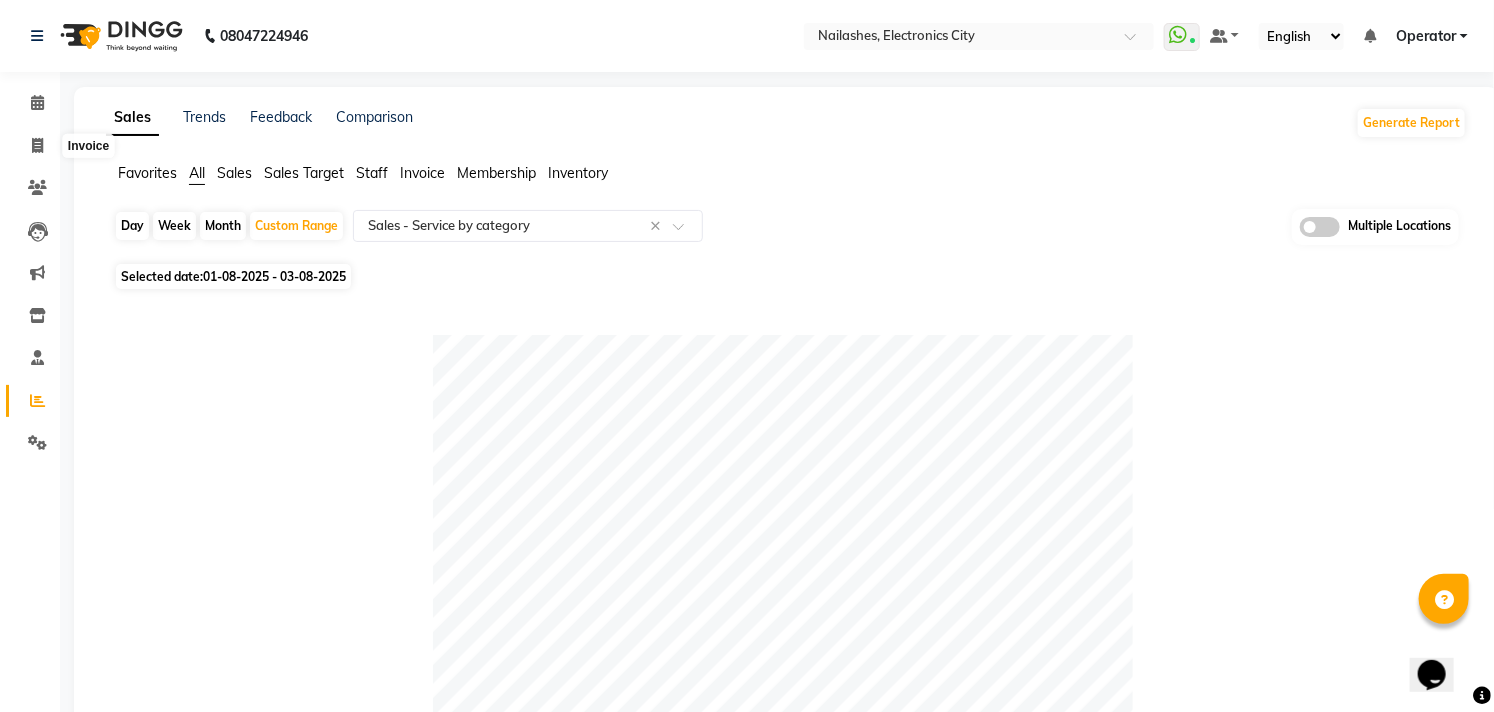 select on "service" 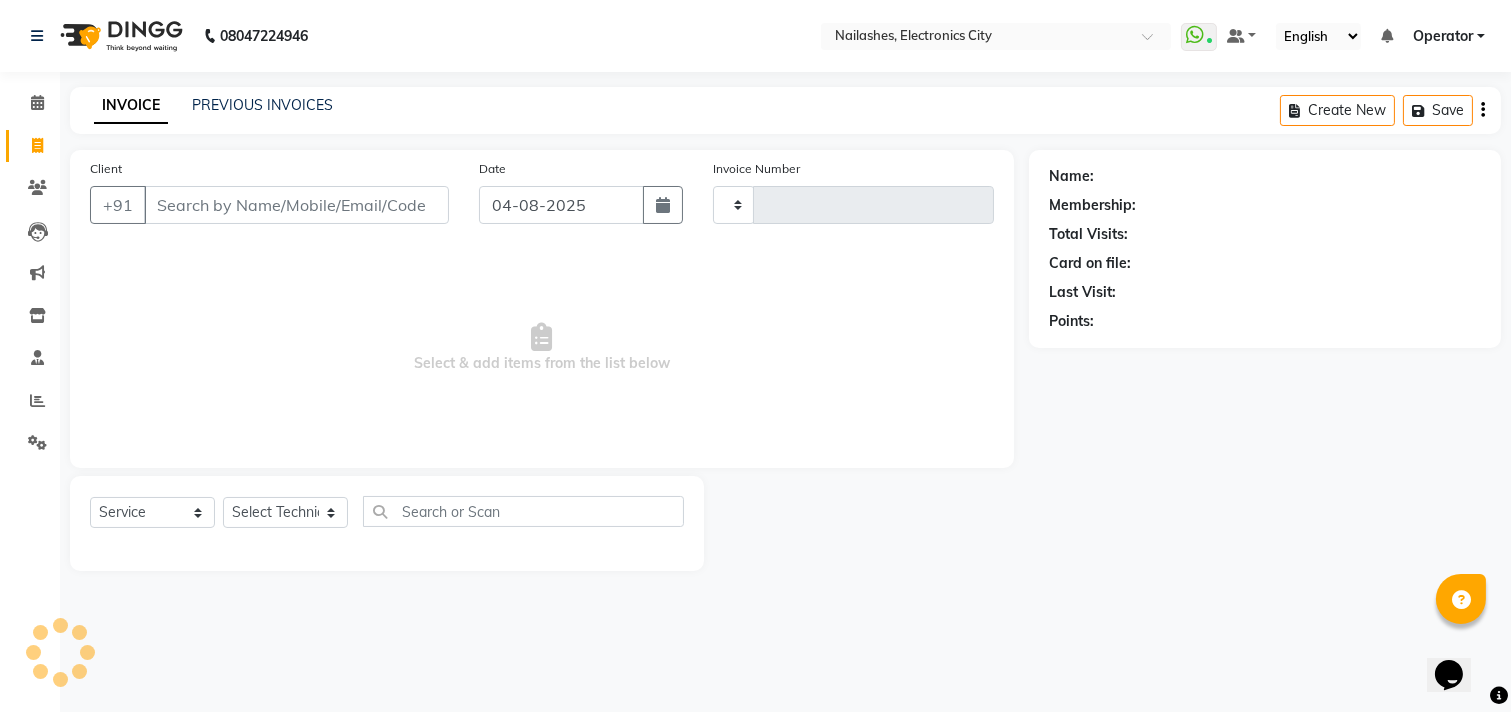 type on "1309" 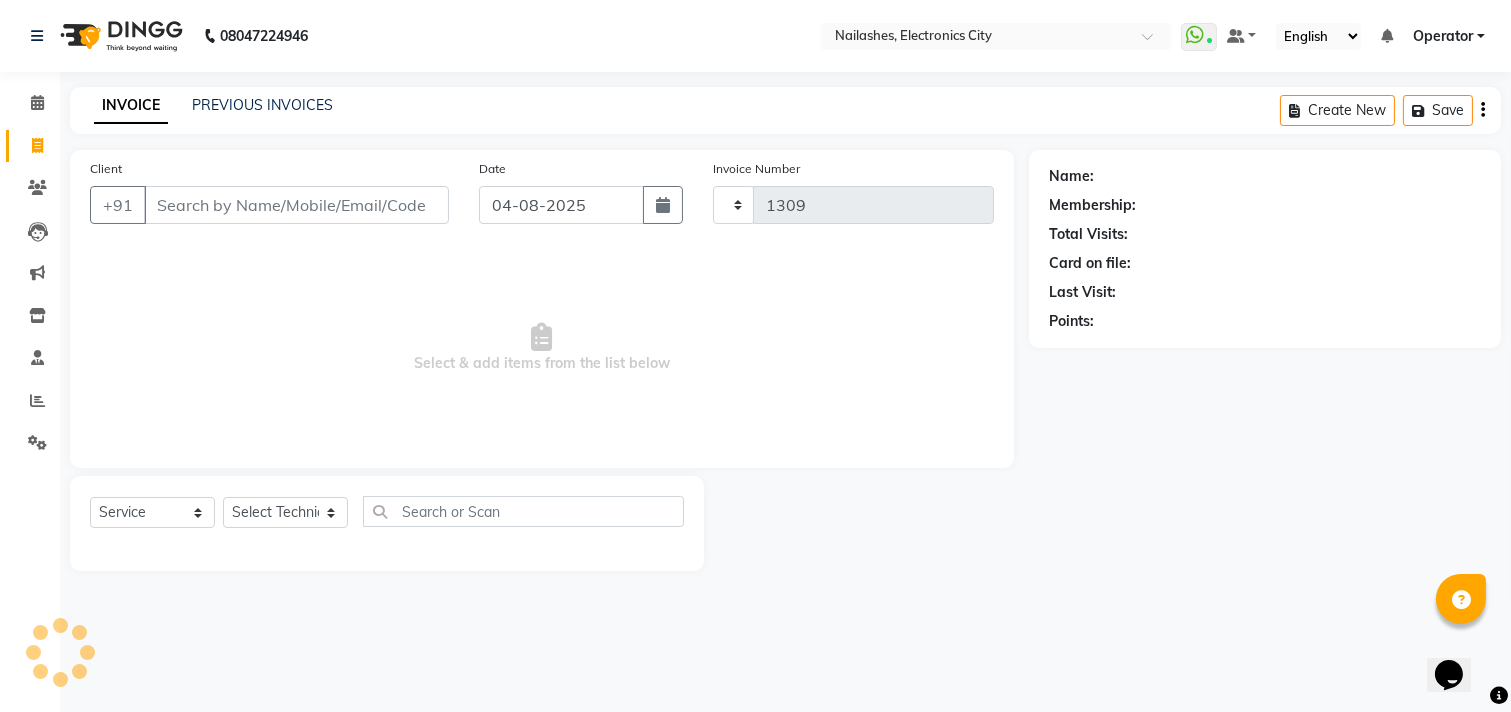 select on "4251" 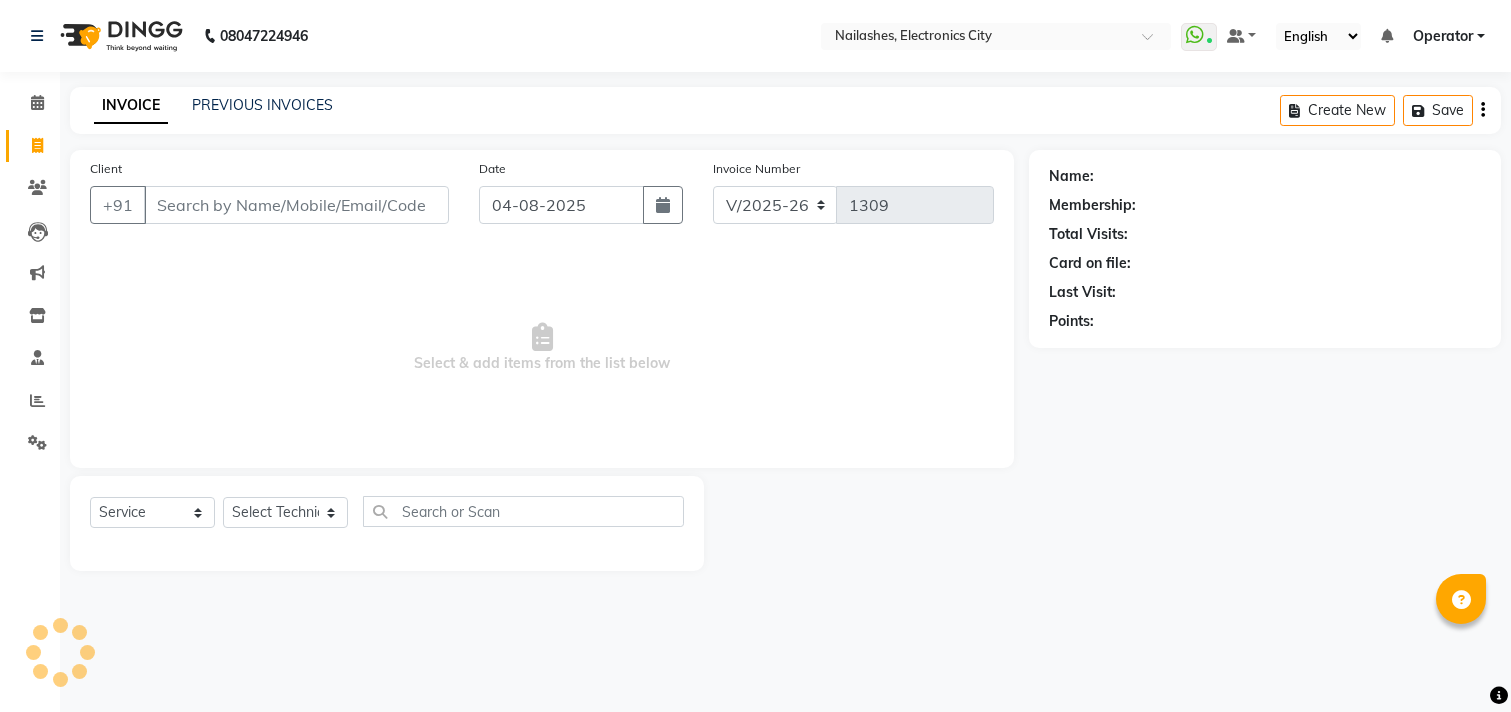 select on "4251" 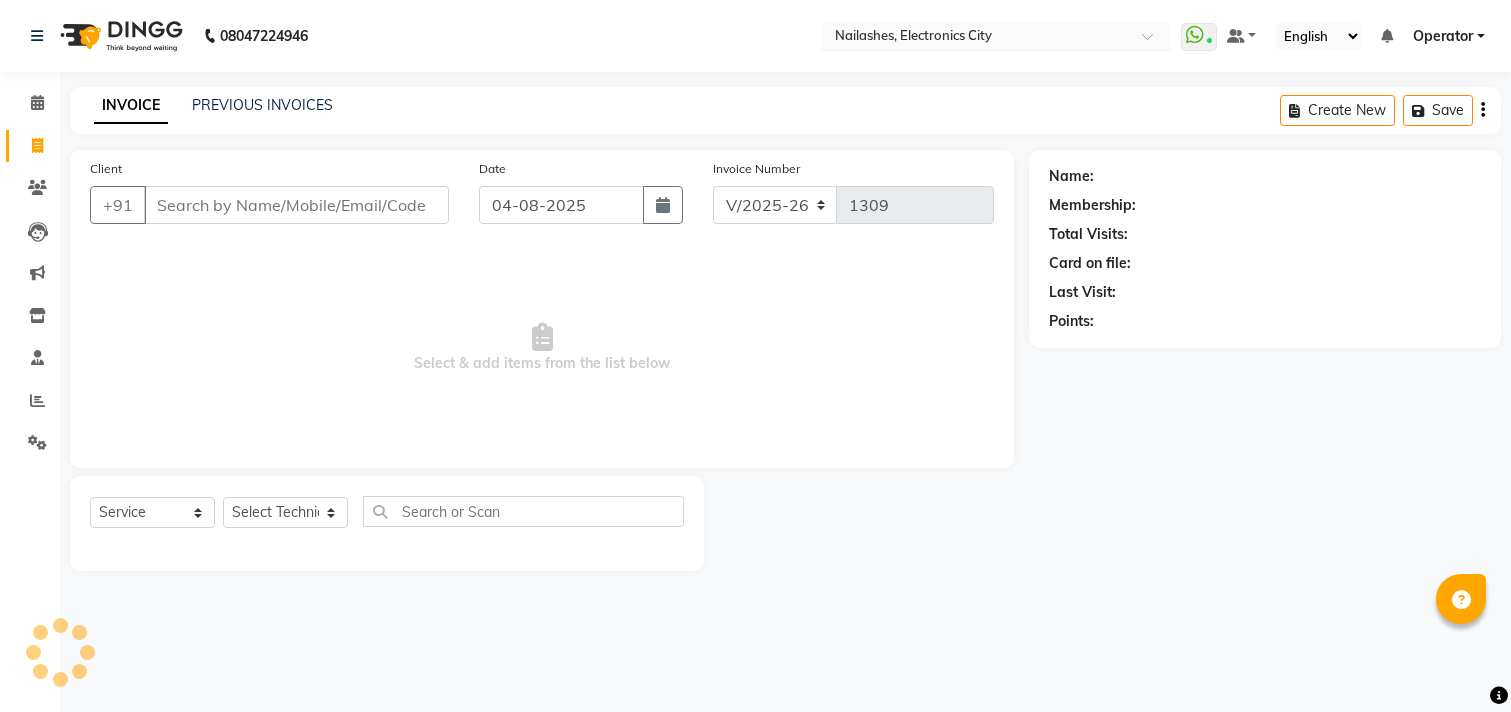 click at bounding box center [976, 38] 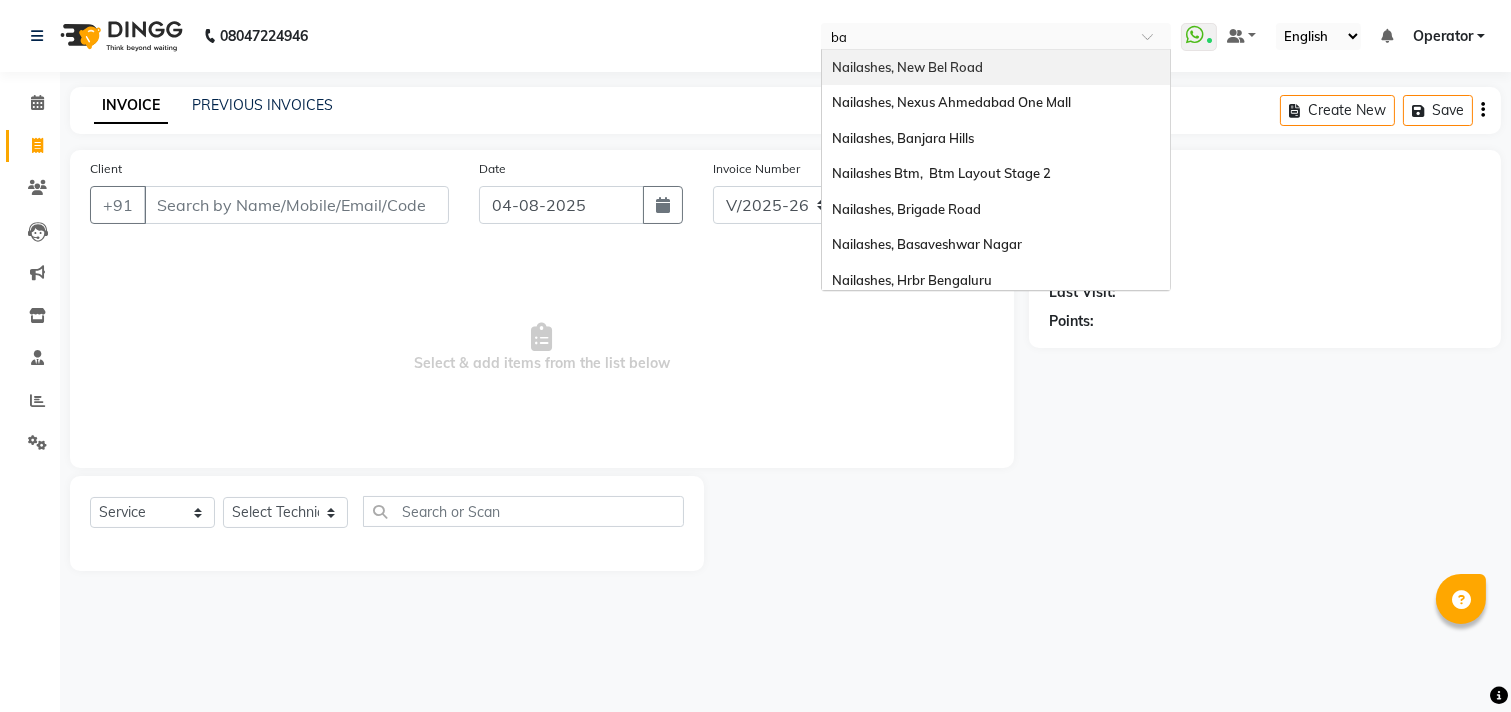 scroll, scrollTop: 0, scrollLeft: 0, axis: both 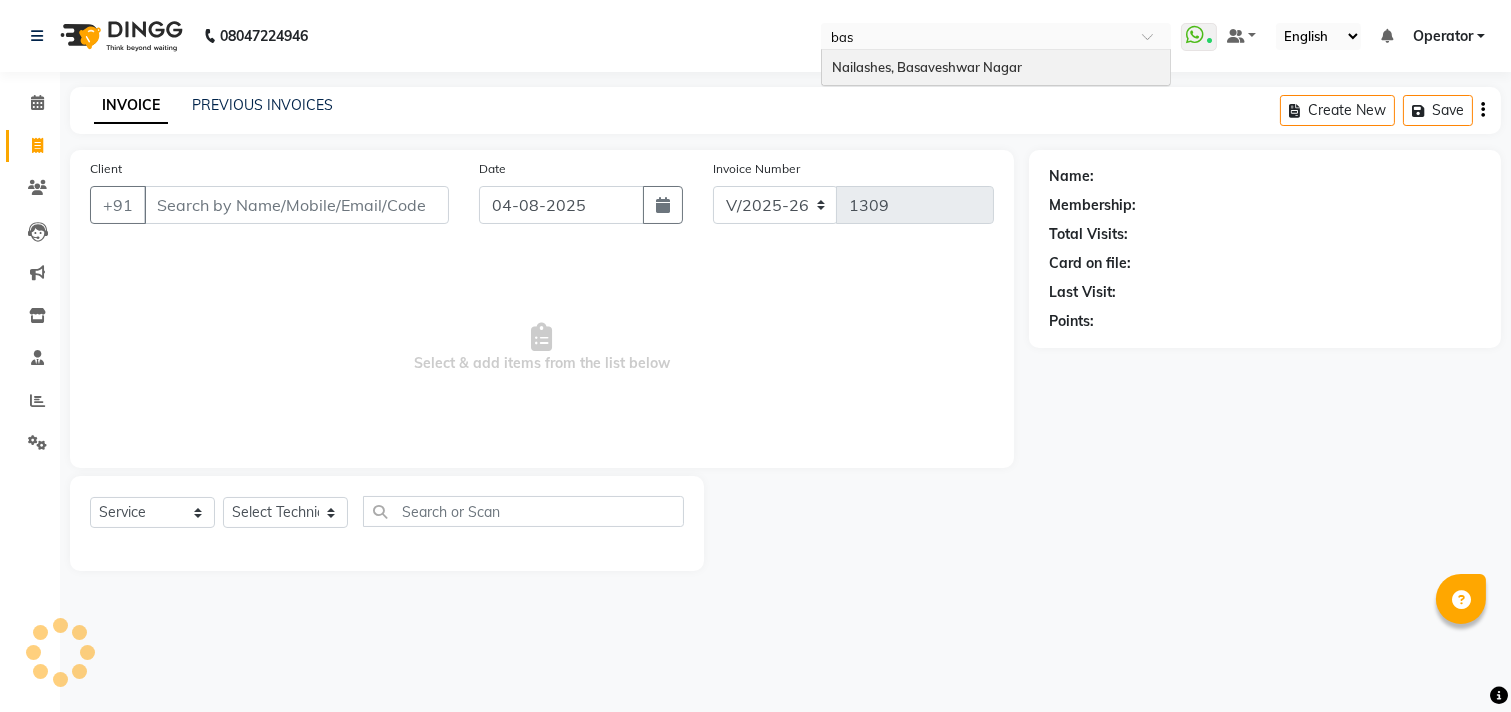 type on "basa" 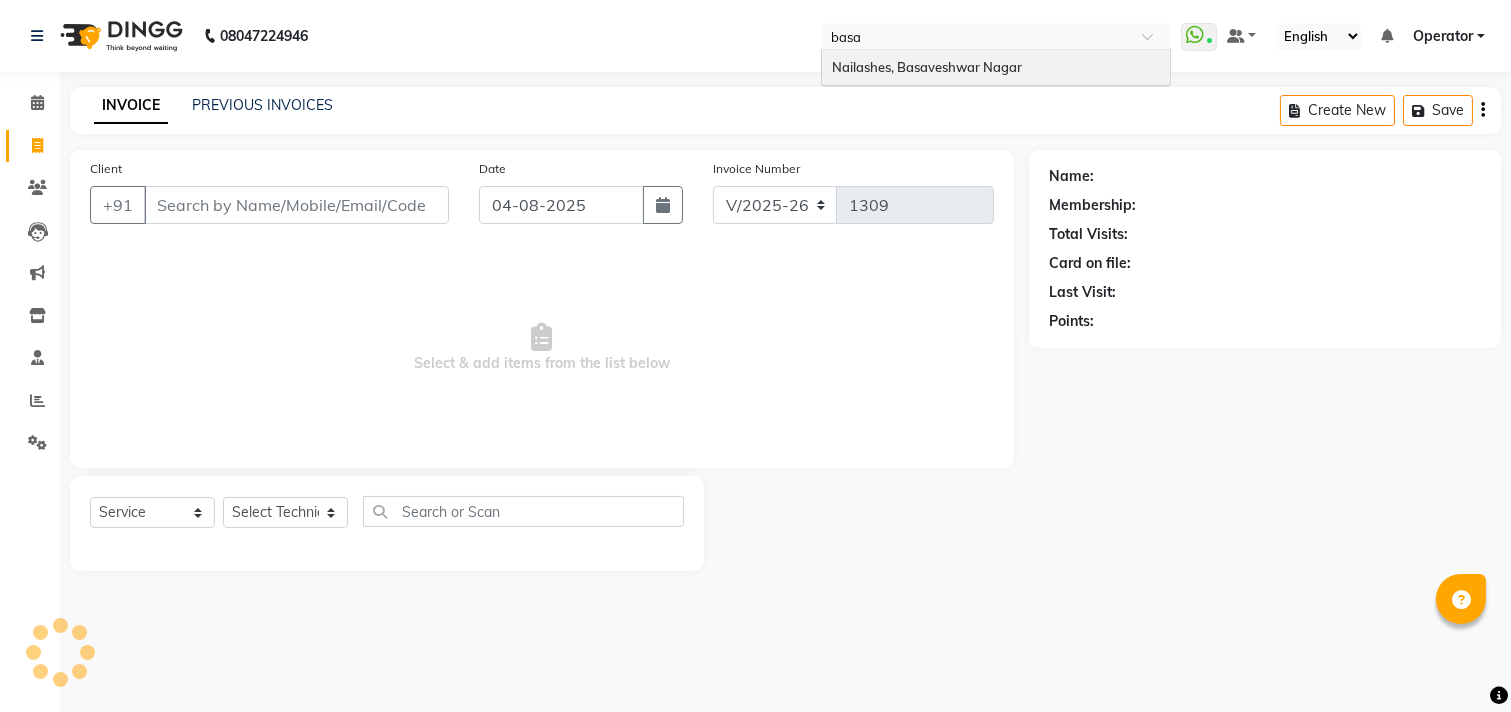 type 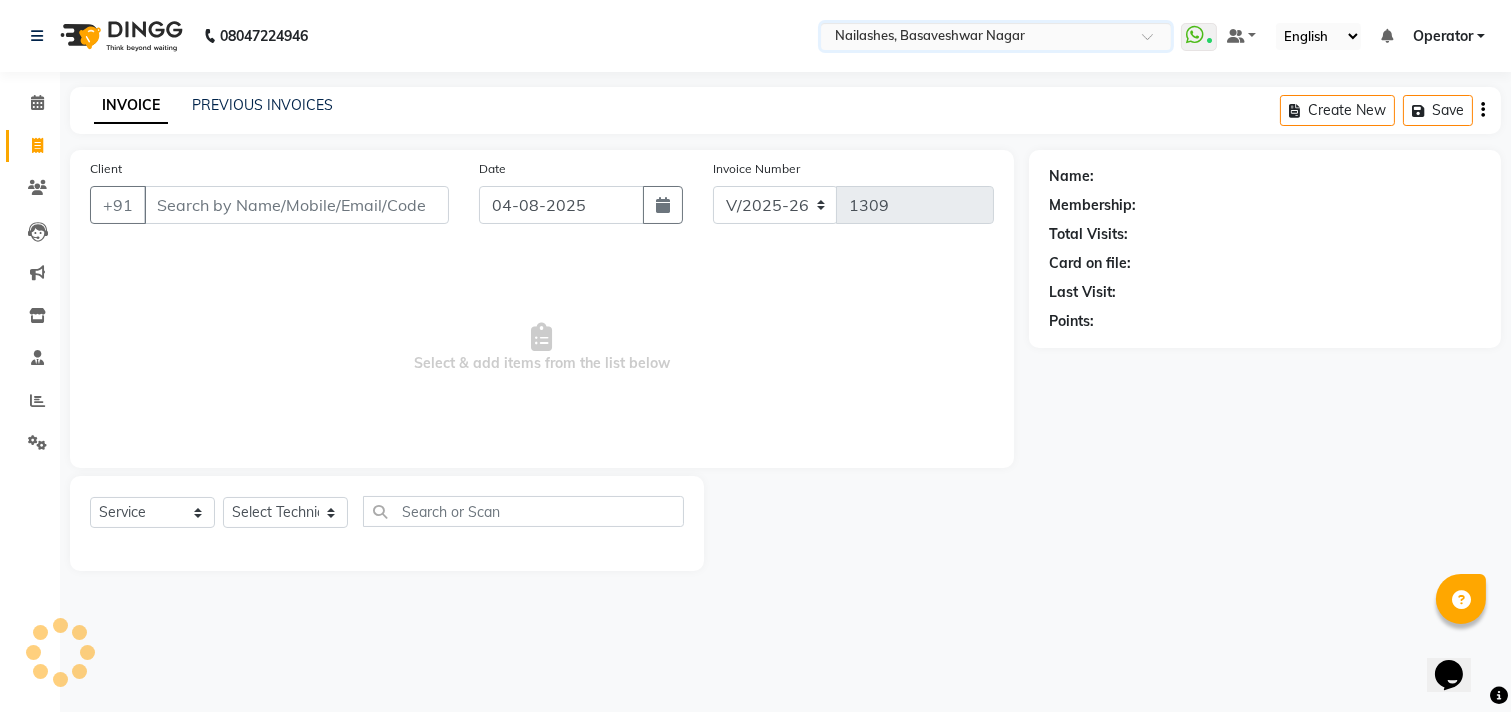 scroll, scrollTop: 0, scrollLeft: 0, axis: both 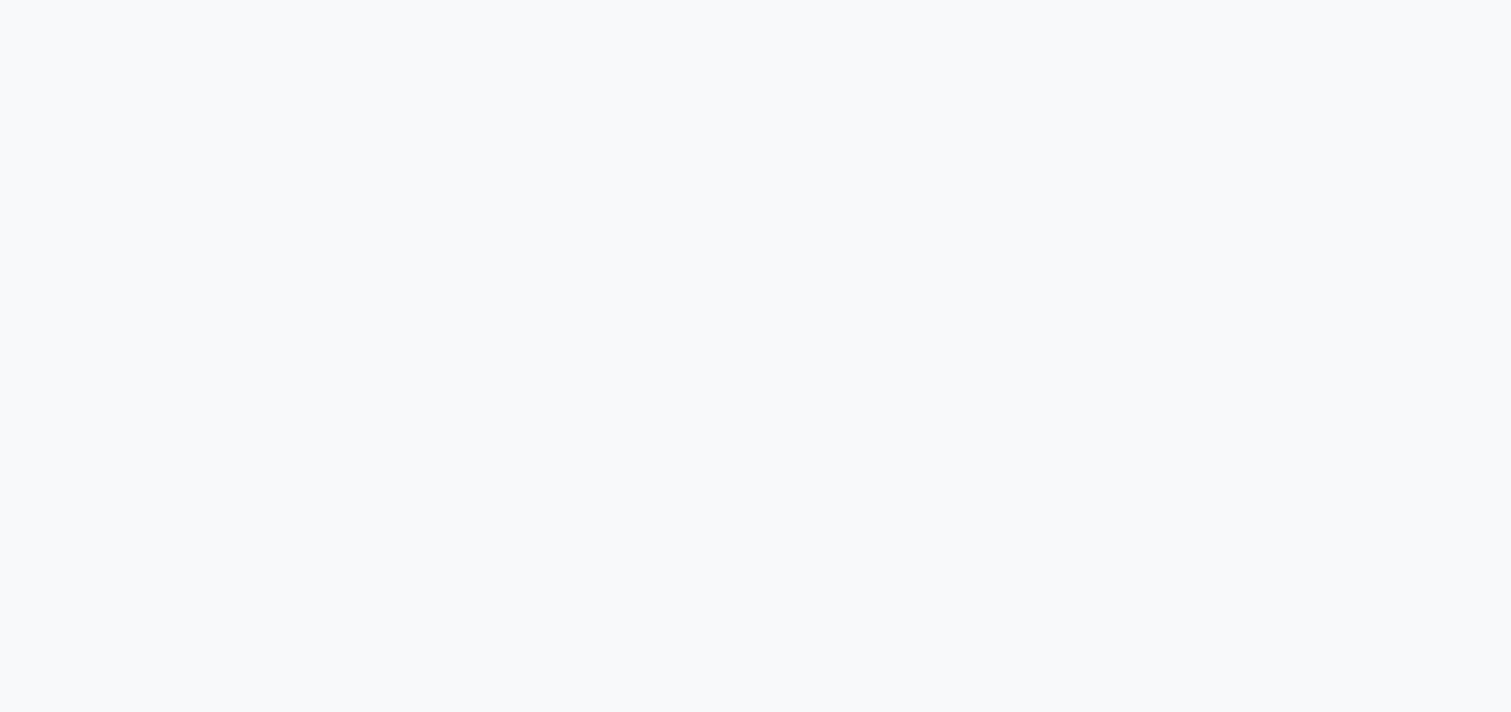 select on "service" 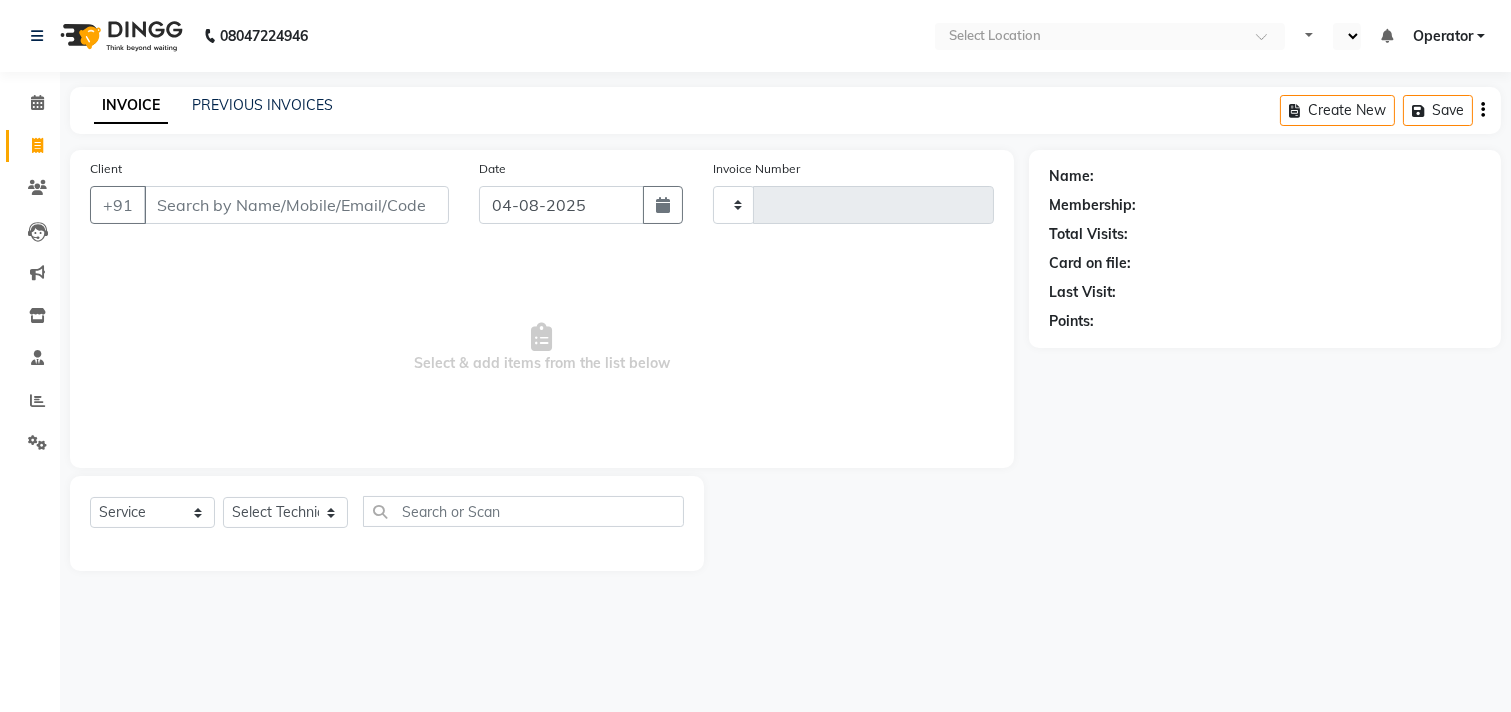 type on "1113" 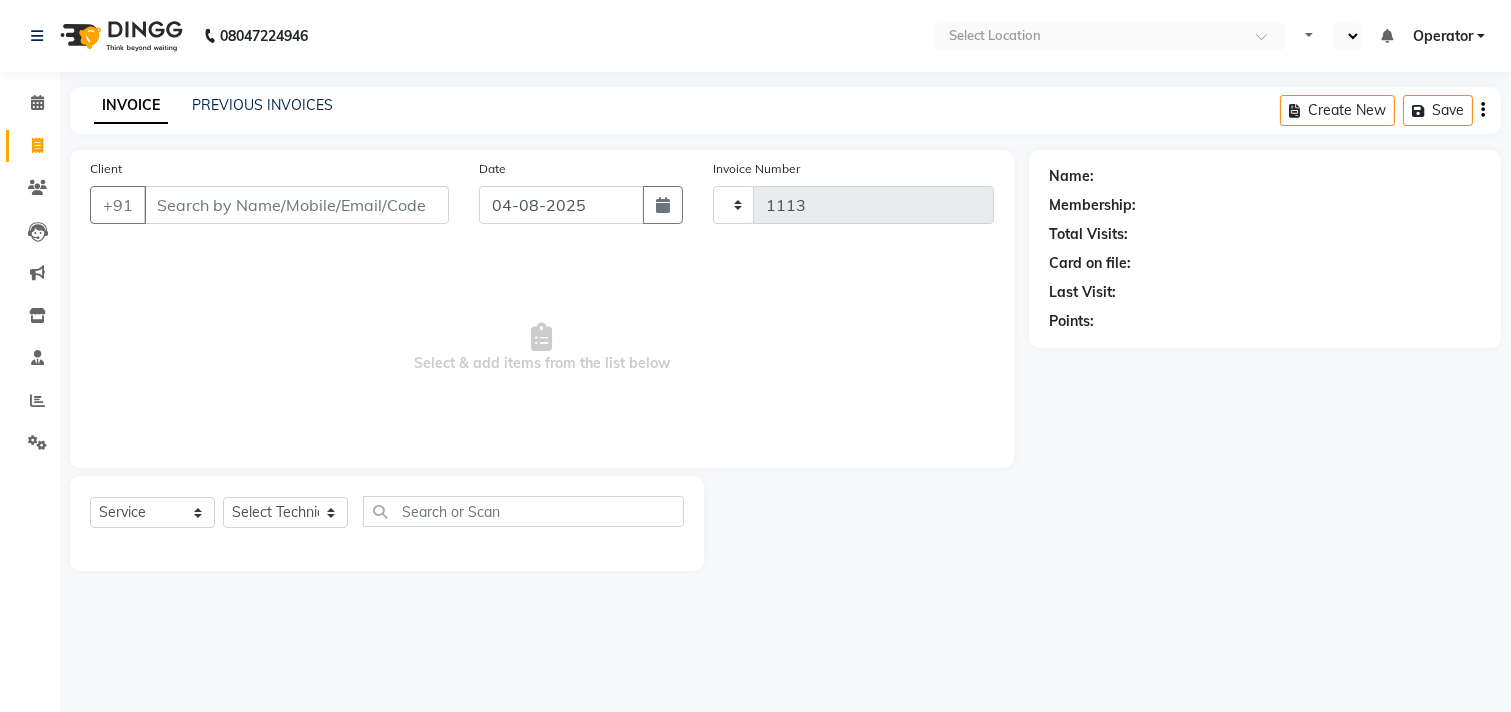 select on "en" 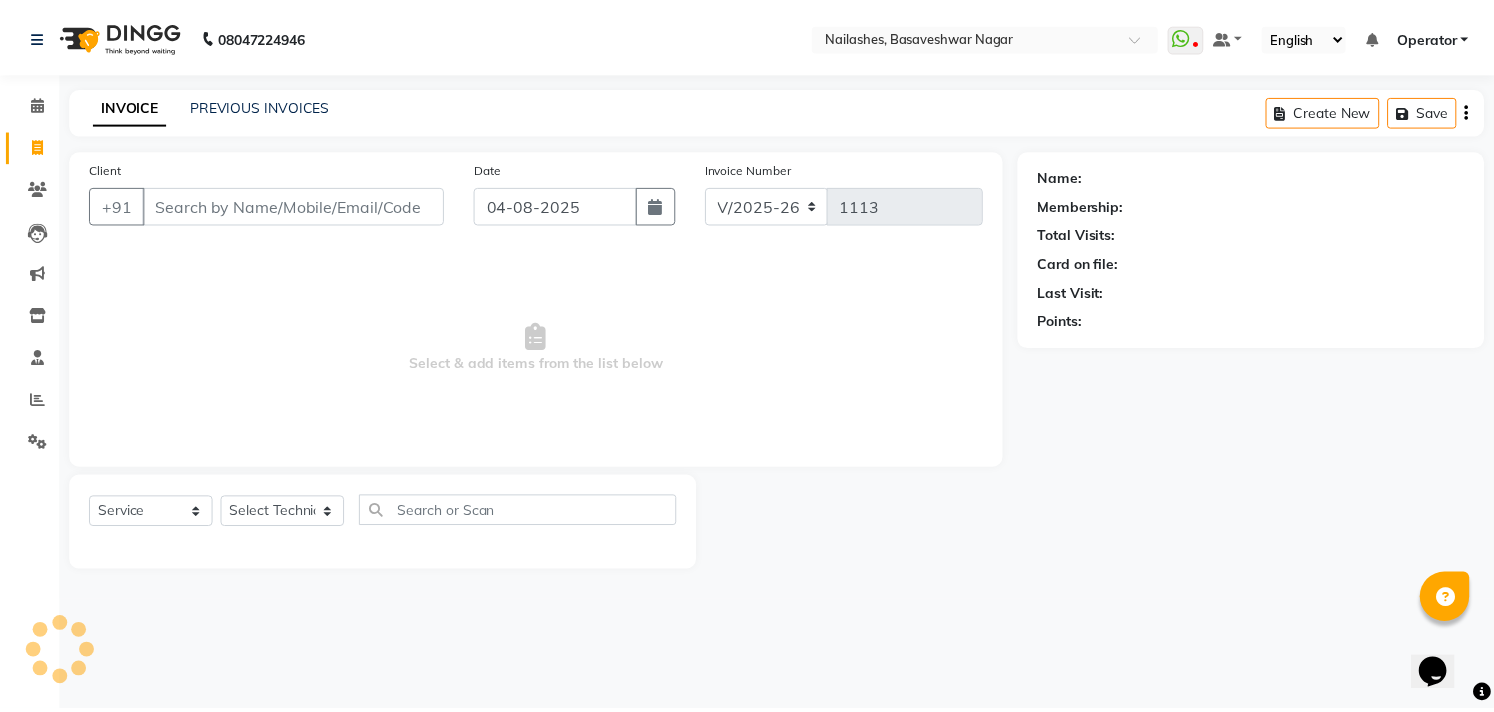 scroll, scrollTop: 0, scrollLeft: 0, axis: both 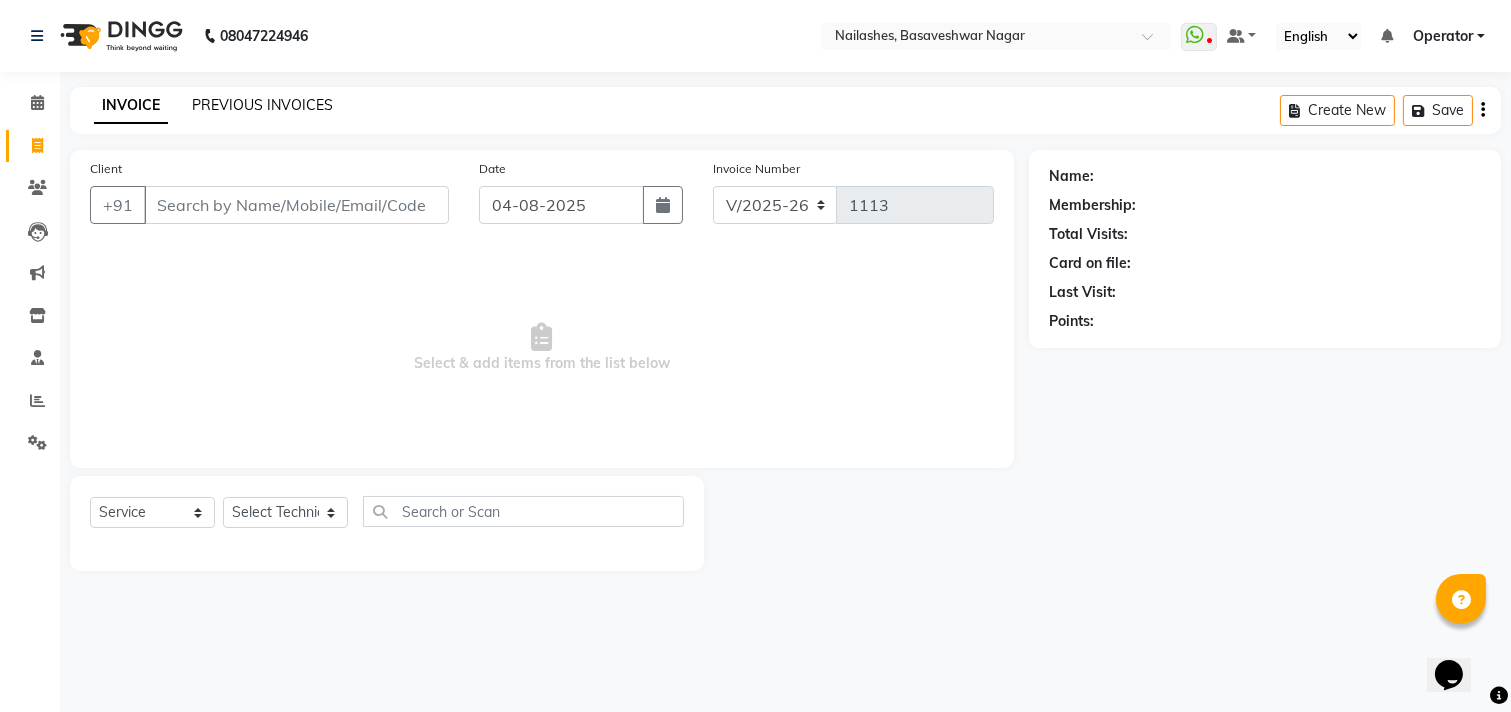 click on "PREVIOUS INVOICES" 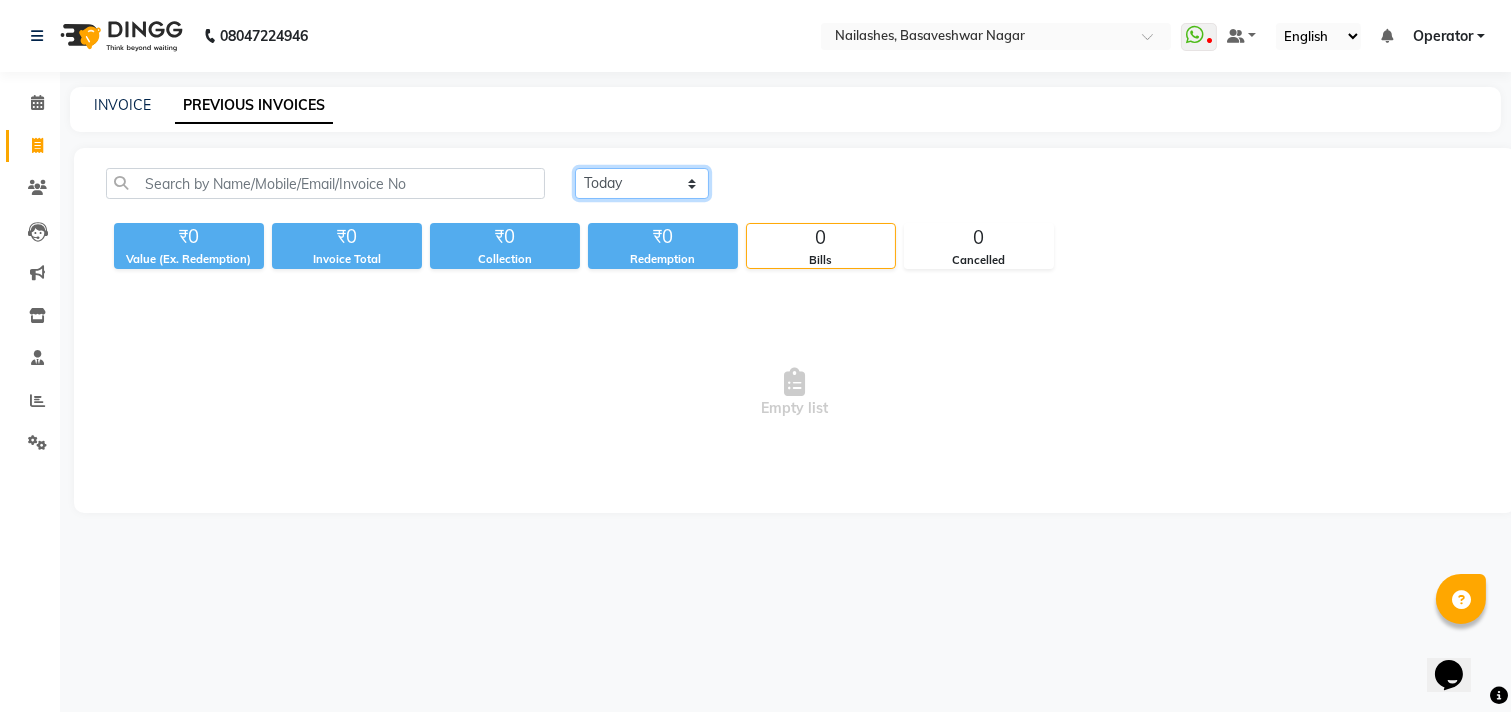 click on "Today Yesterday Custom Range" 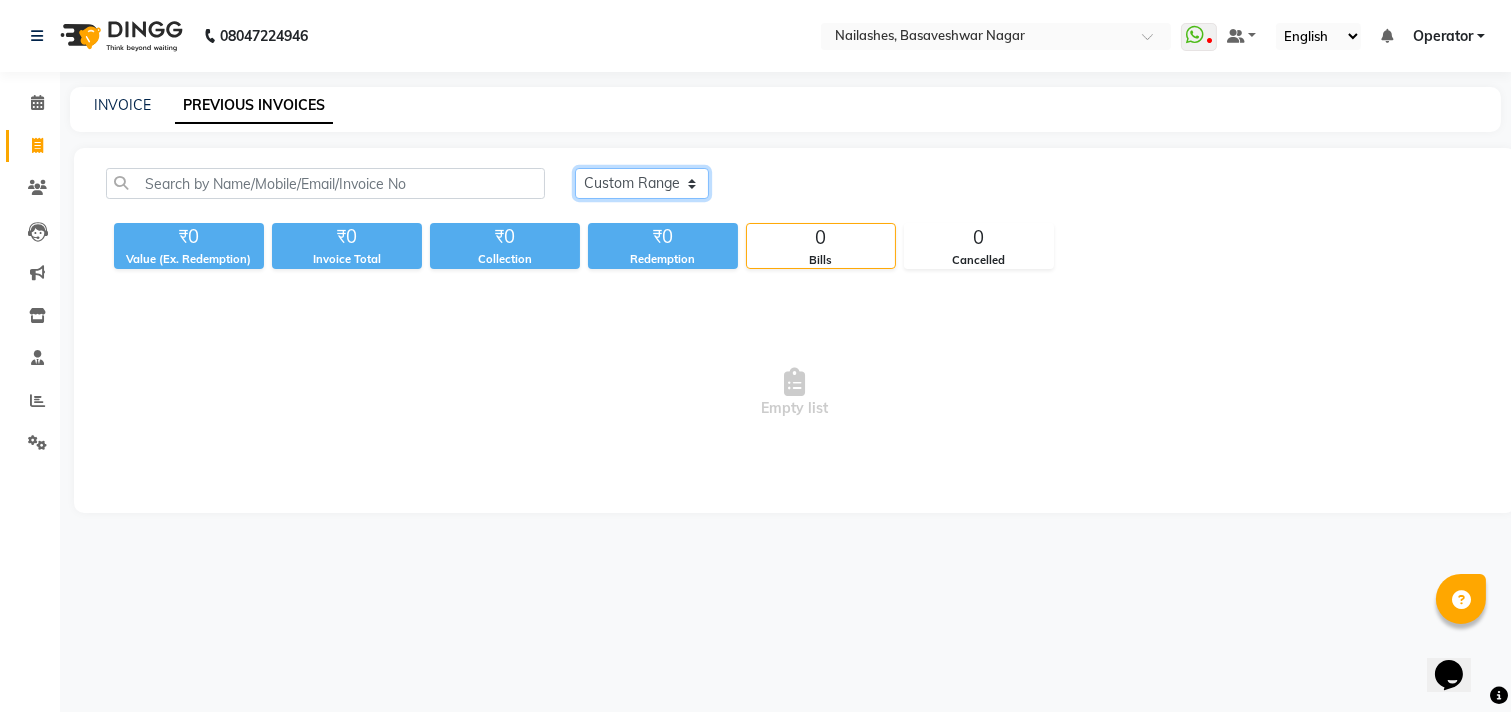 click on "Today Yesterday Custom Range" 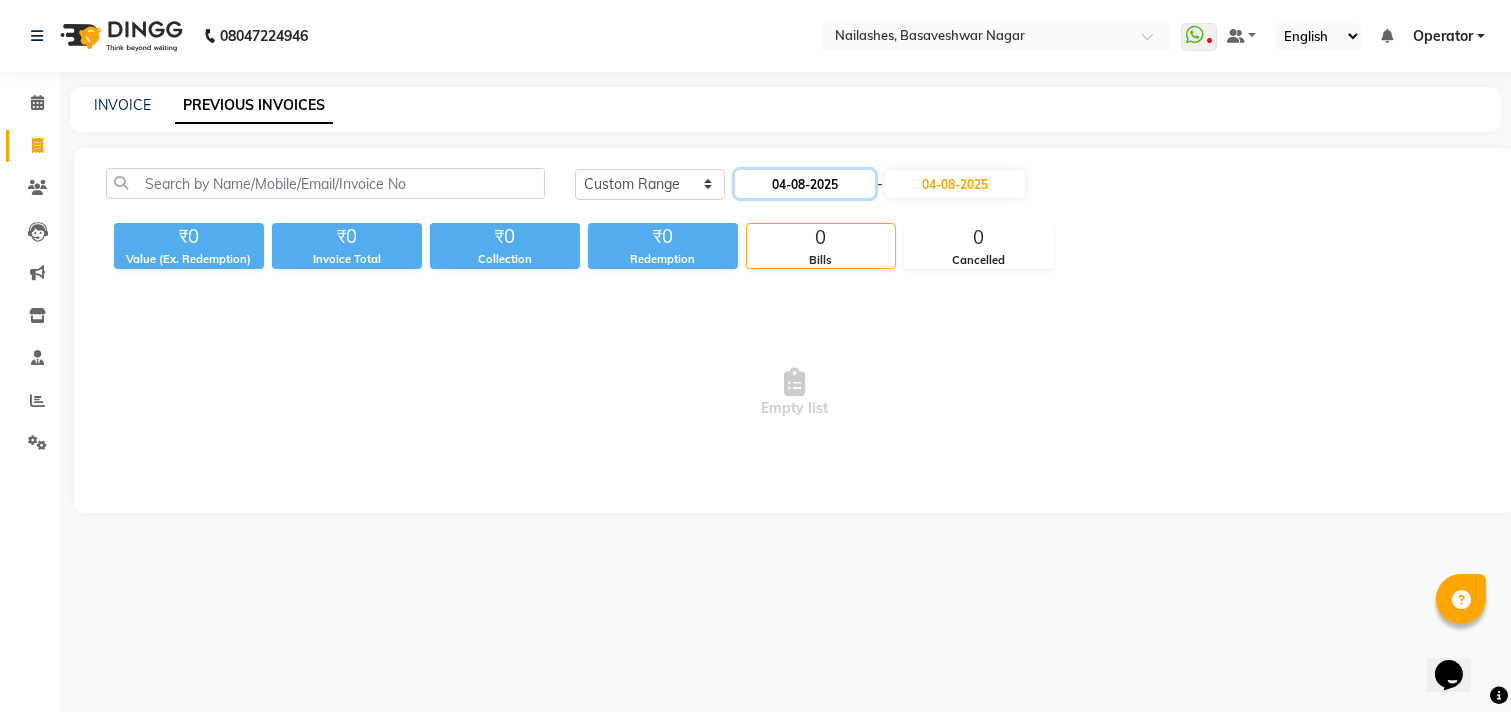 click on "04-08-2025" 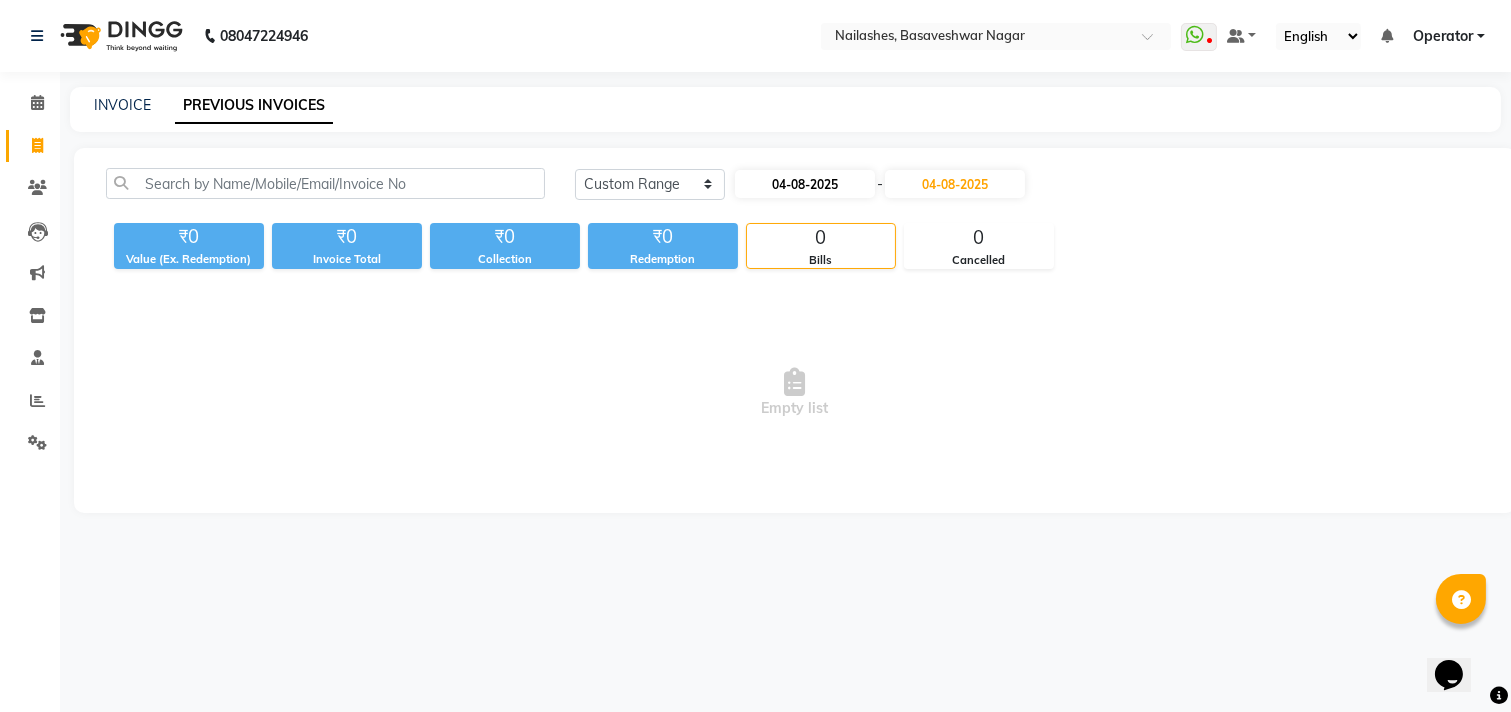 select on "8" 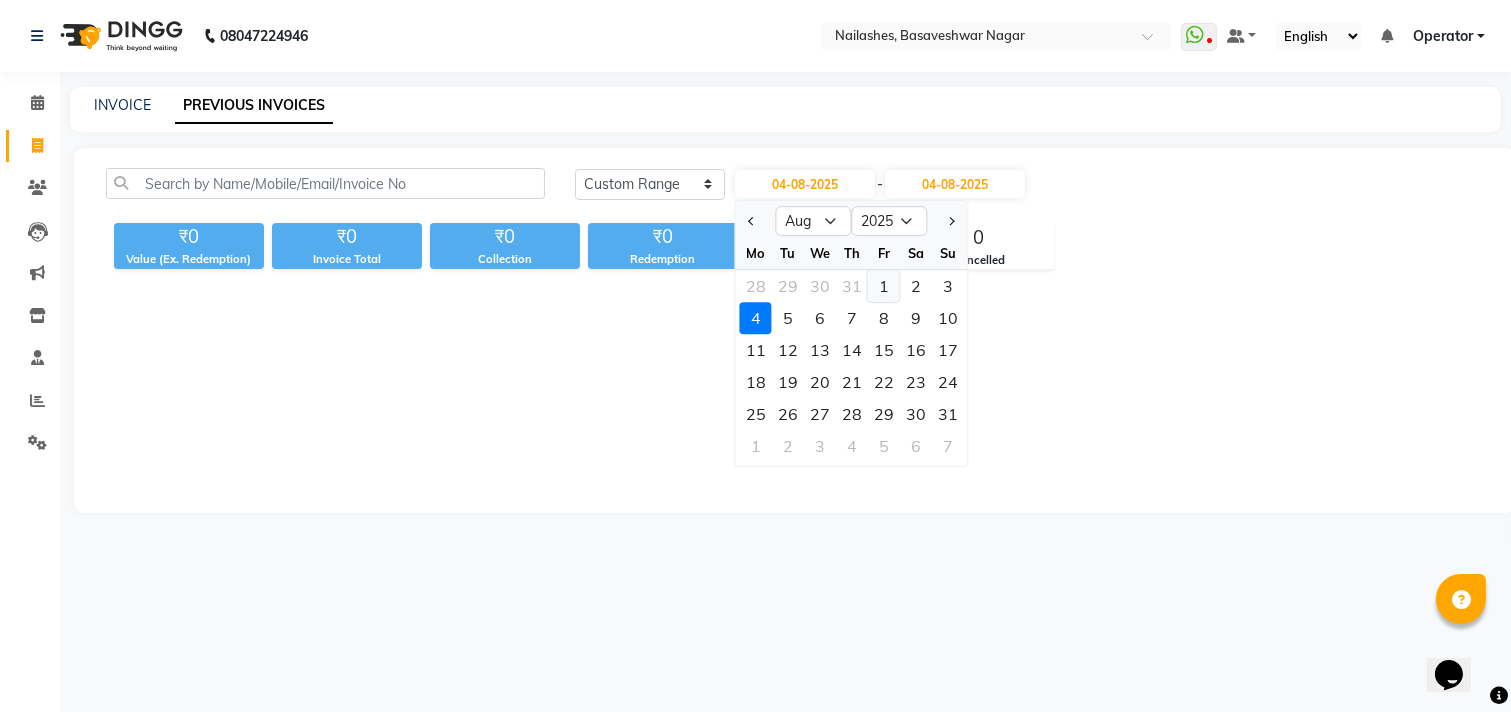 click on "1" 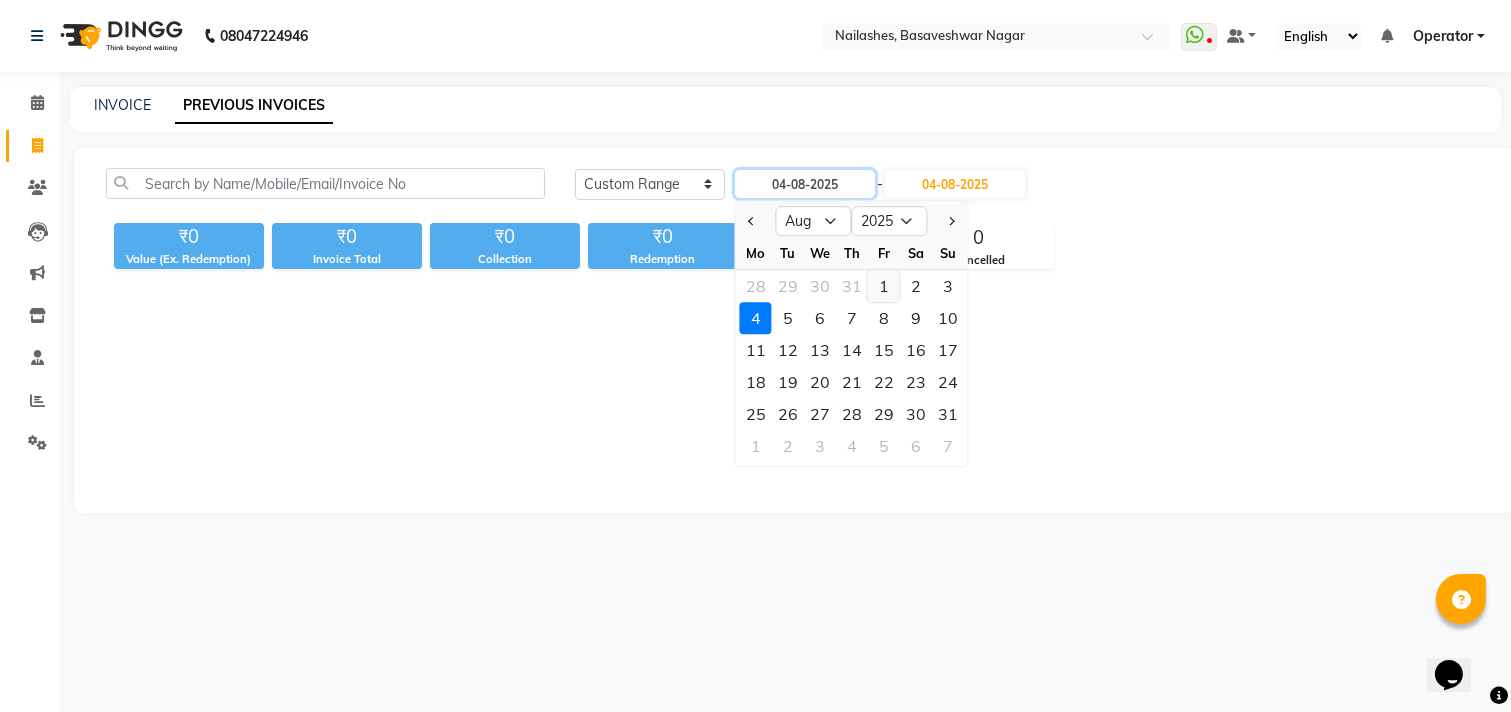 type on "01-08-2025" 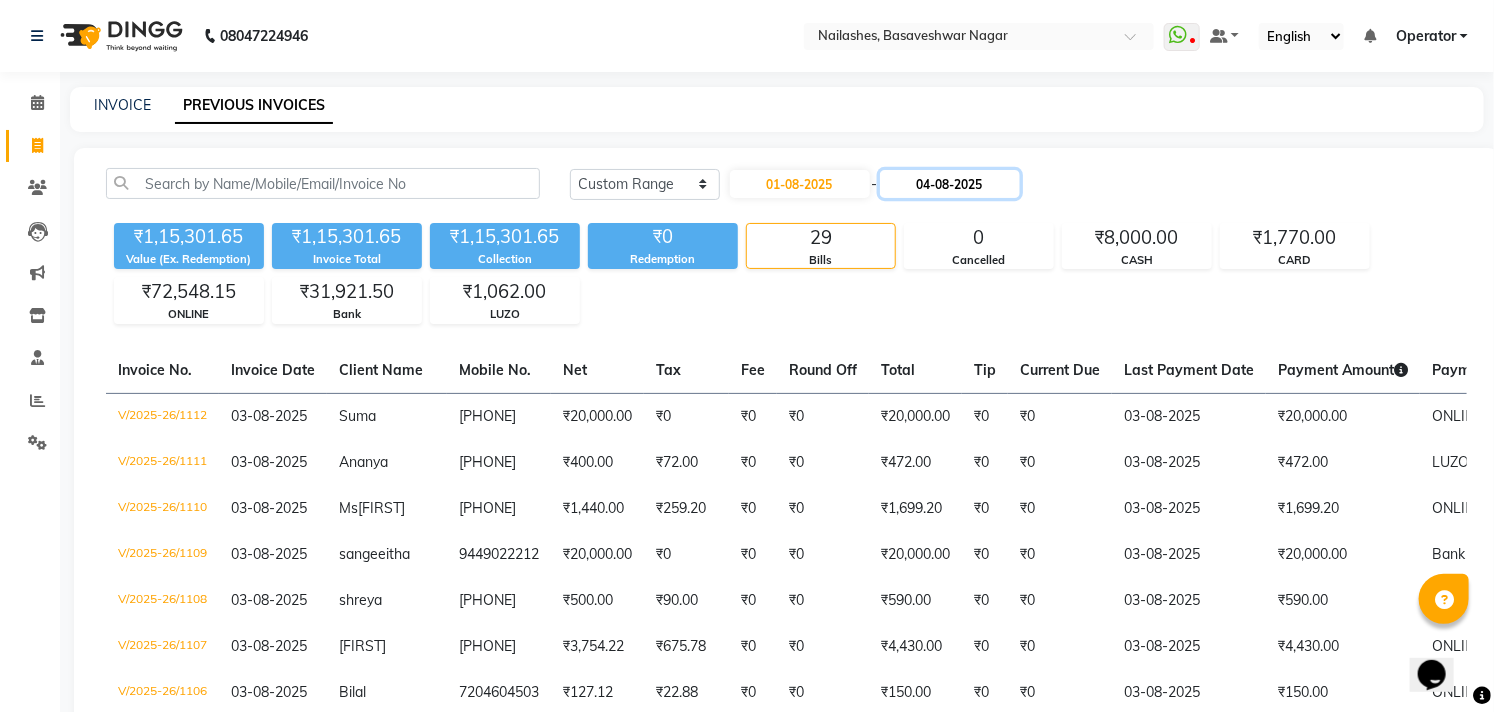 click on "04-08-2025" 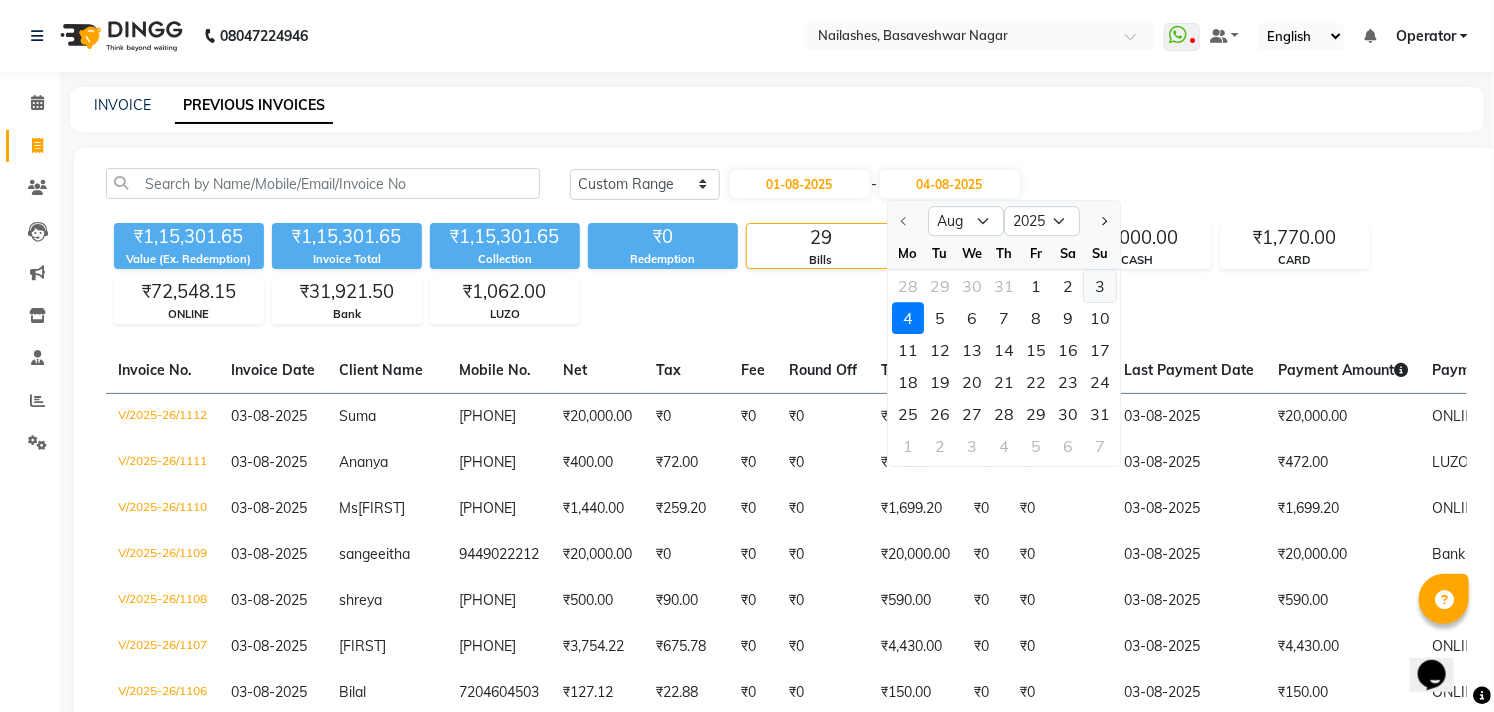 click on "3" 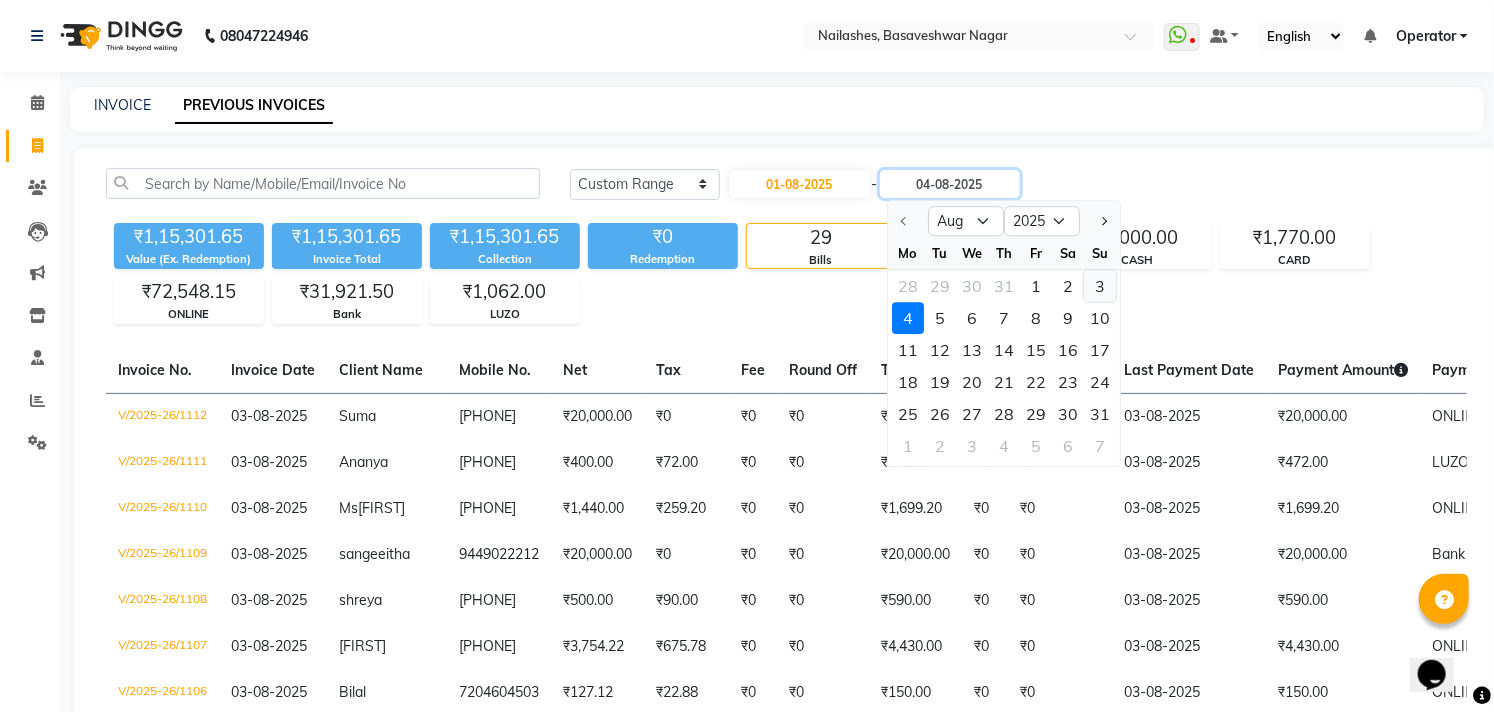 type on "03-08-2025" 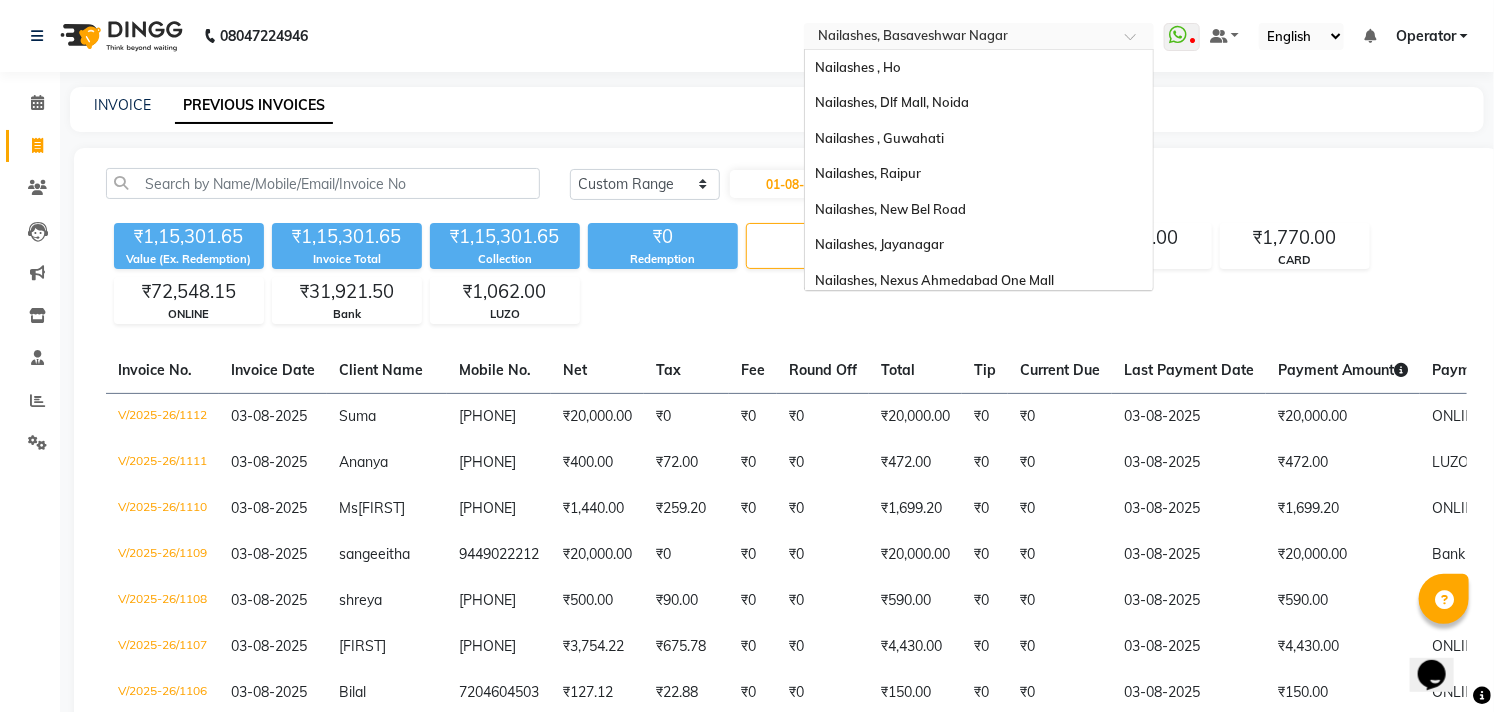 click at bounding box center (959, 38) 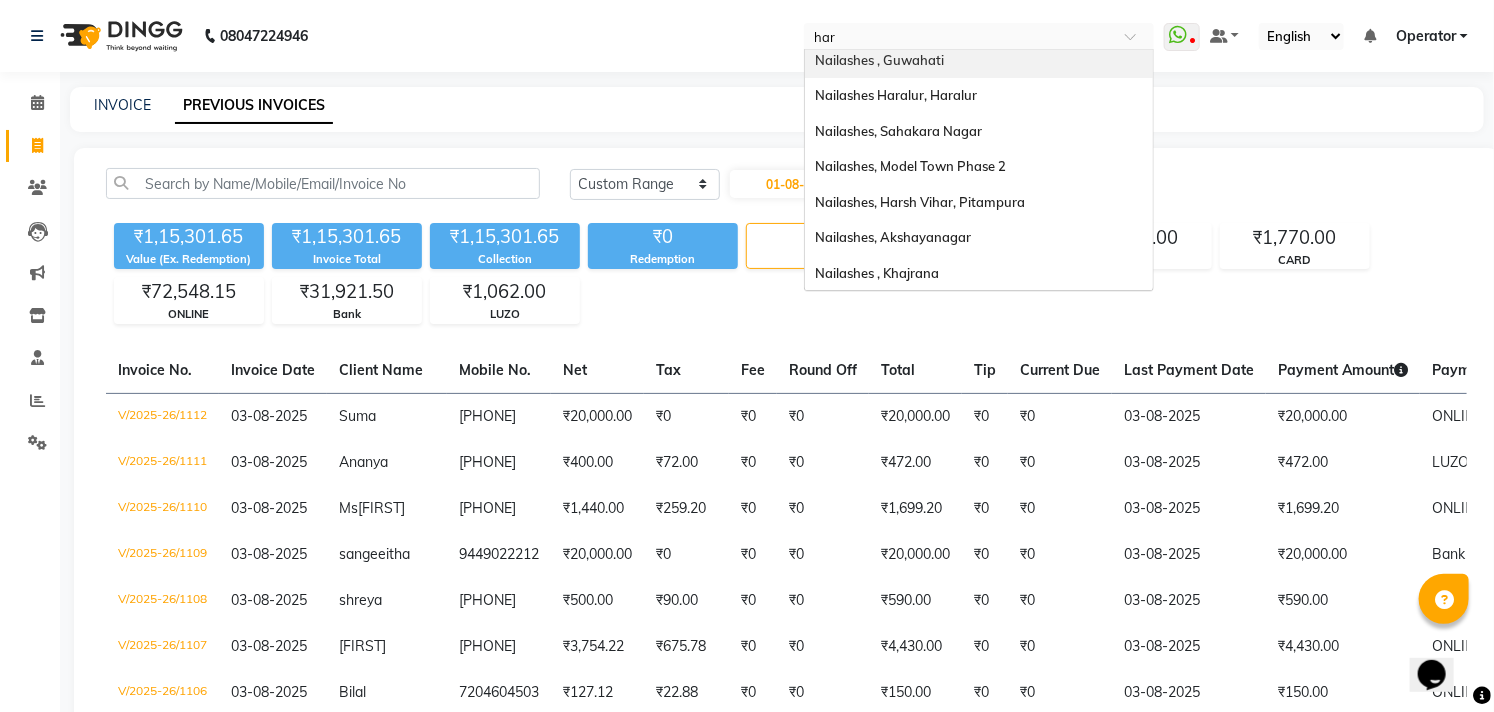 scroll, scrollTop: 0, scrollLeft: 0, axis: both 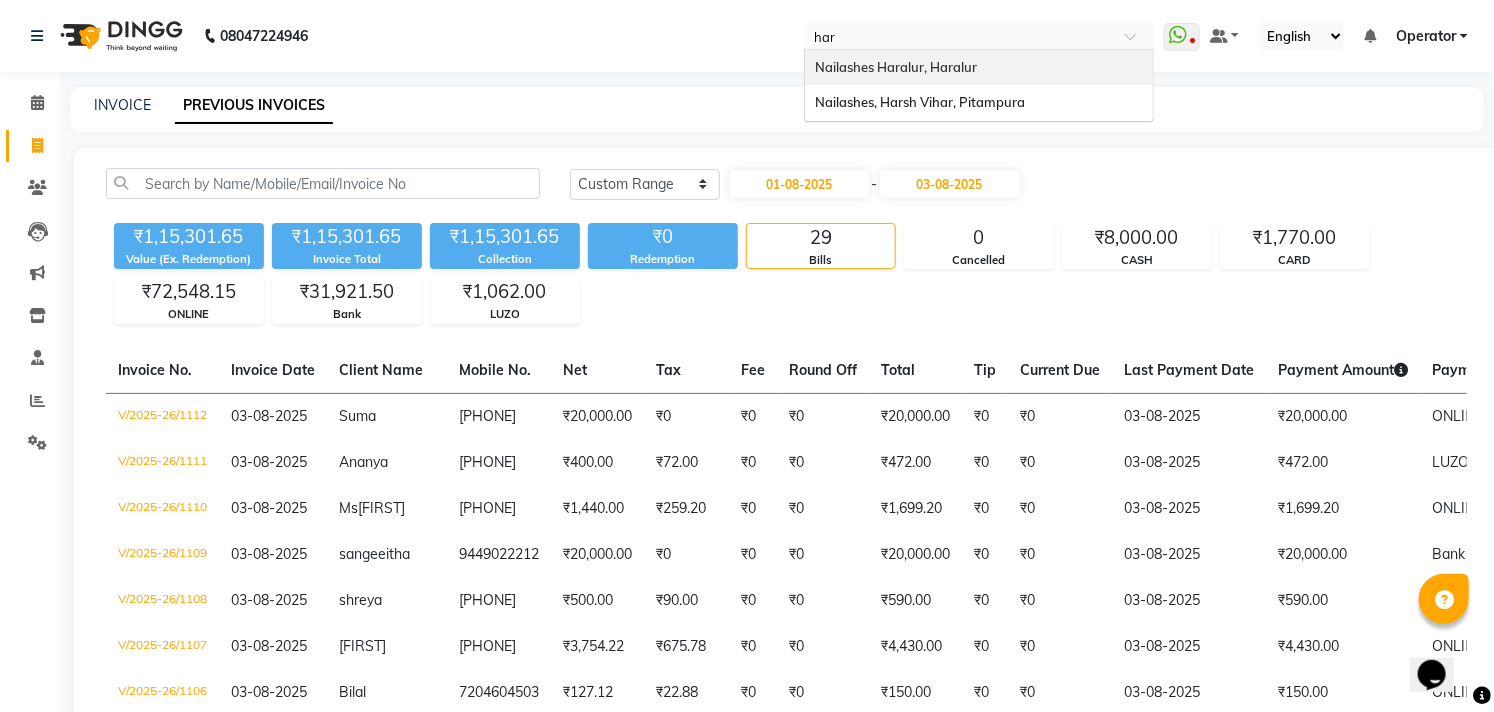 type on "hara" 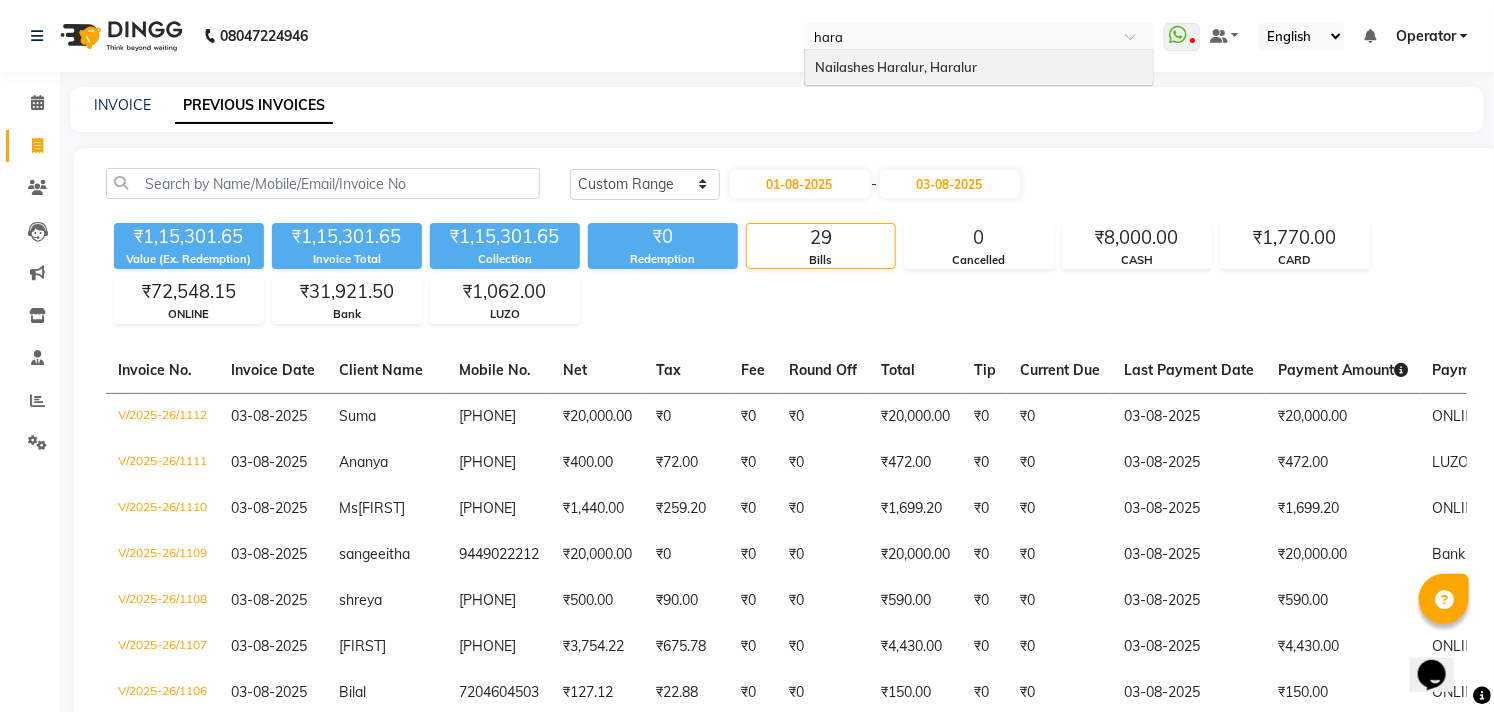 type 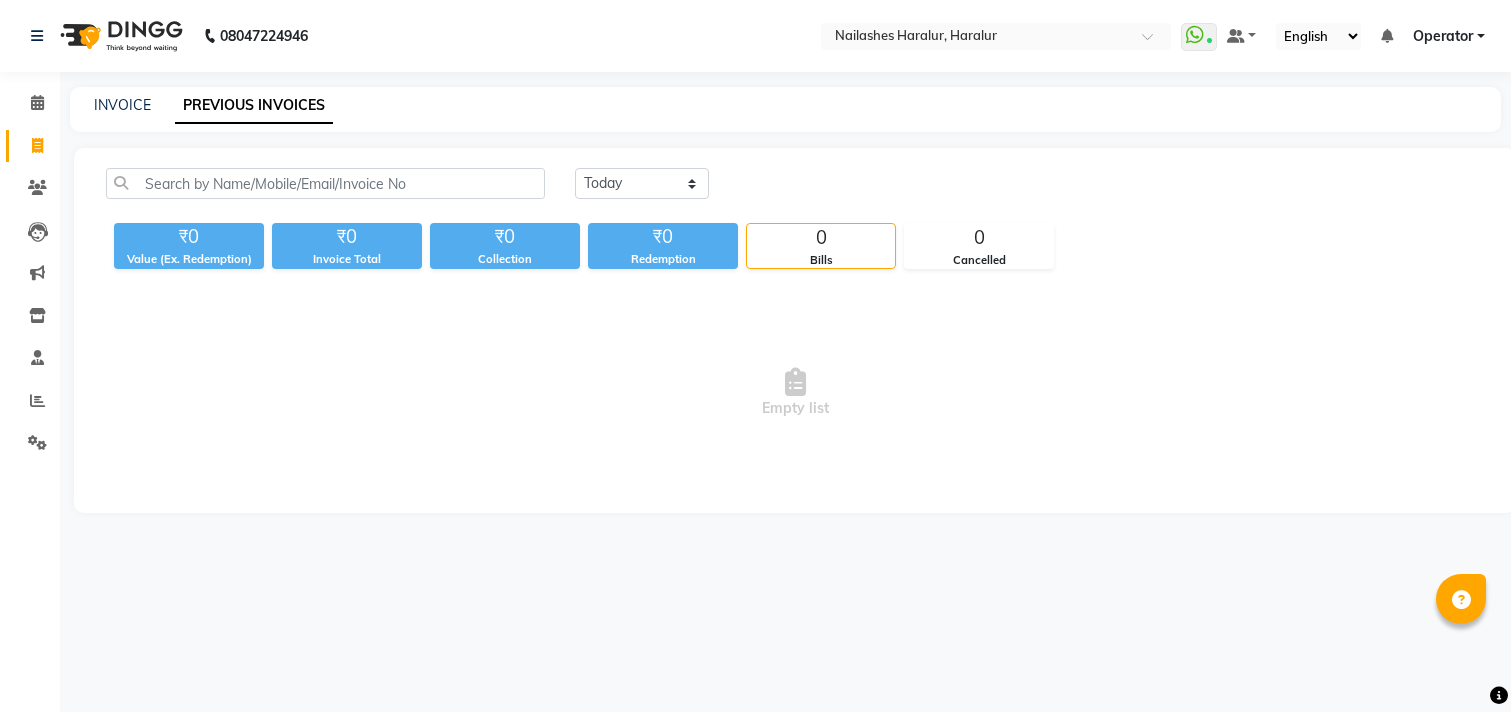 scroll, scrollTop: 0, scrollLeft: 0, axis: both 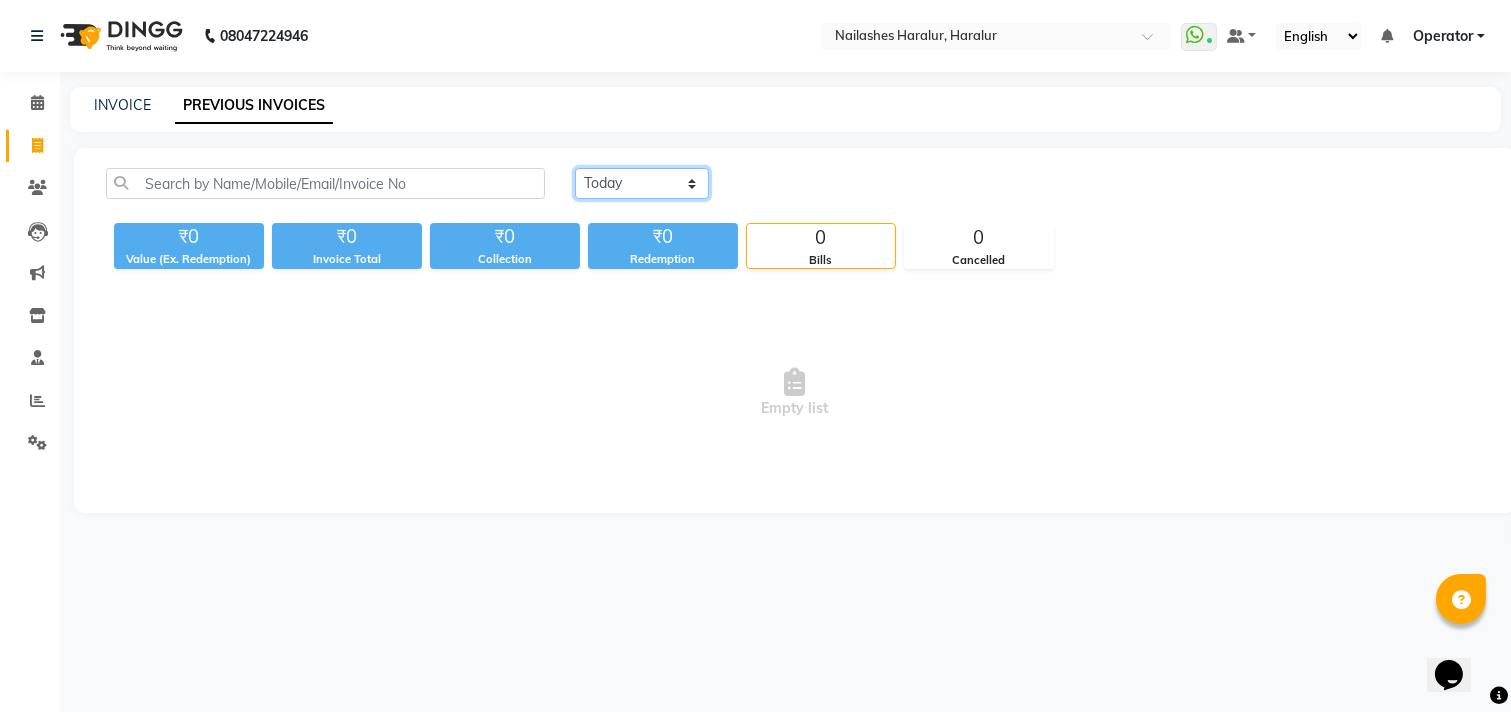 click on "Today Yesterday Custom Range" 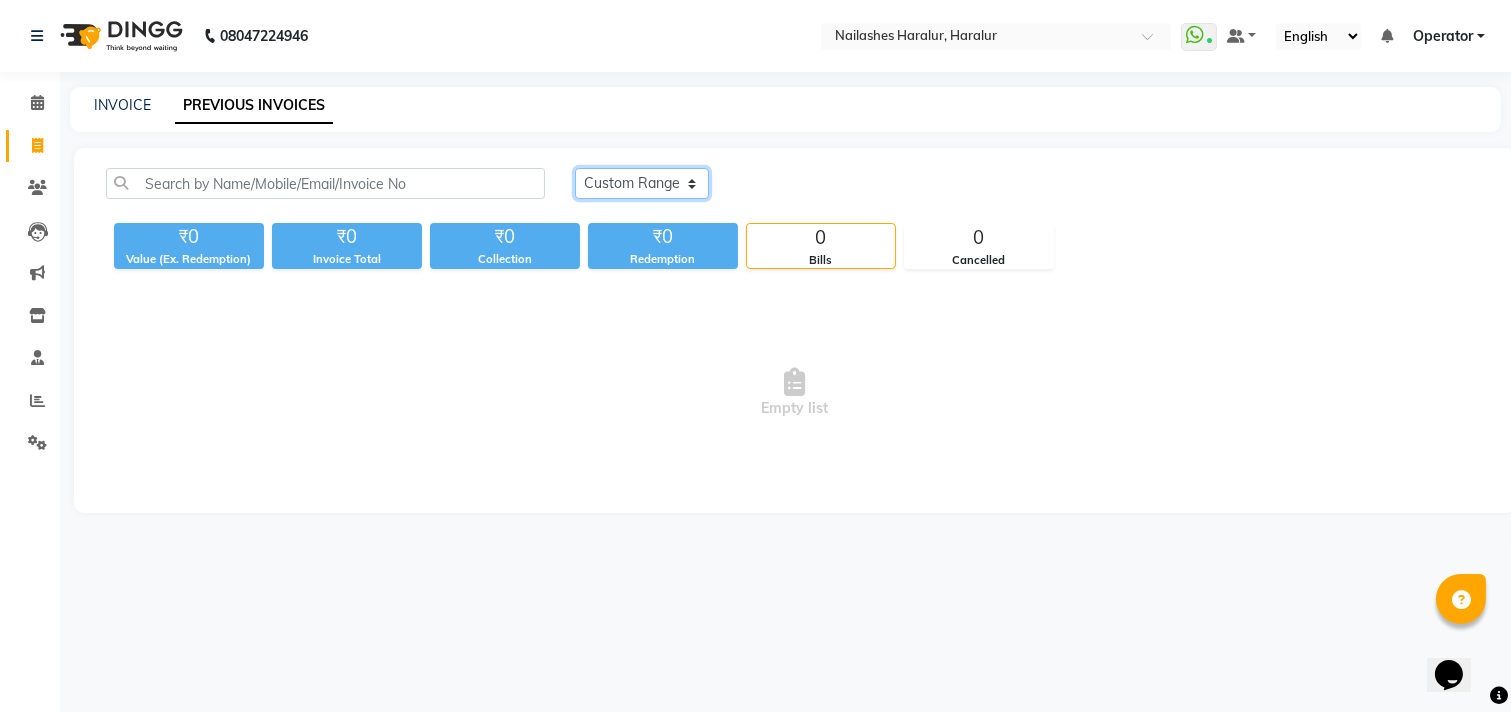 click on "Today Yesterday Custom Range" 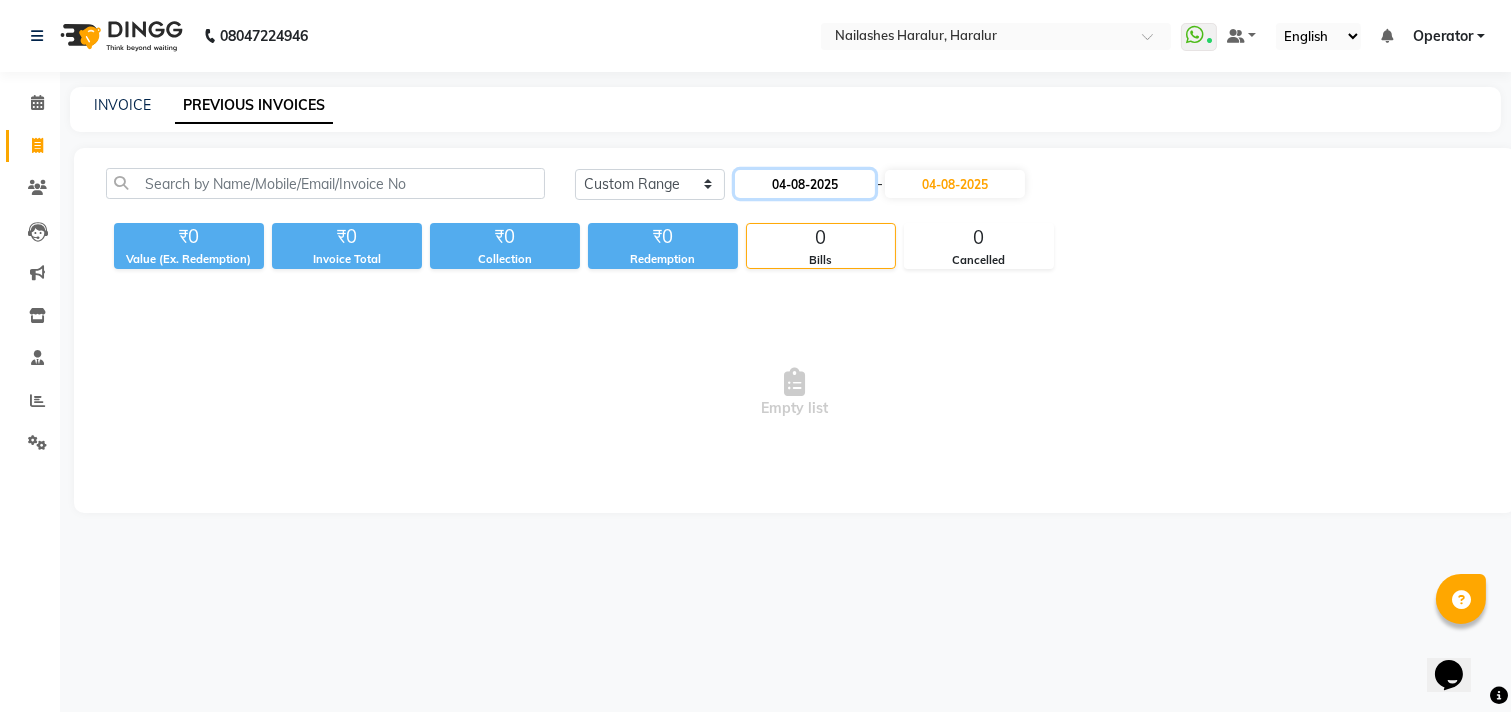 click on "04-08-2025" 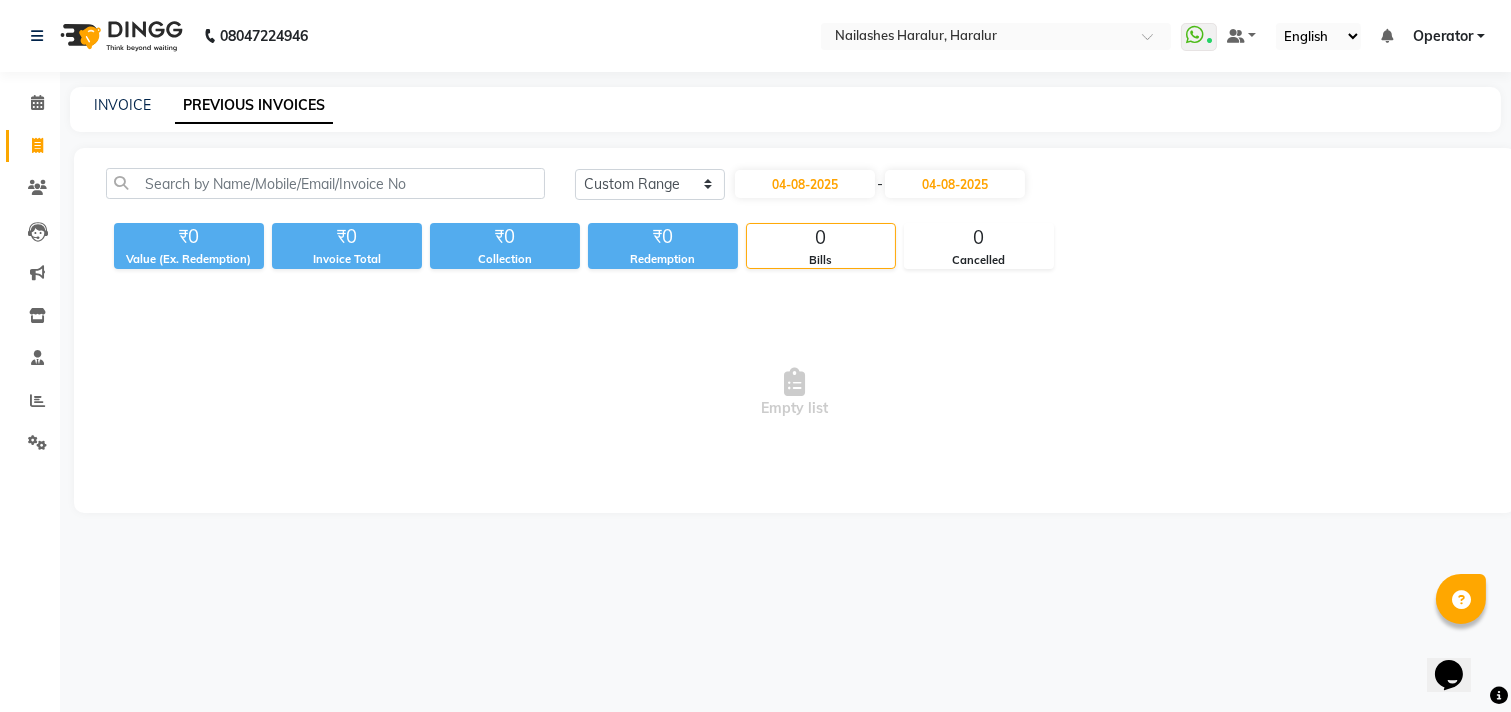 select on "8" 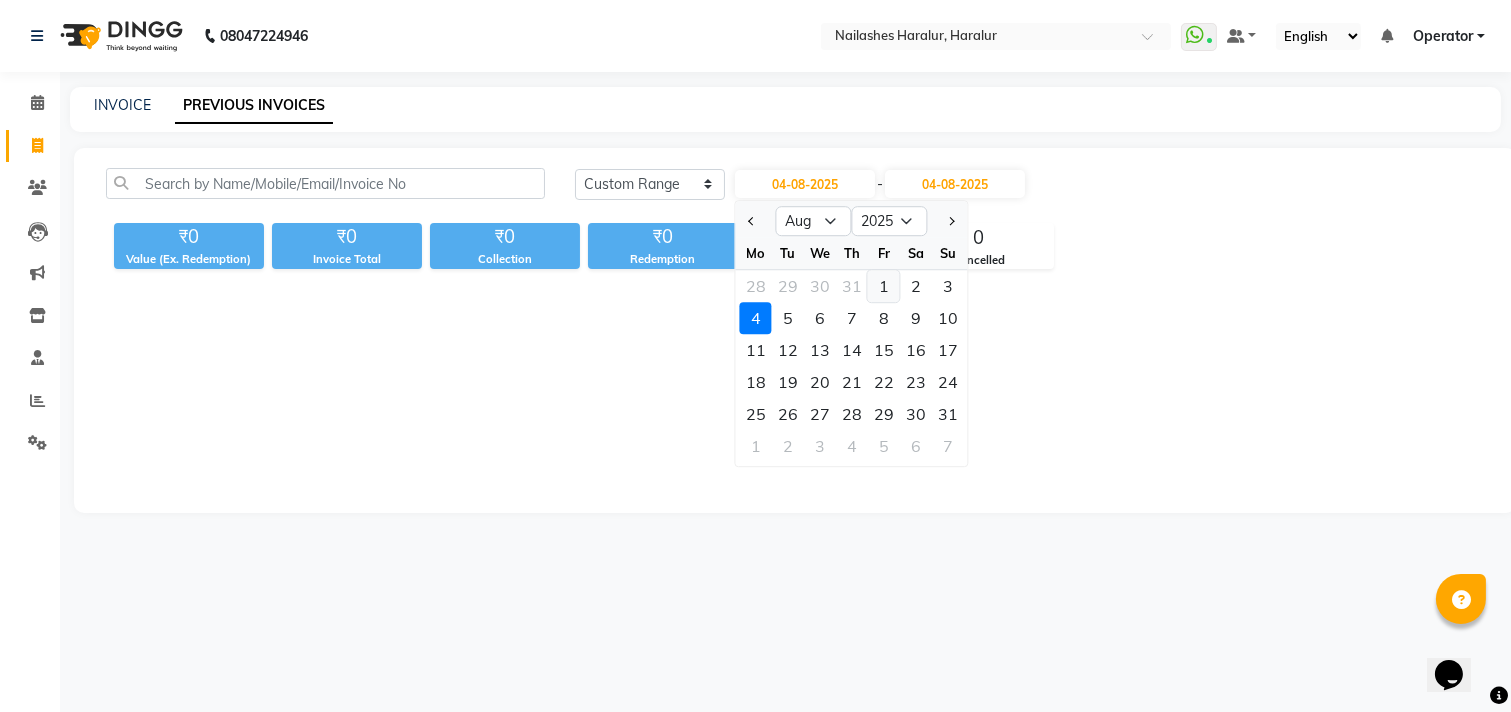 click on "1" 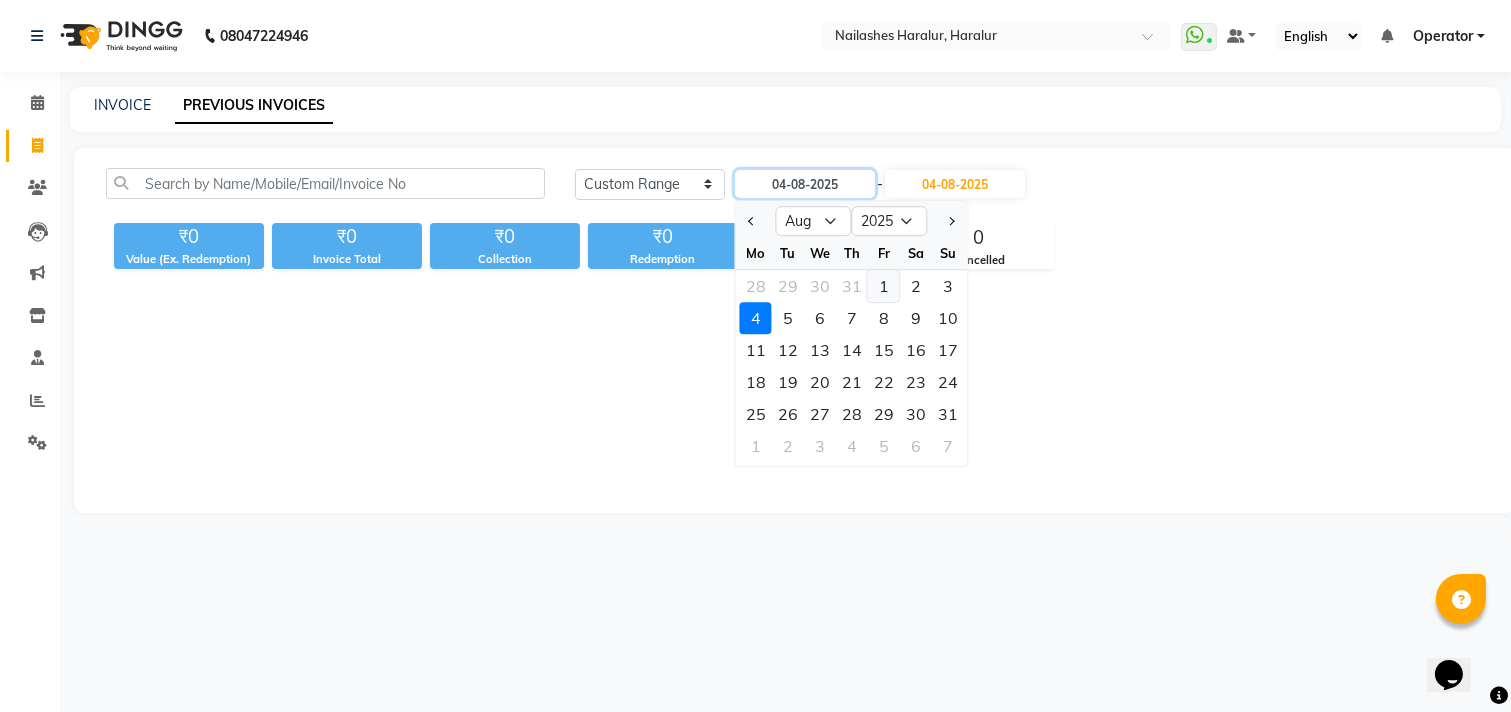 type on "01-08-2025" 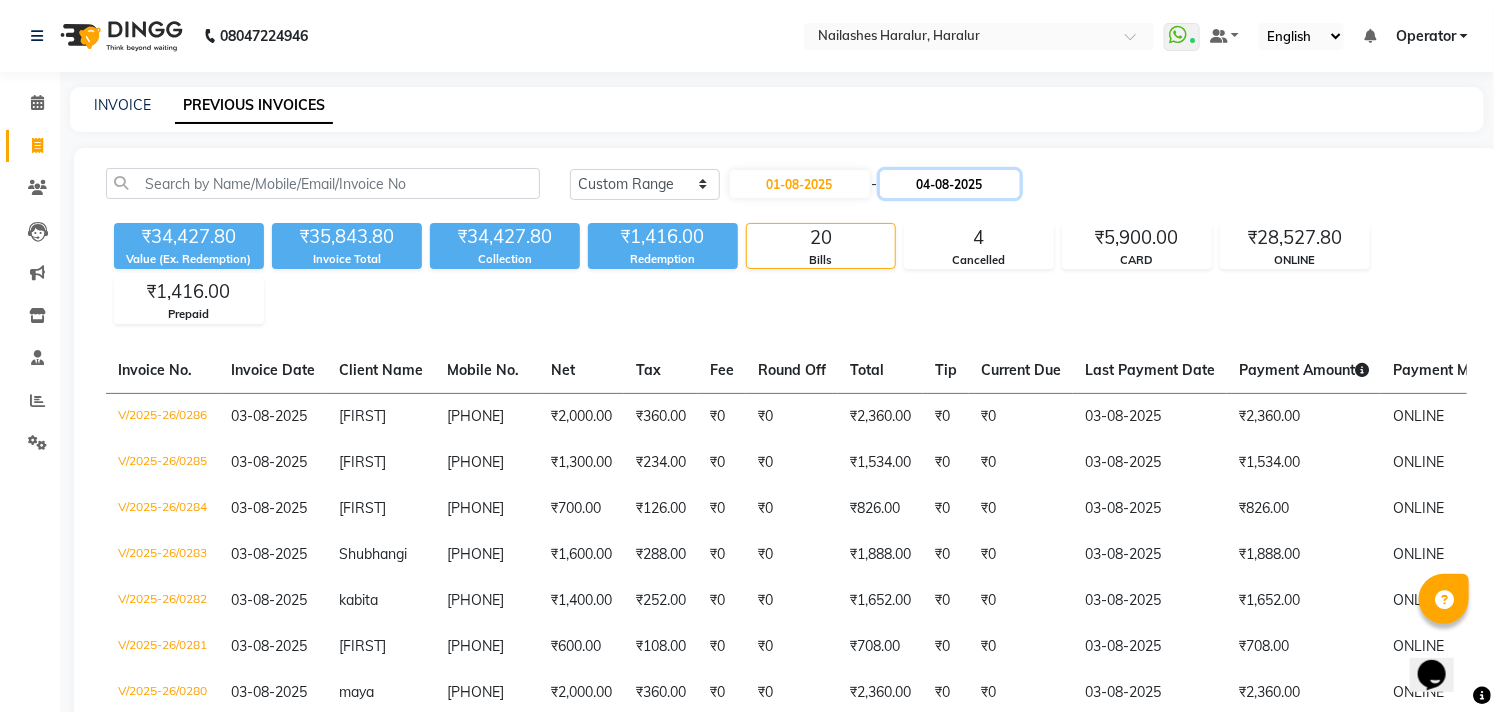 click on "04-08-2025" 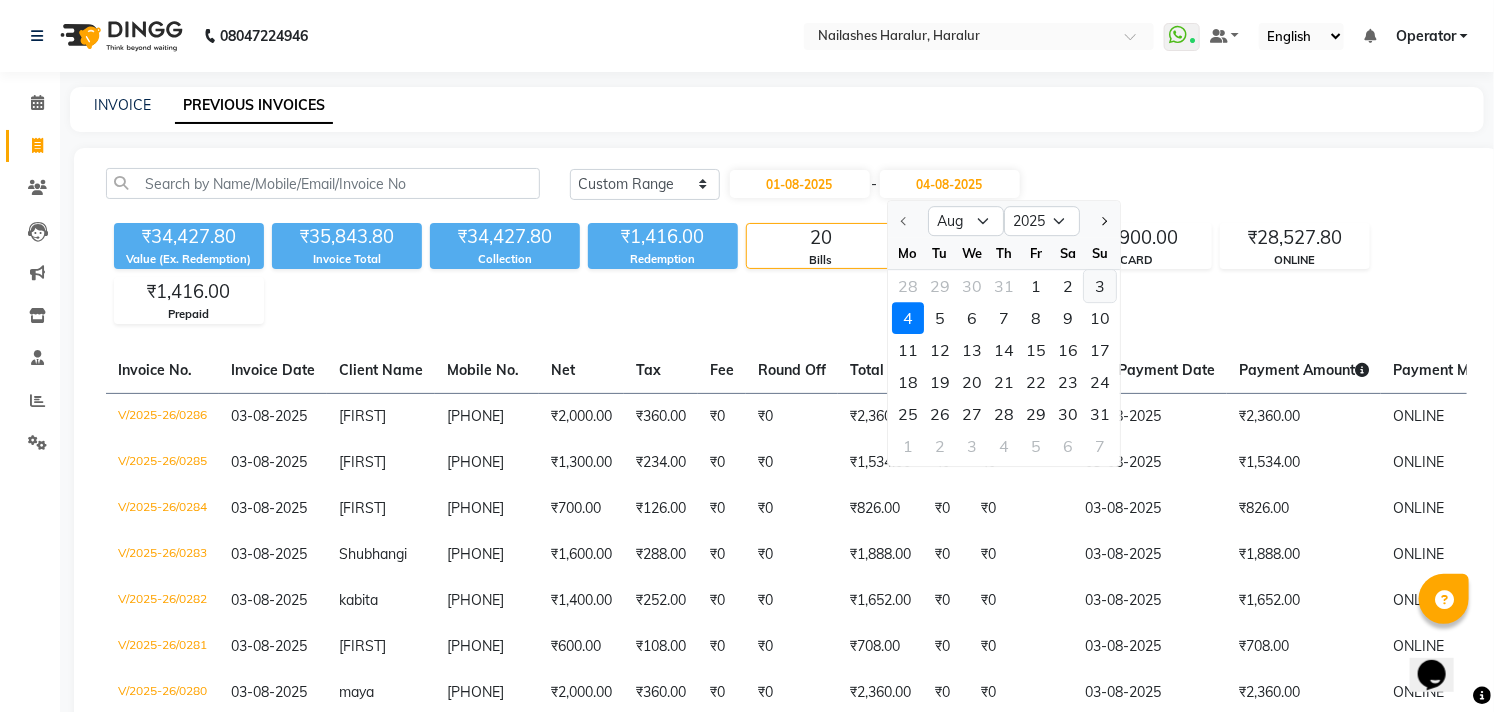 click on "3" 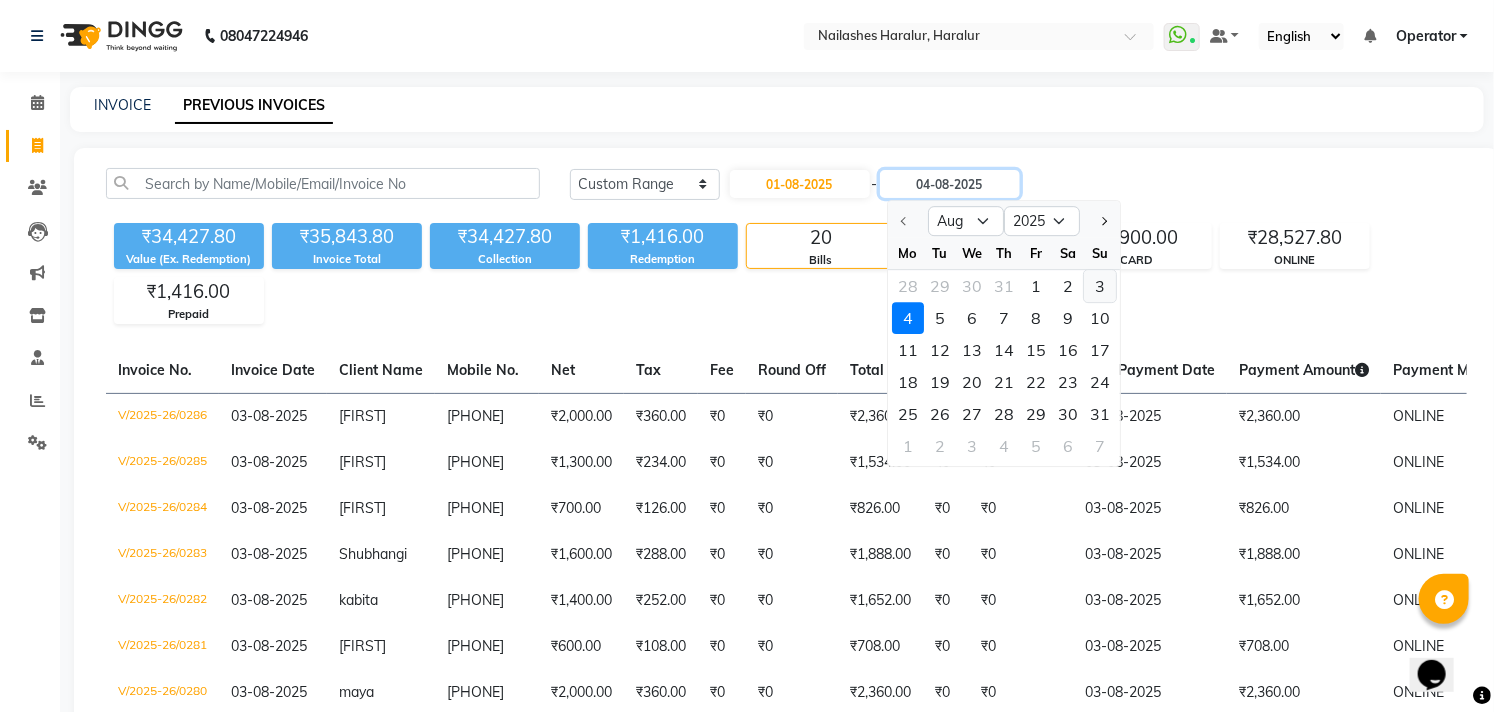 type on "03-08-2025" 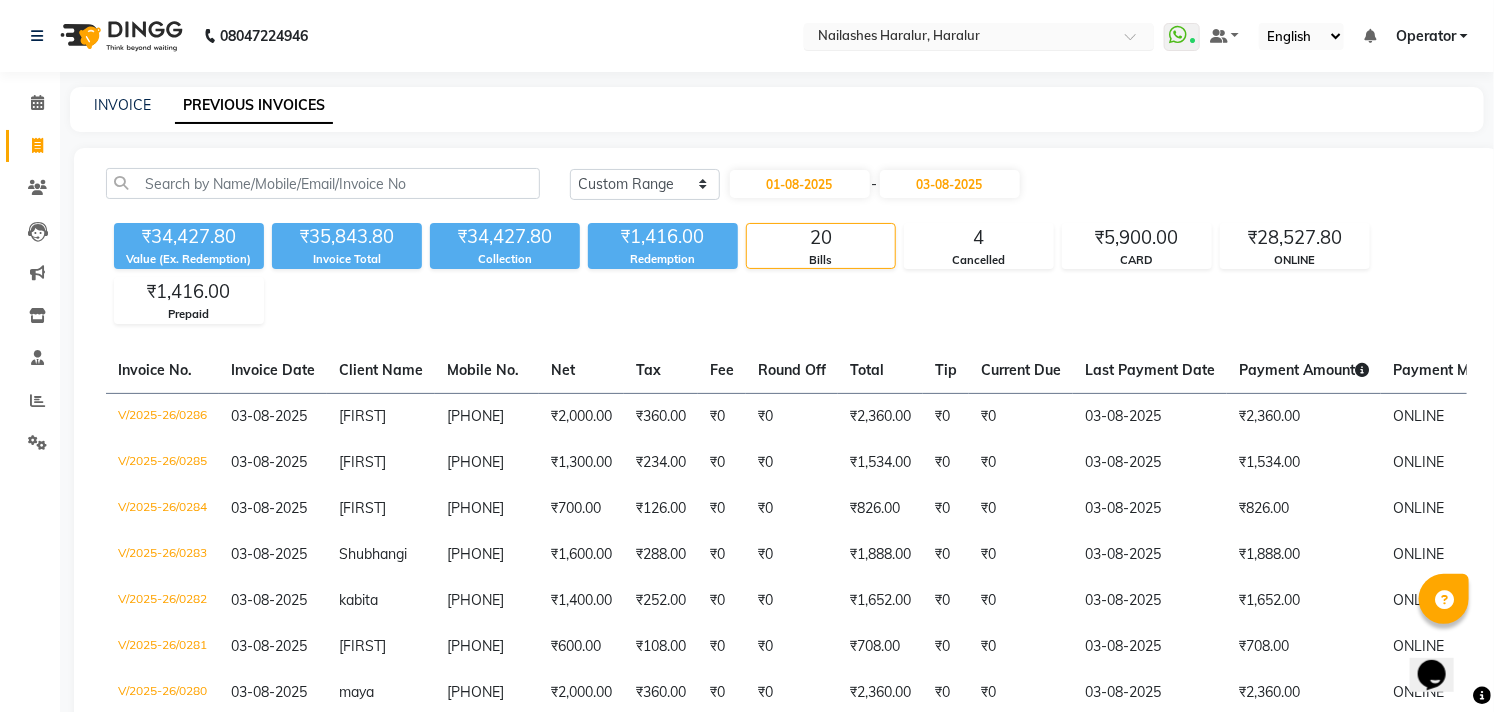 click on "Select Location × Nailashes Haralur, Haralur" at bounding box center [979, 36] 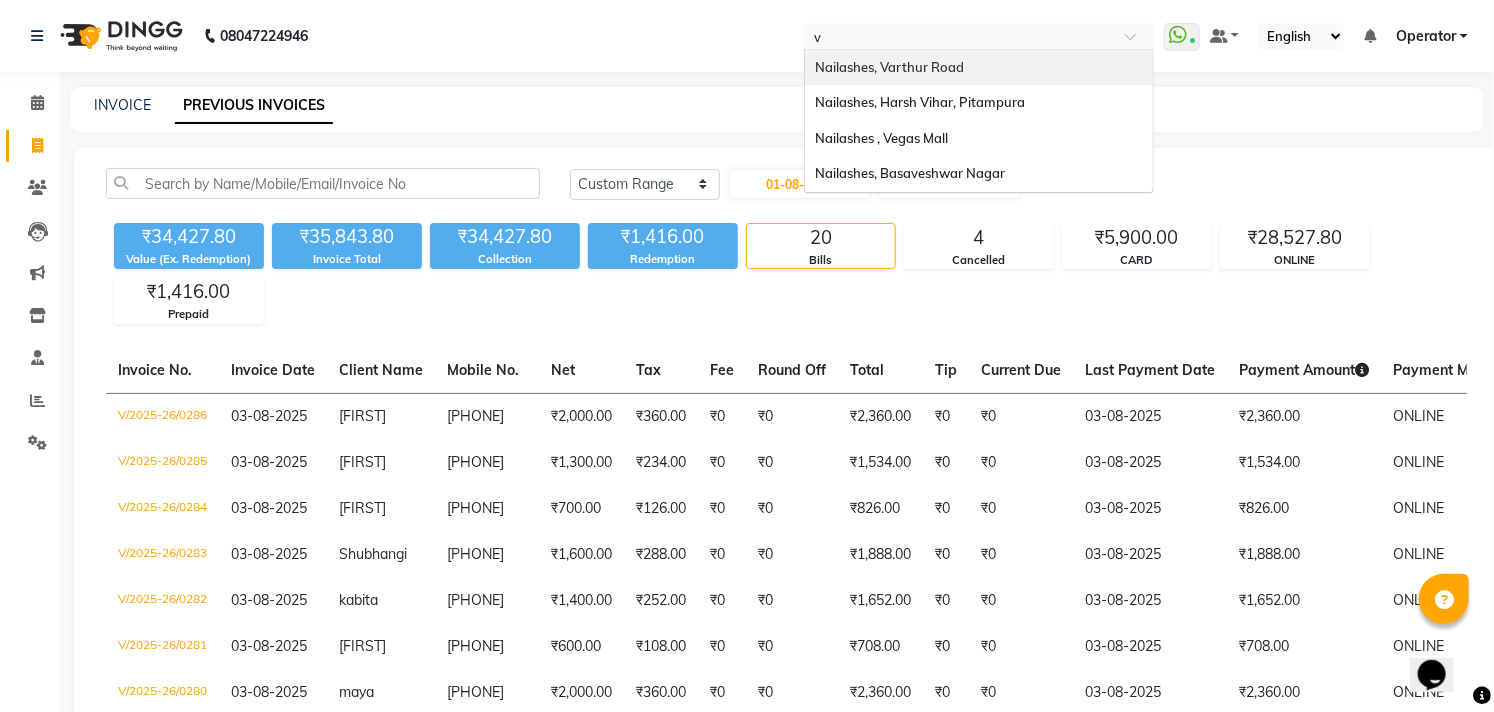 scroll, scrollTop: 0, scrollLeft: 0, axis: both 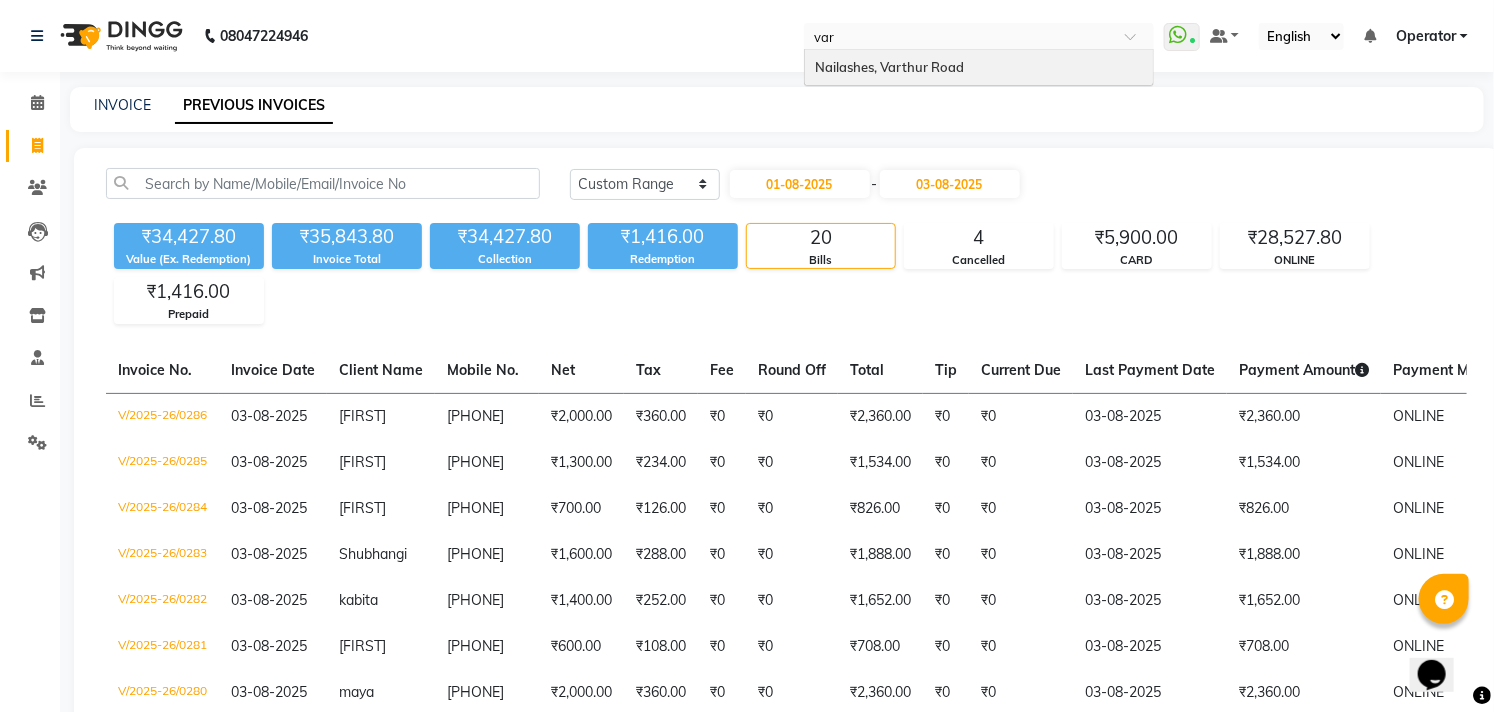type on "vart" 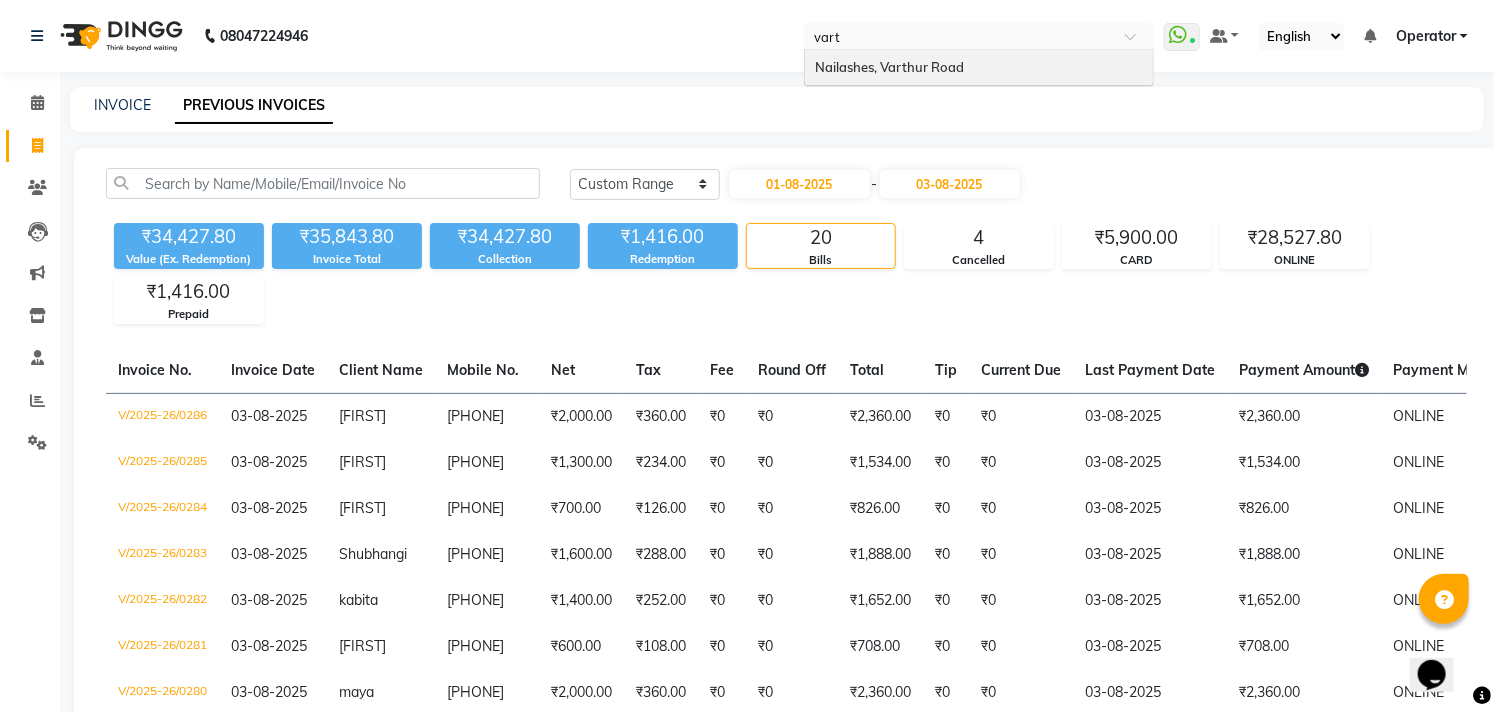 type 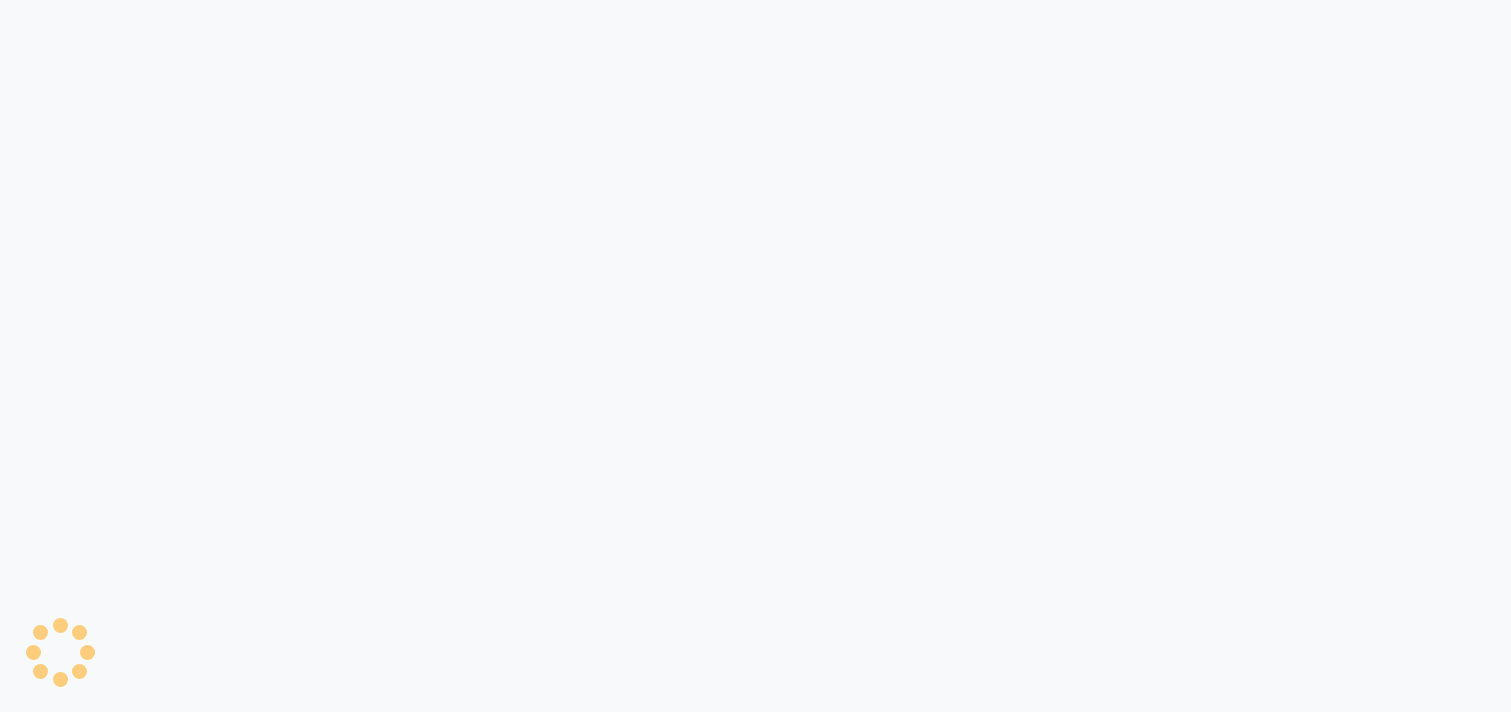 scroll, scrollTop: 0, scrollLeft: 0, axis: both 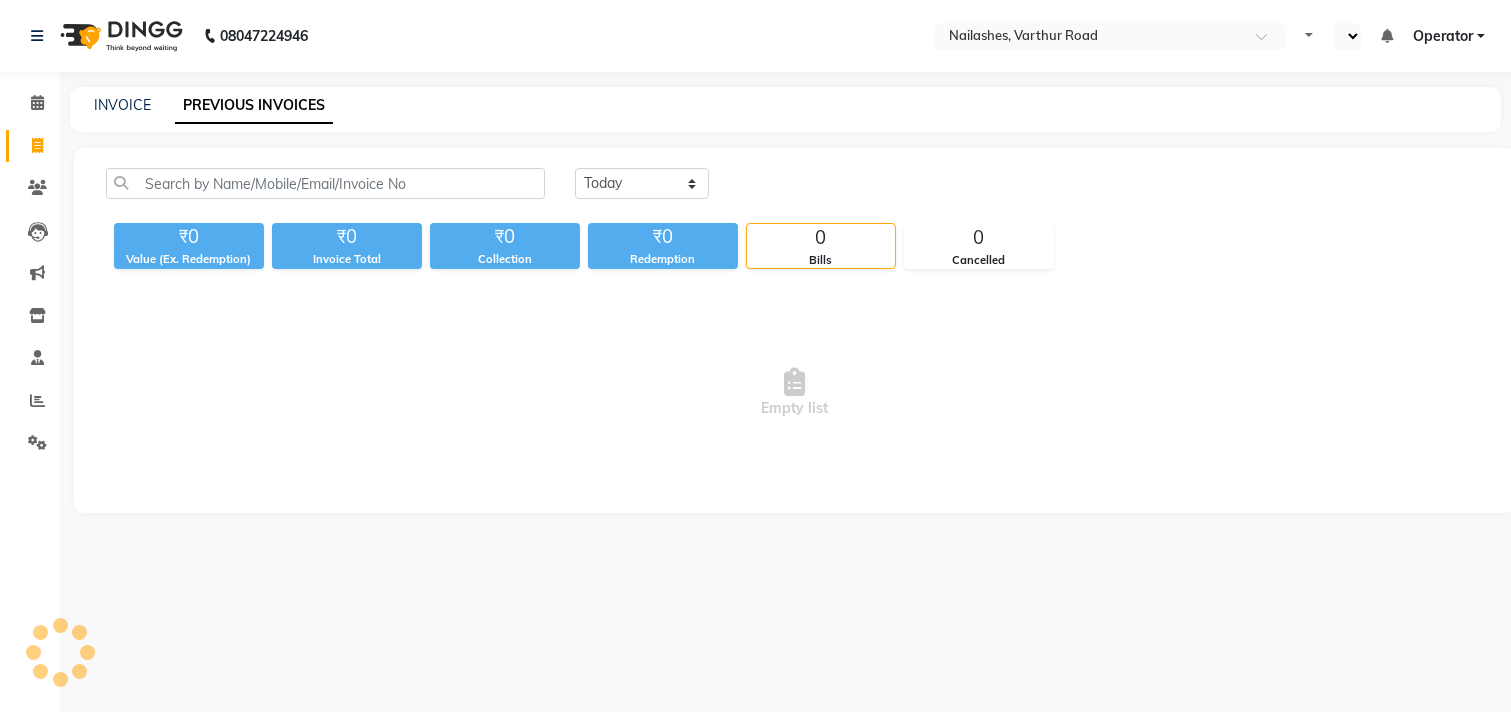 select on "en" 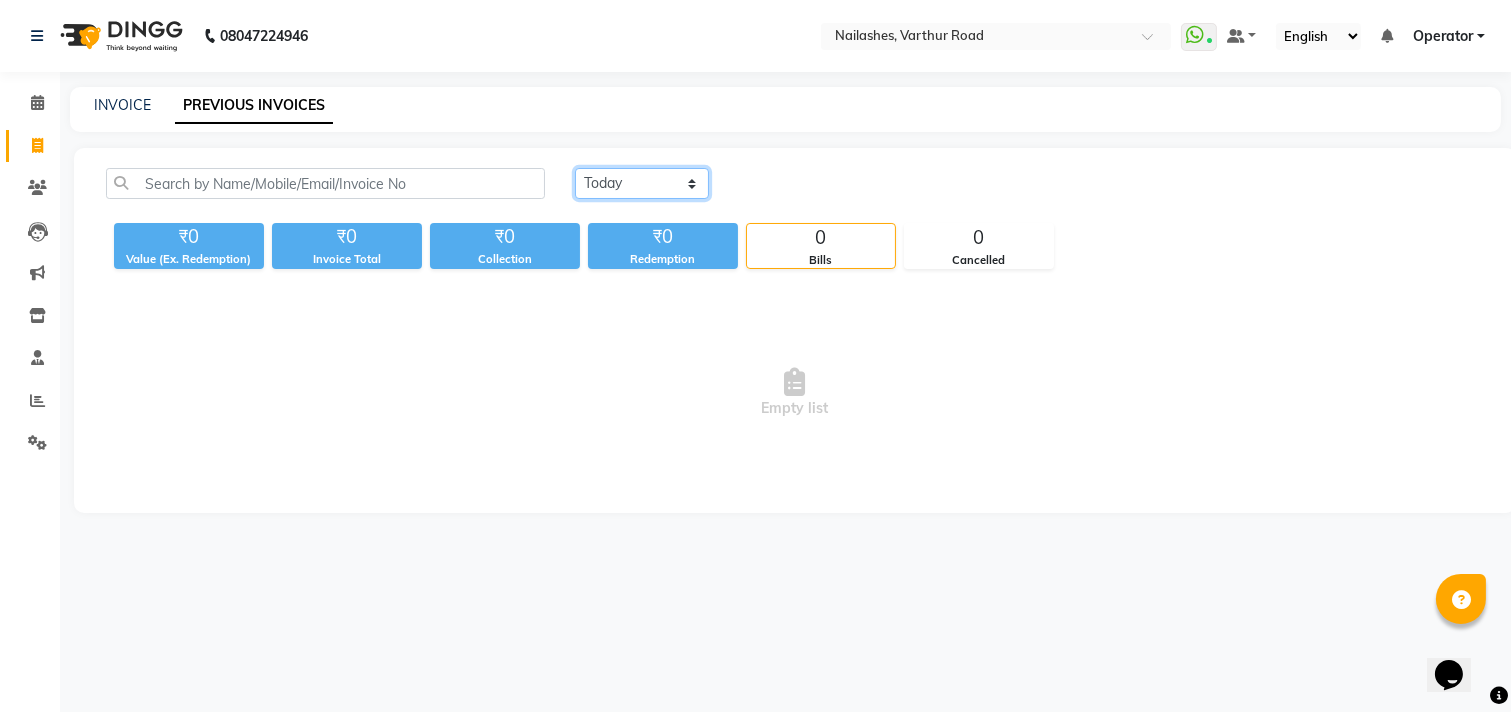 scroll, scrollTop: 0, scrollLeft: 0, axis: both 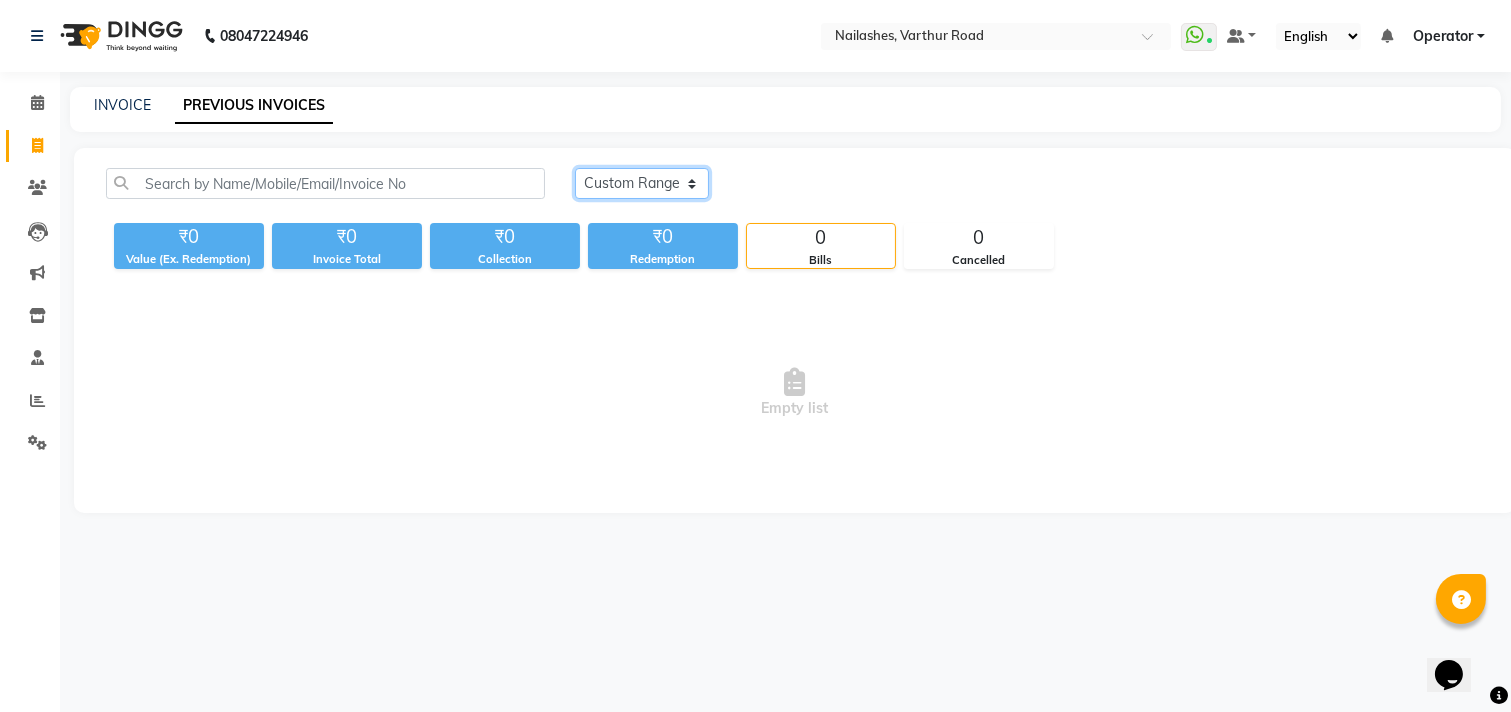 click on "Today Yesterday Custom Range" 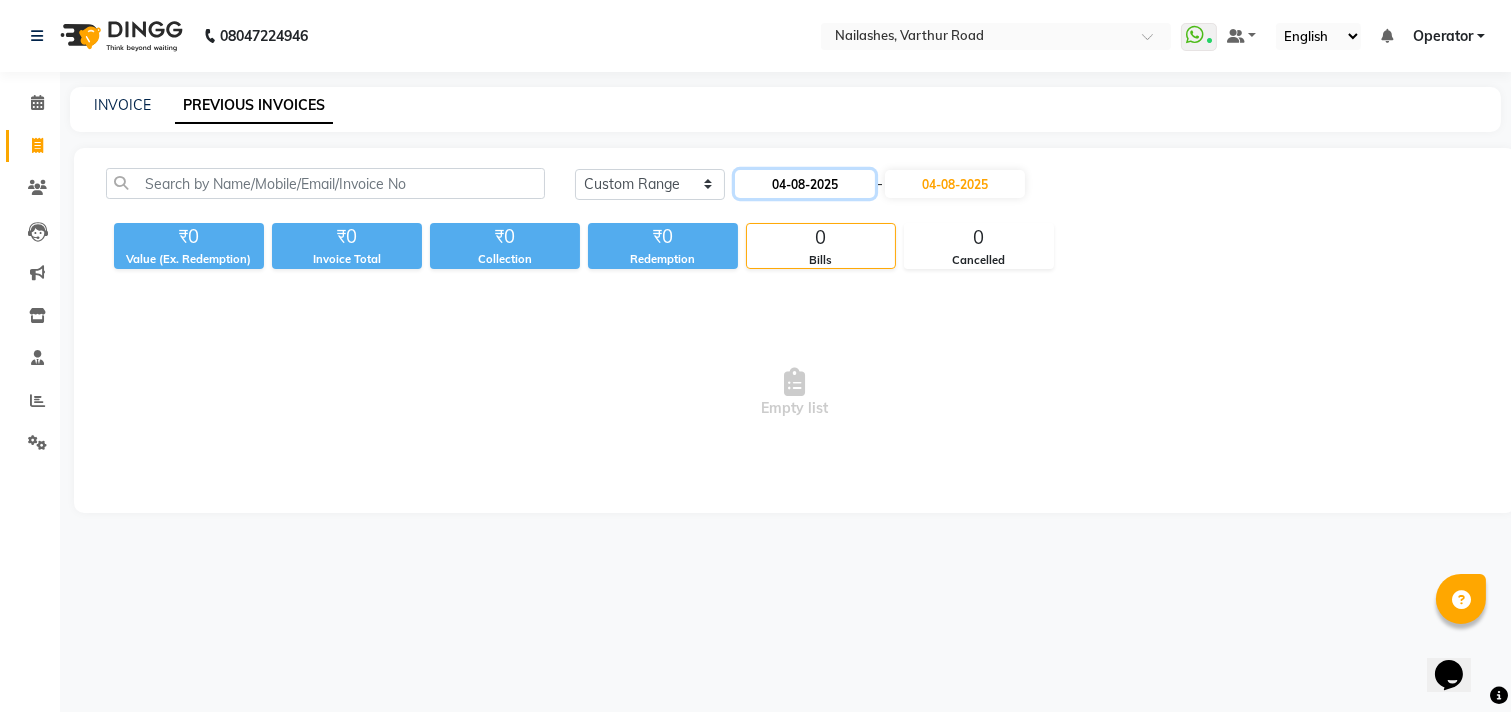 click on "04-08-2025" 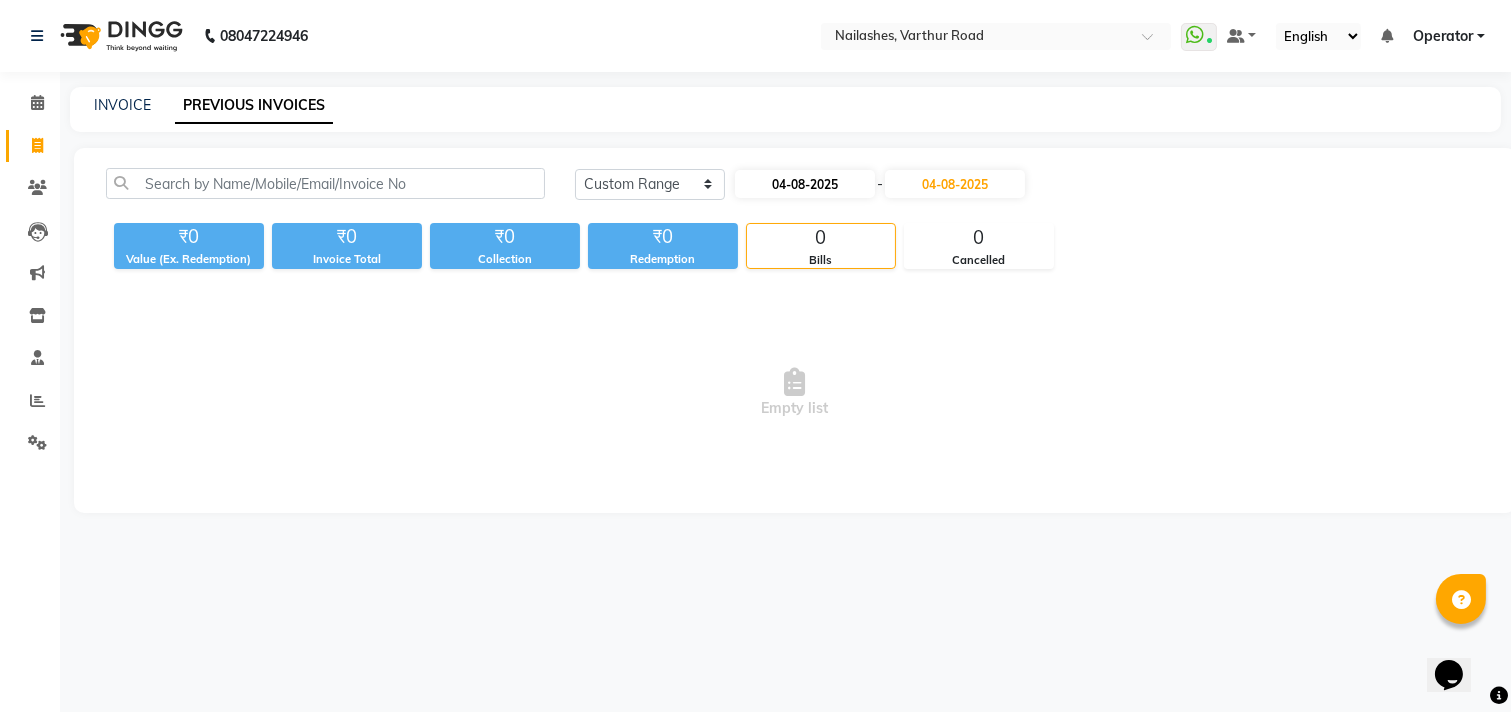 select on "8" 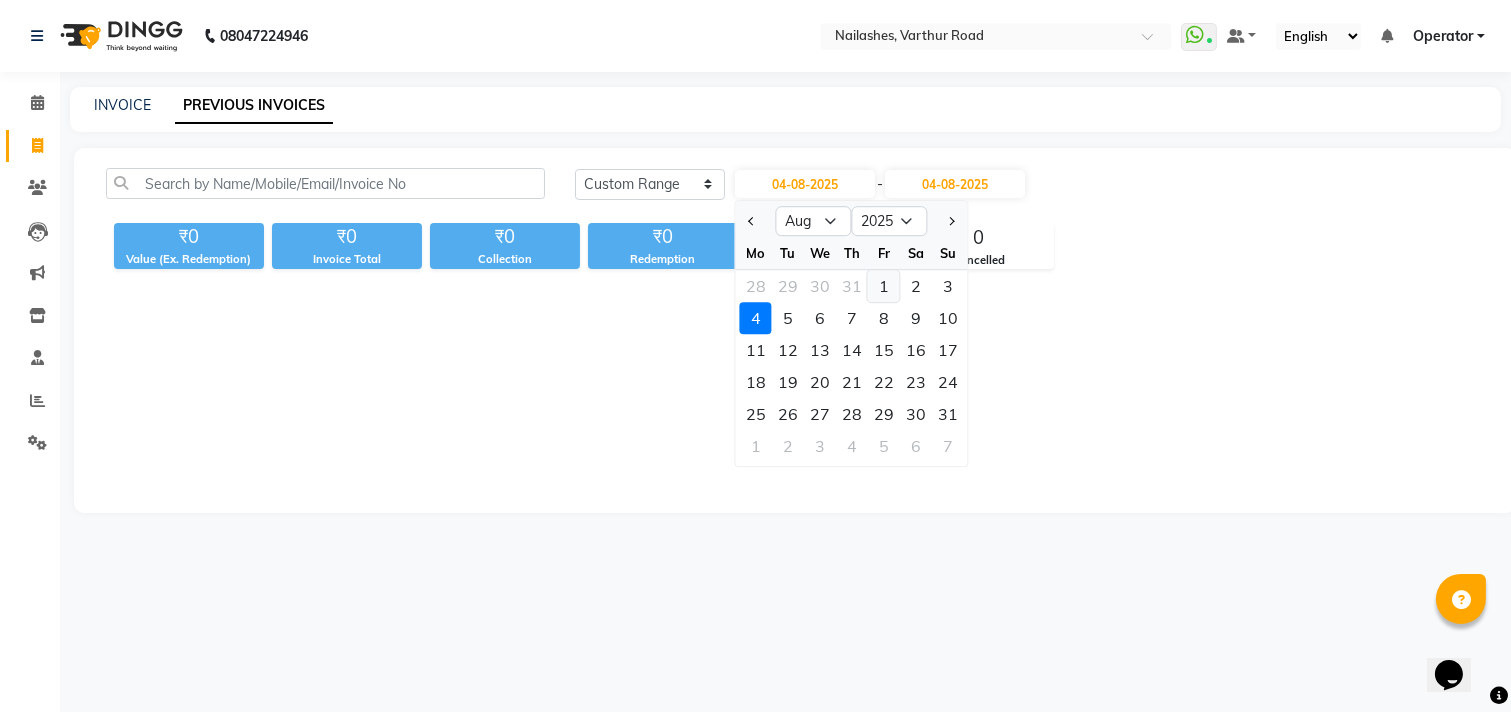 click on "1" 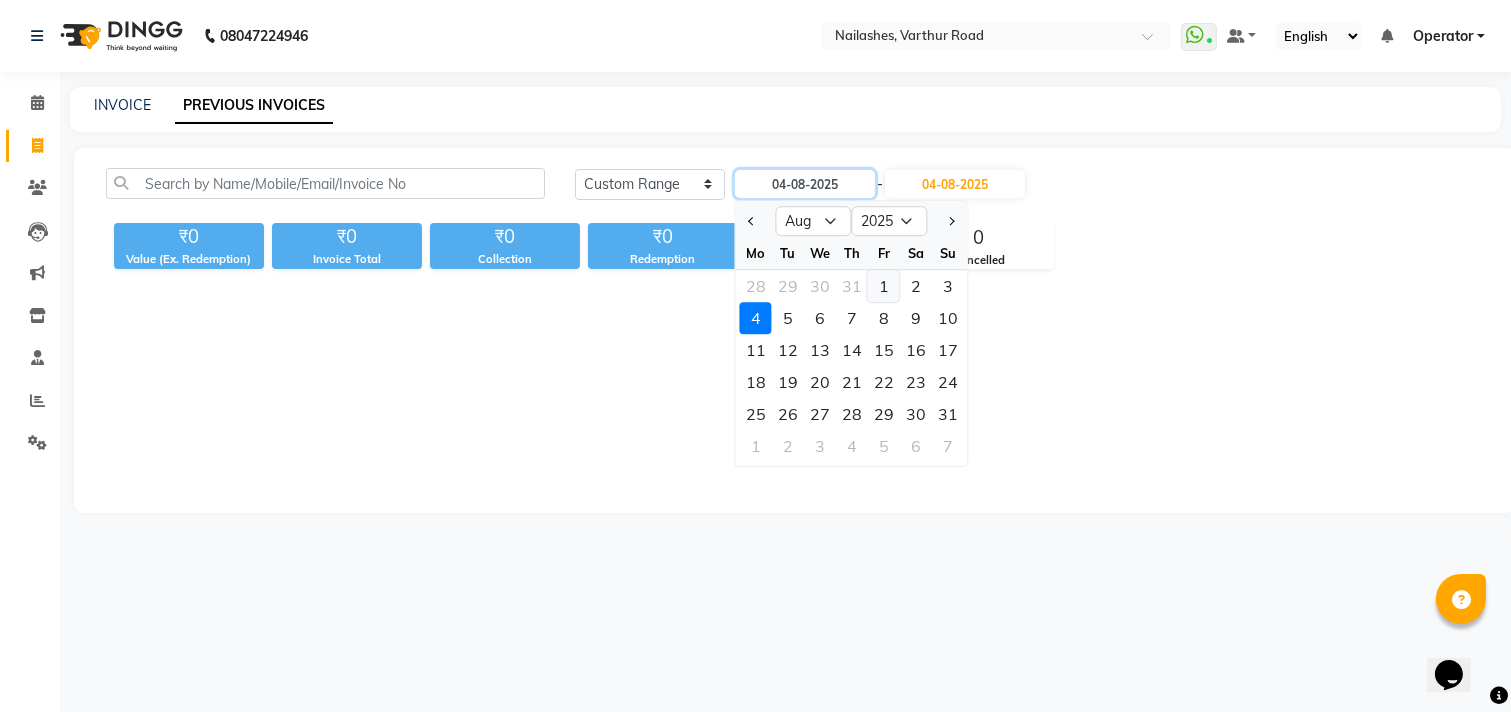 type on "01-08-2025" 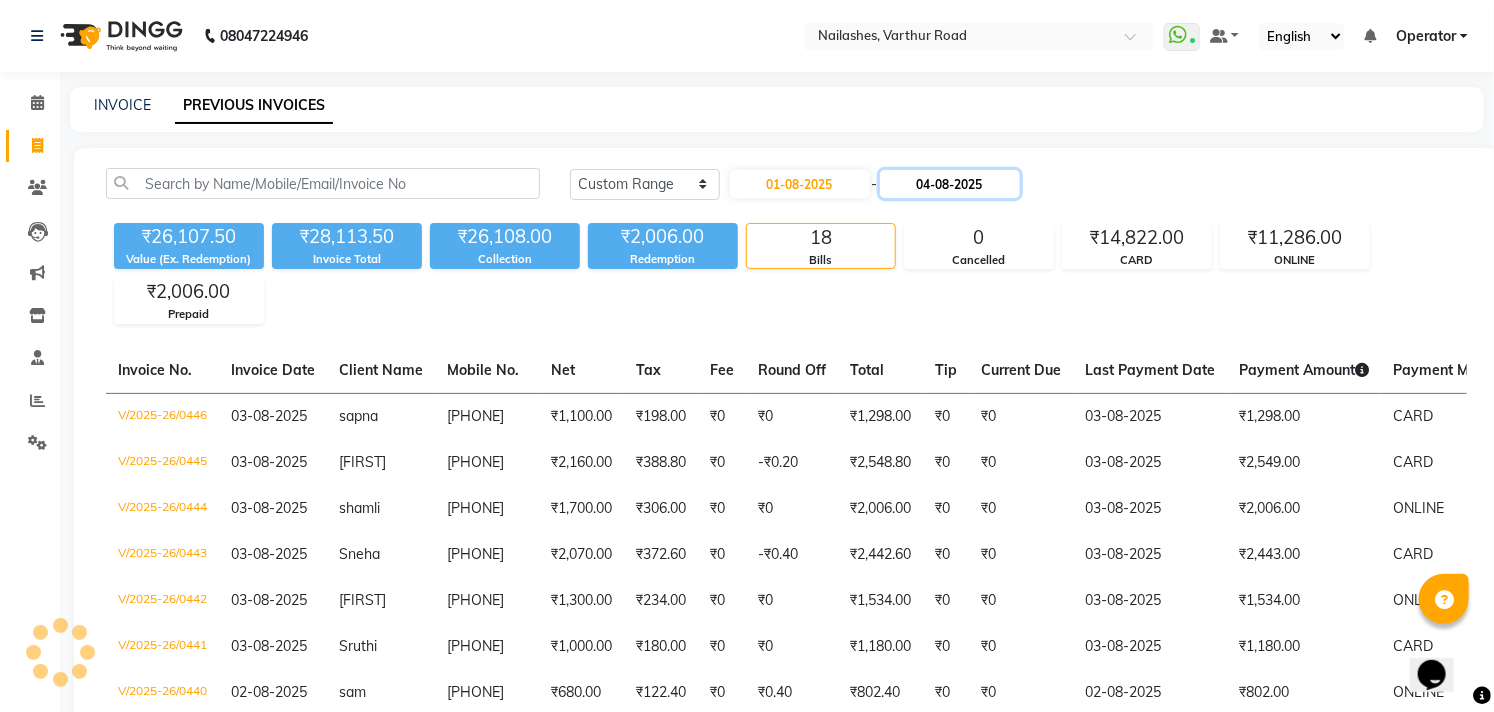 click on "04-08-2025" 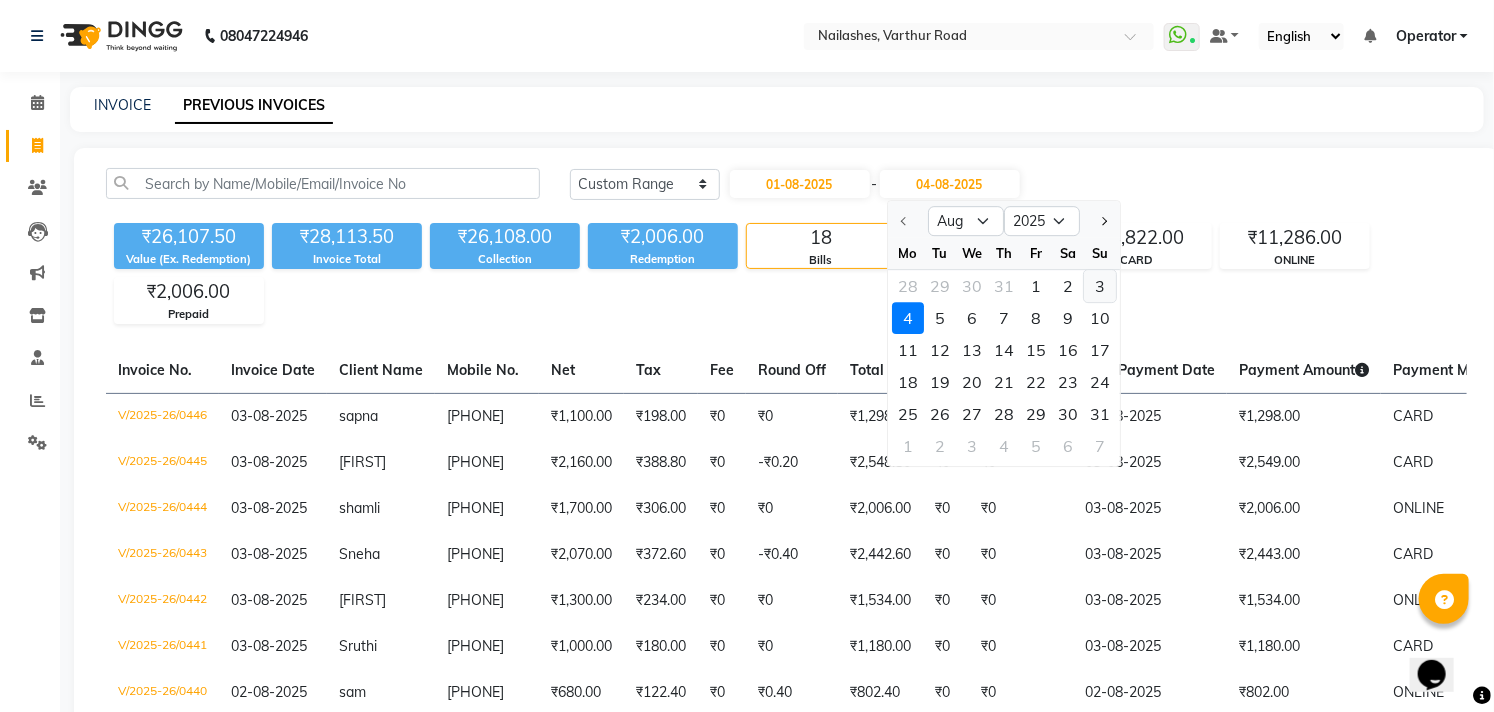 click on "3" 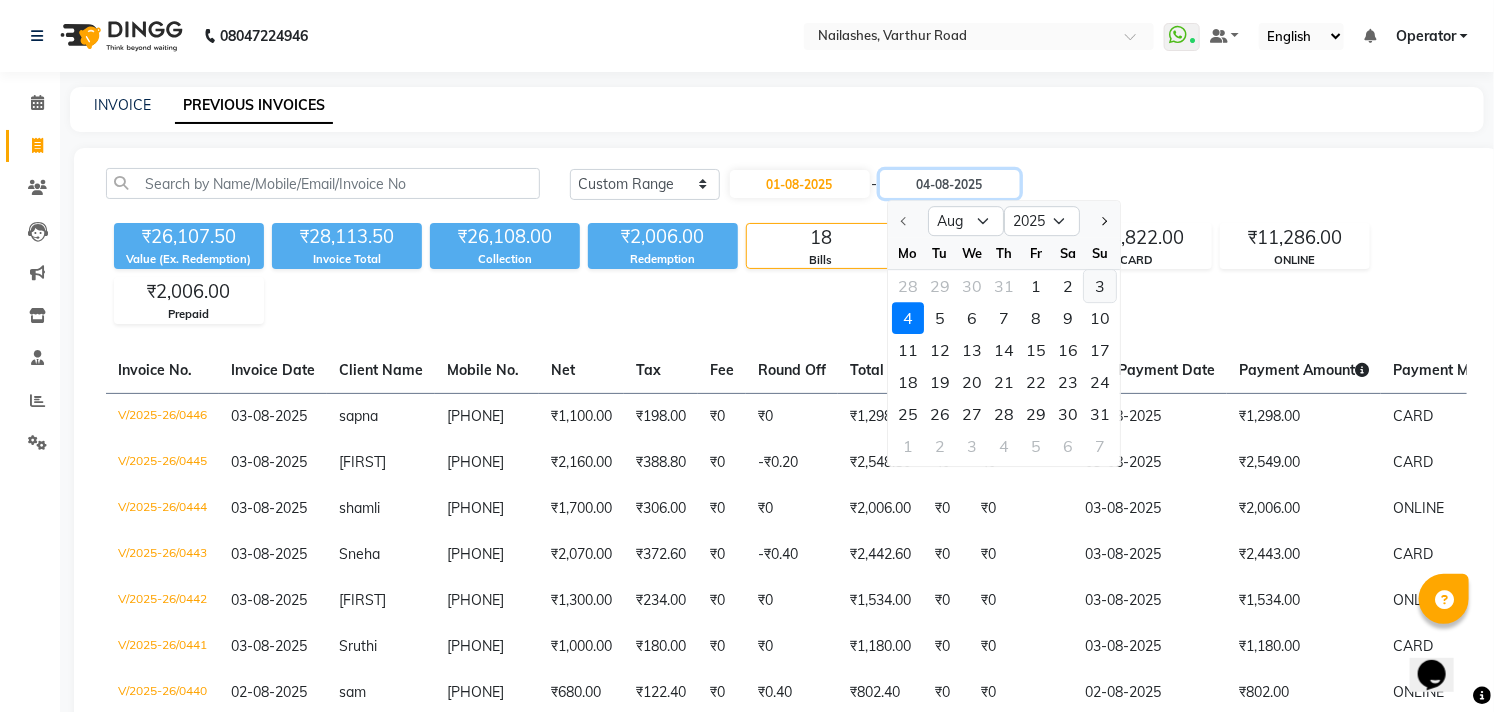 type on "03-08-2025" 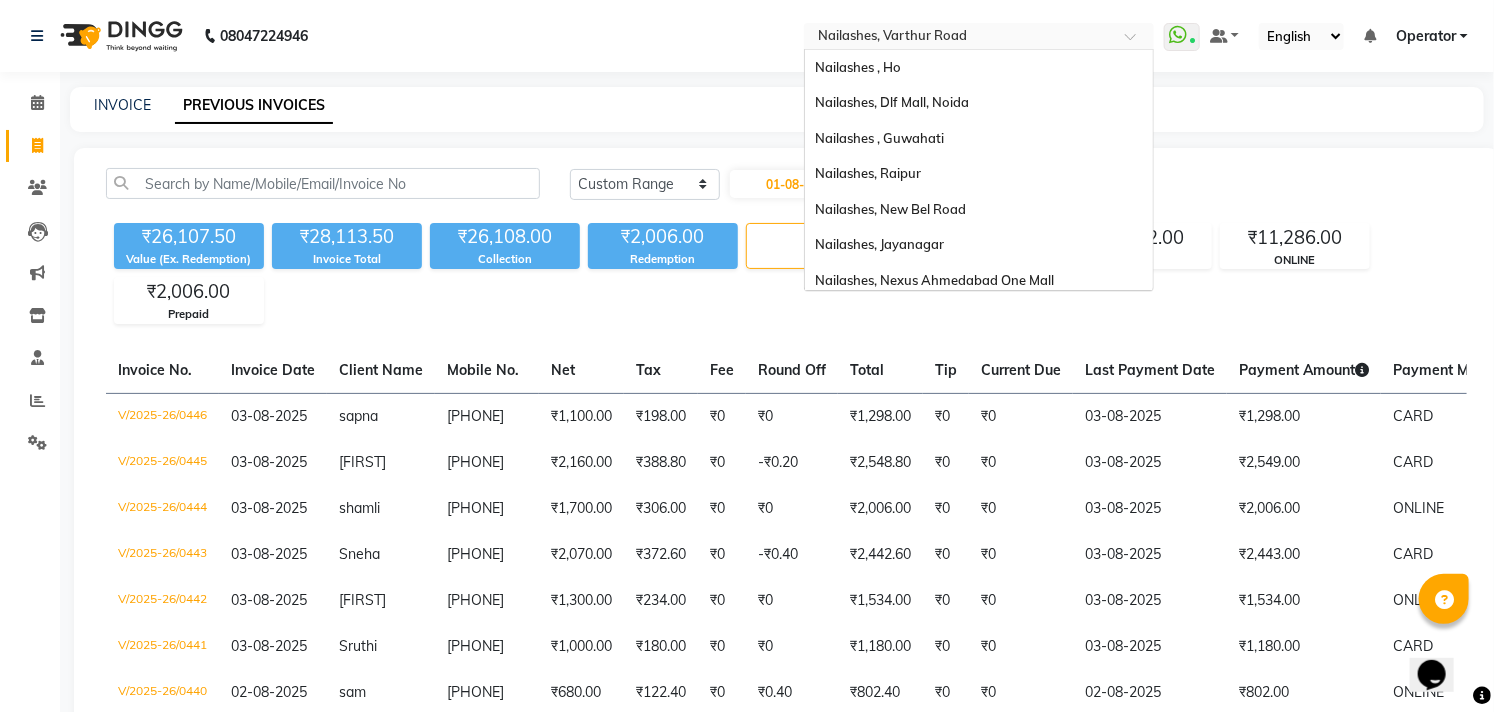 click at bounding box center [959, 38] 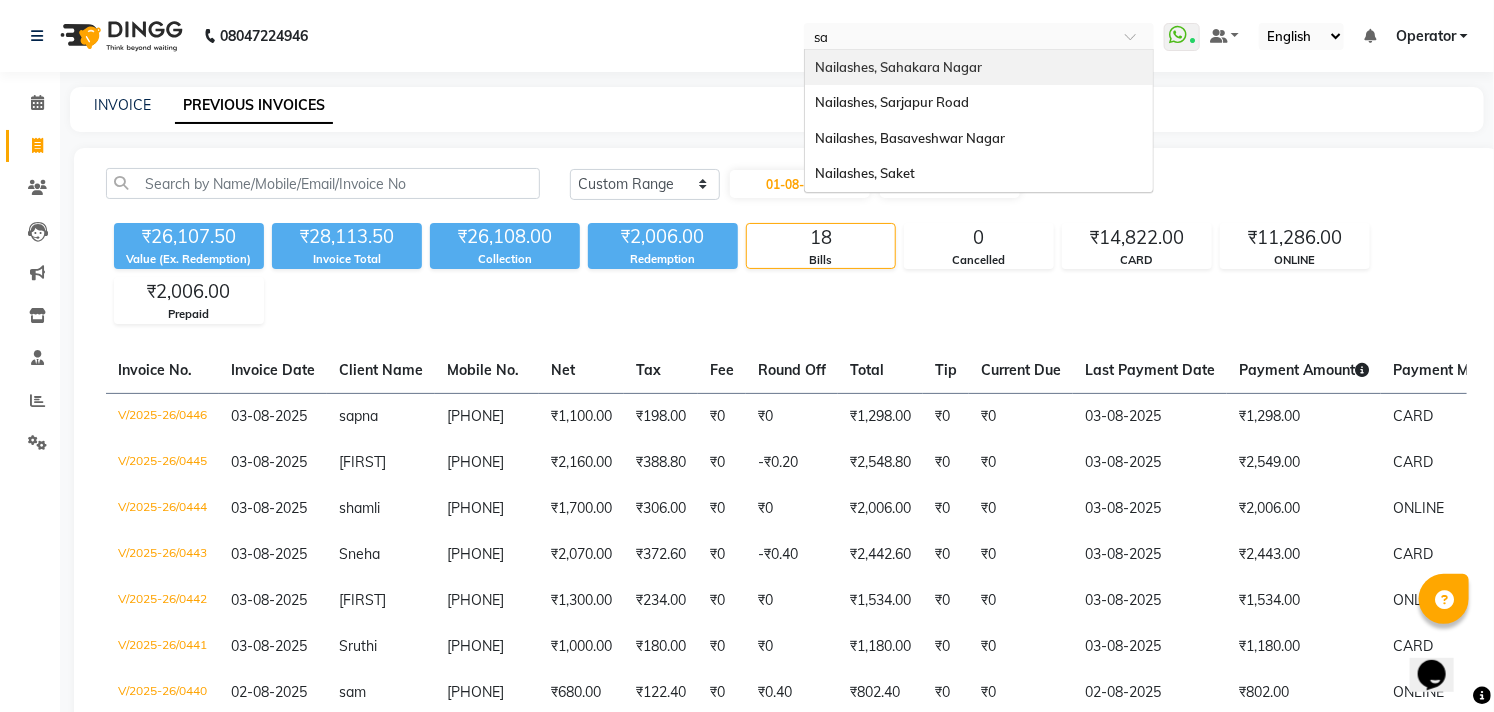 scroll, scrollTop: 0, scrollLeft: 0, axis: both 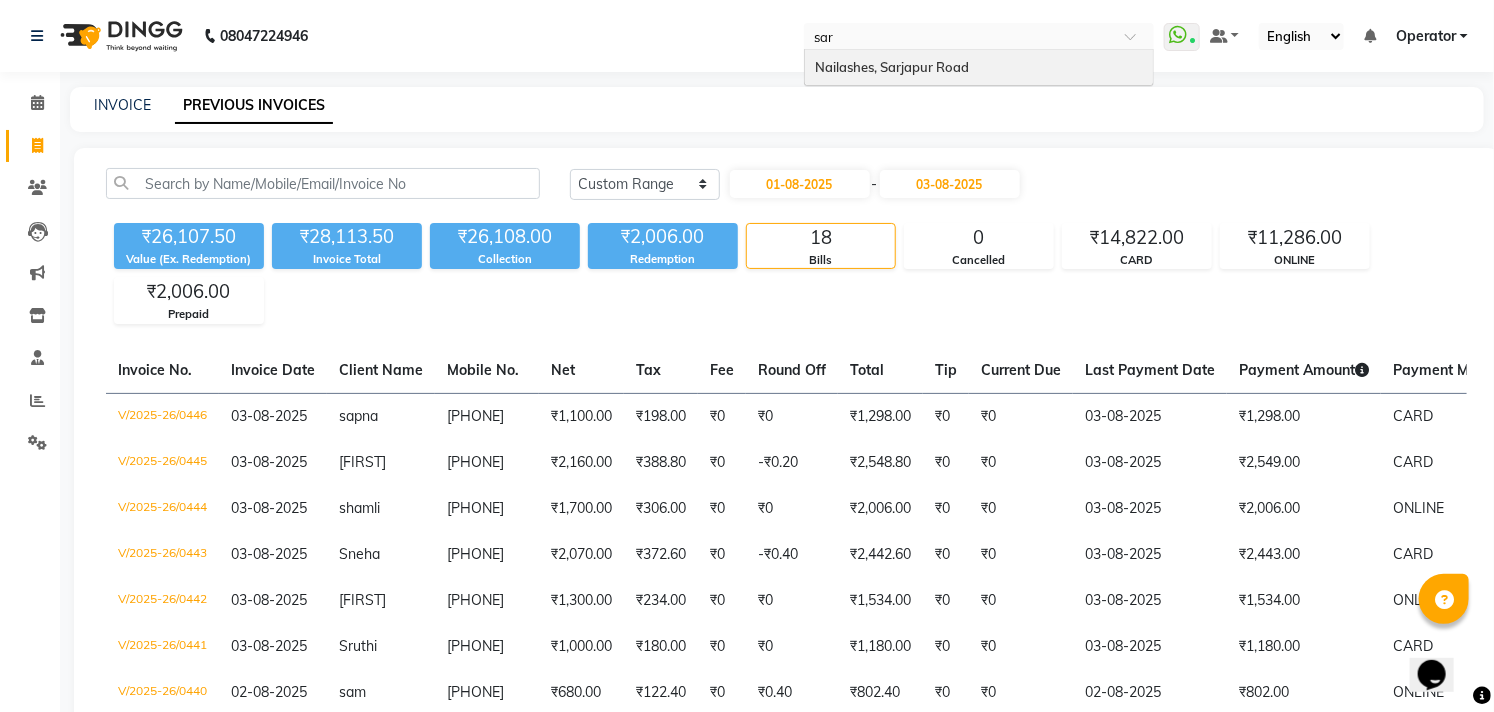 type on "sarj" 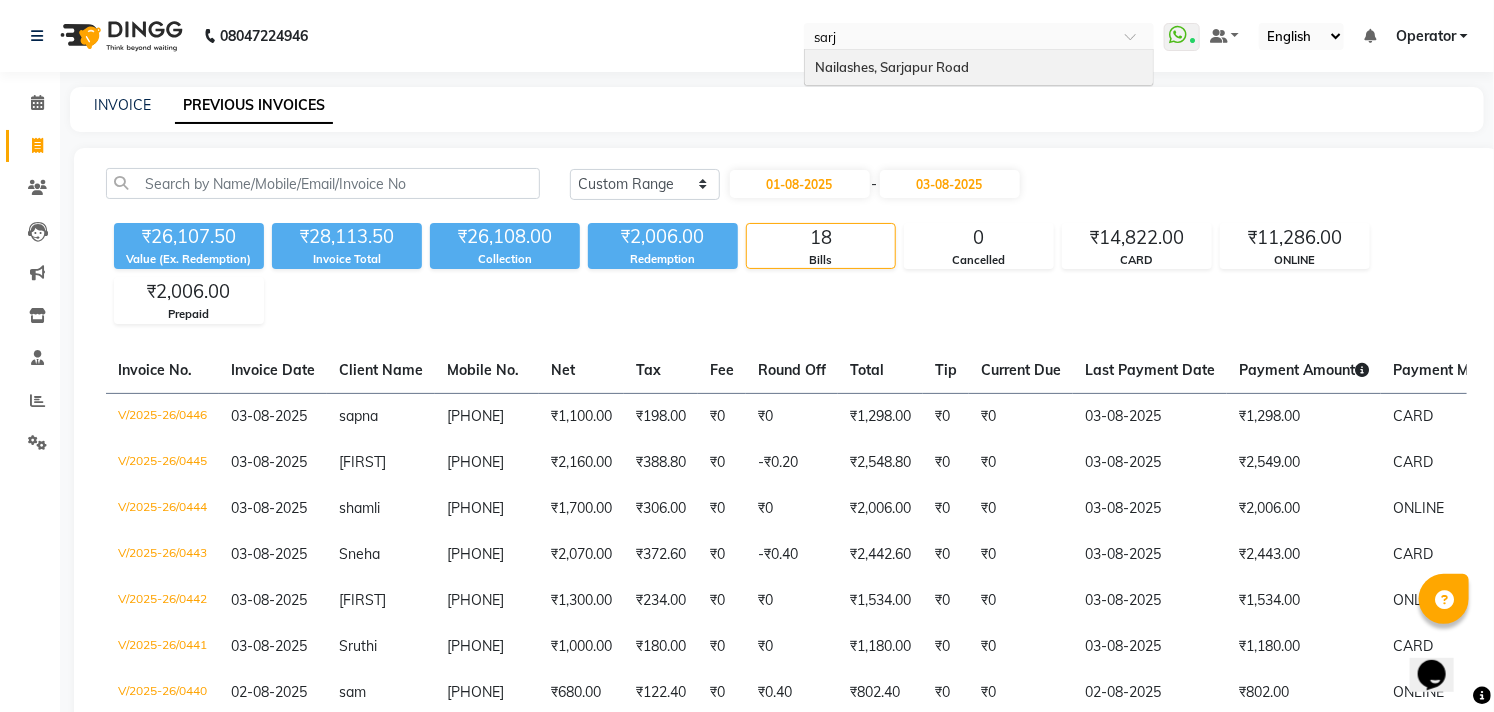 type 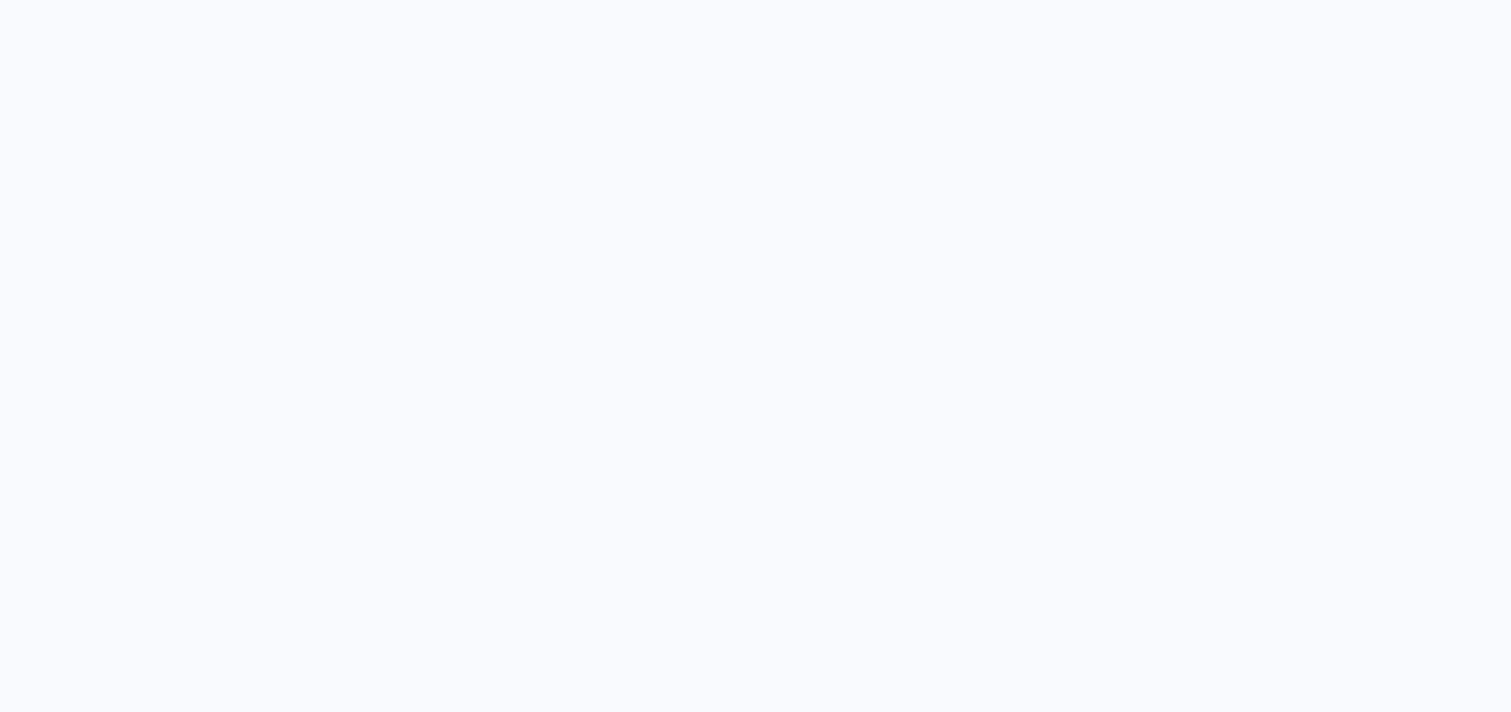 scroll, scrollTop: 0, scrollLeft: 0, axis: both 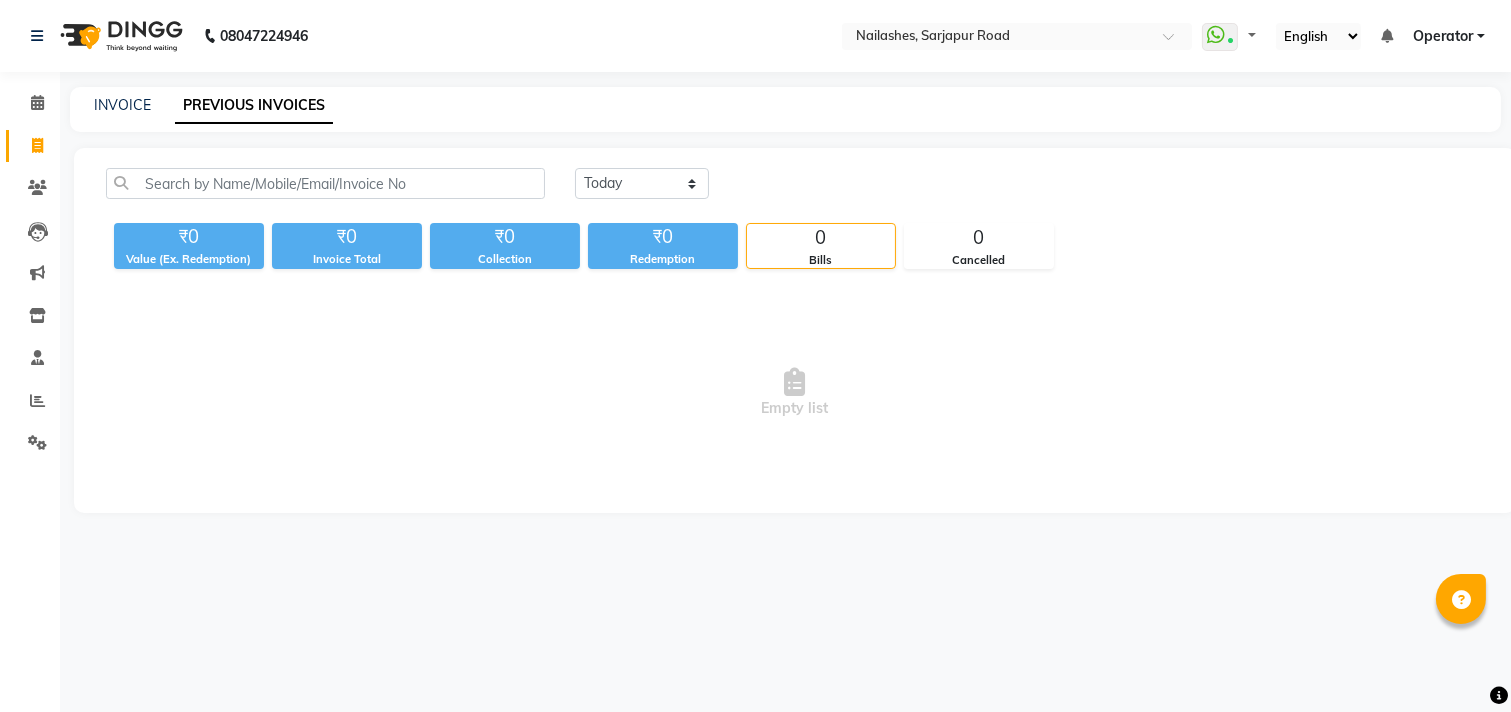 select on "en" 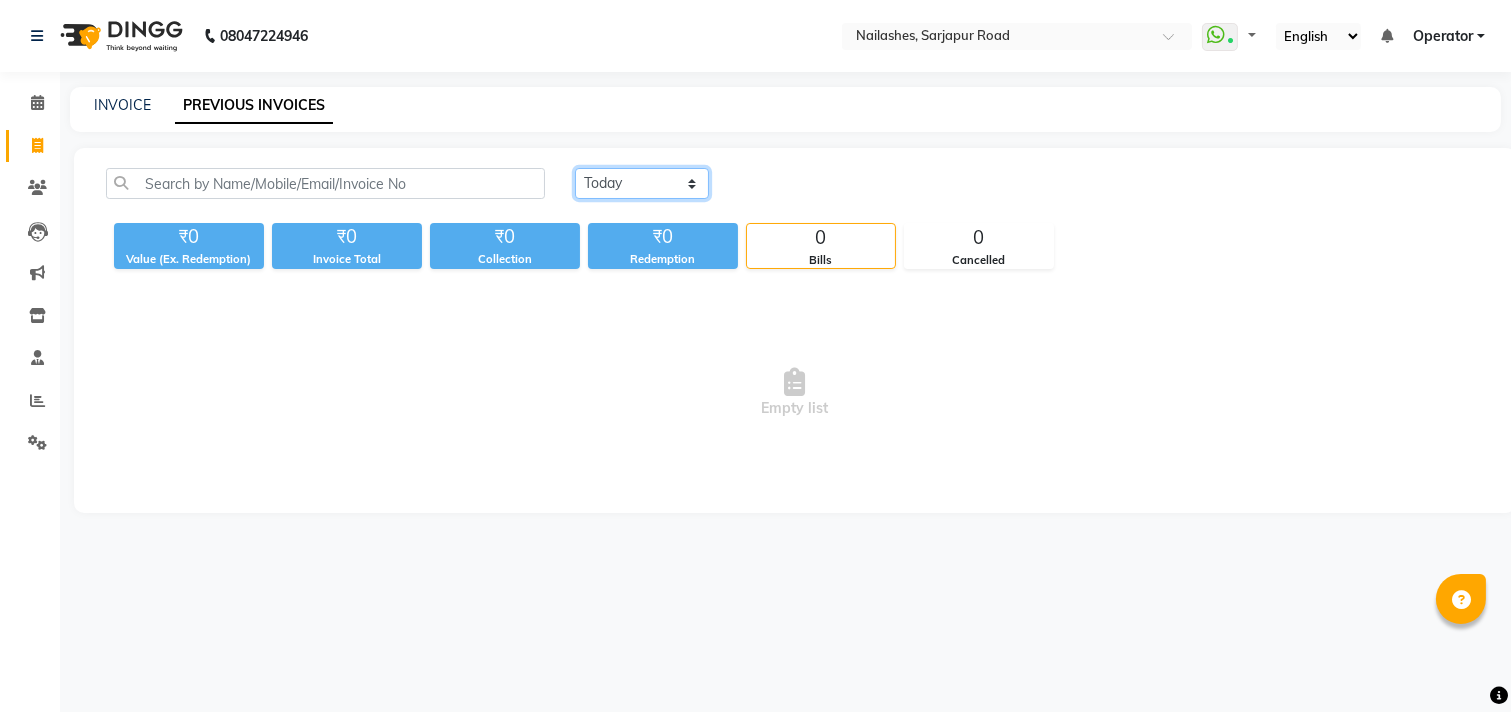 click on "Today Yesterday Custom Range" 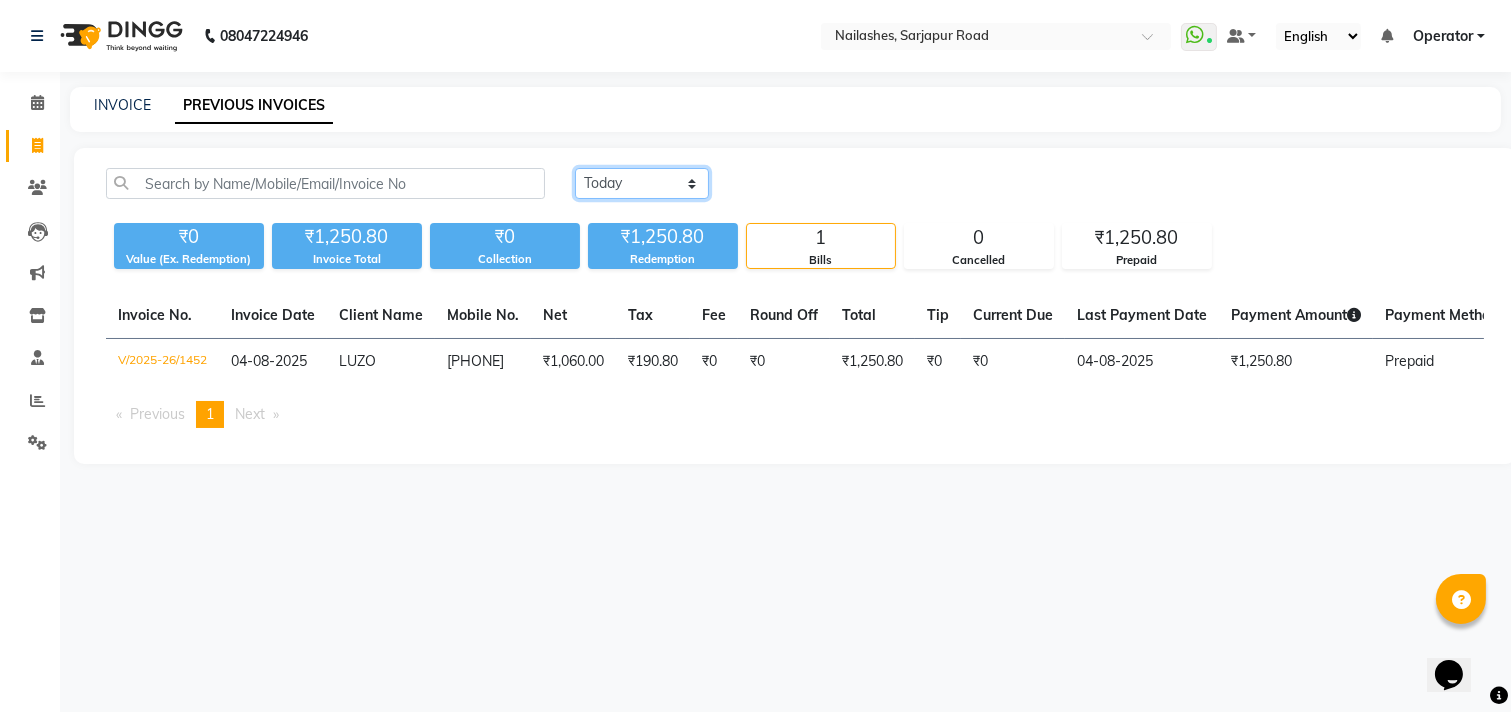scroll, scrollTop: 0, scrollLeft: 0, axis: both 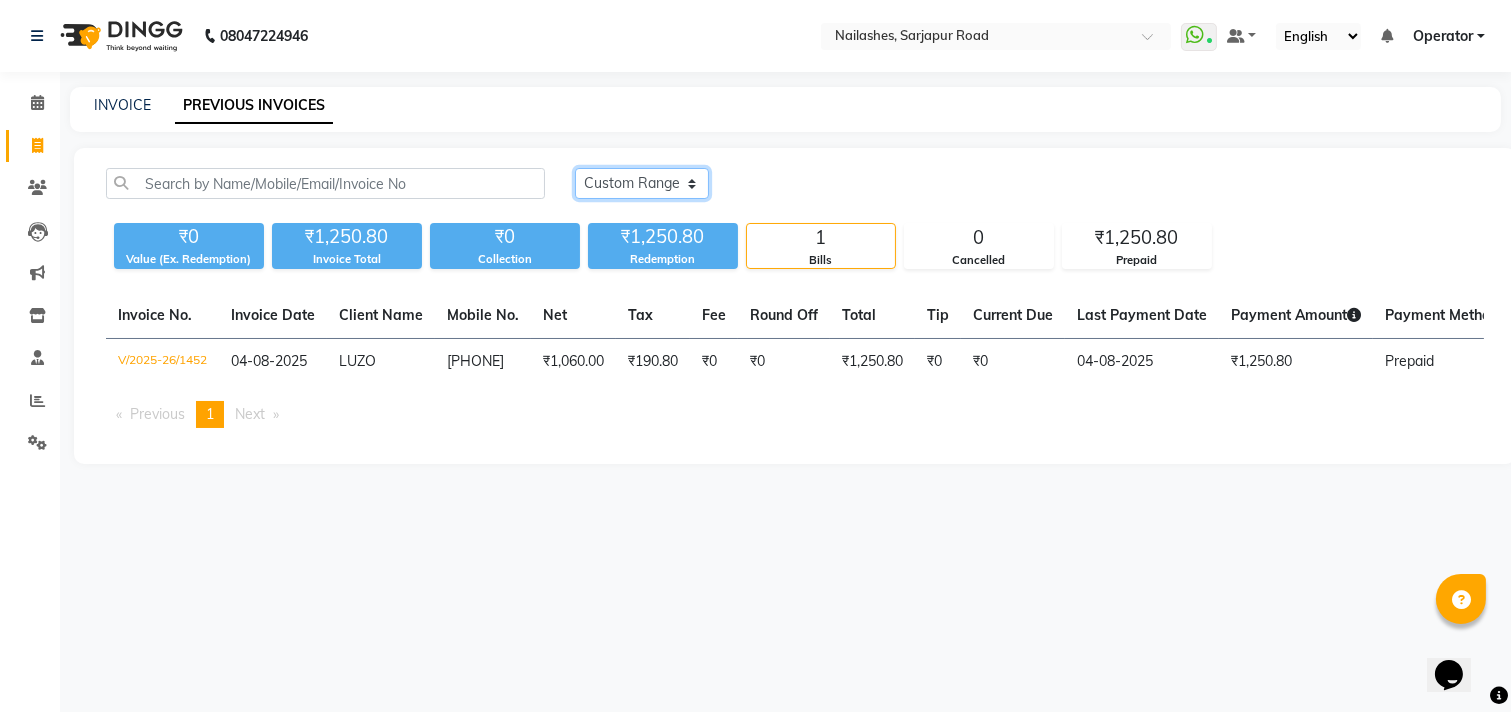click on "Today Yesterday Custom Range" 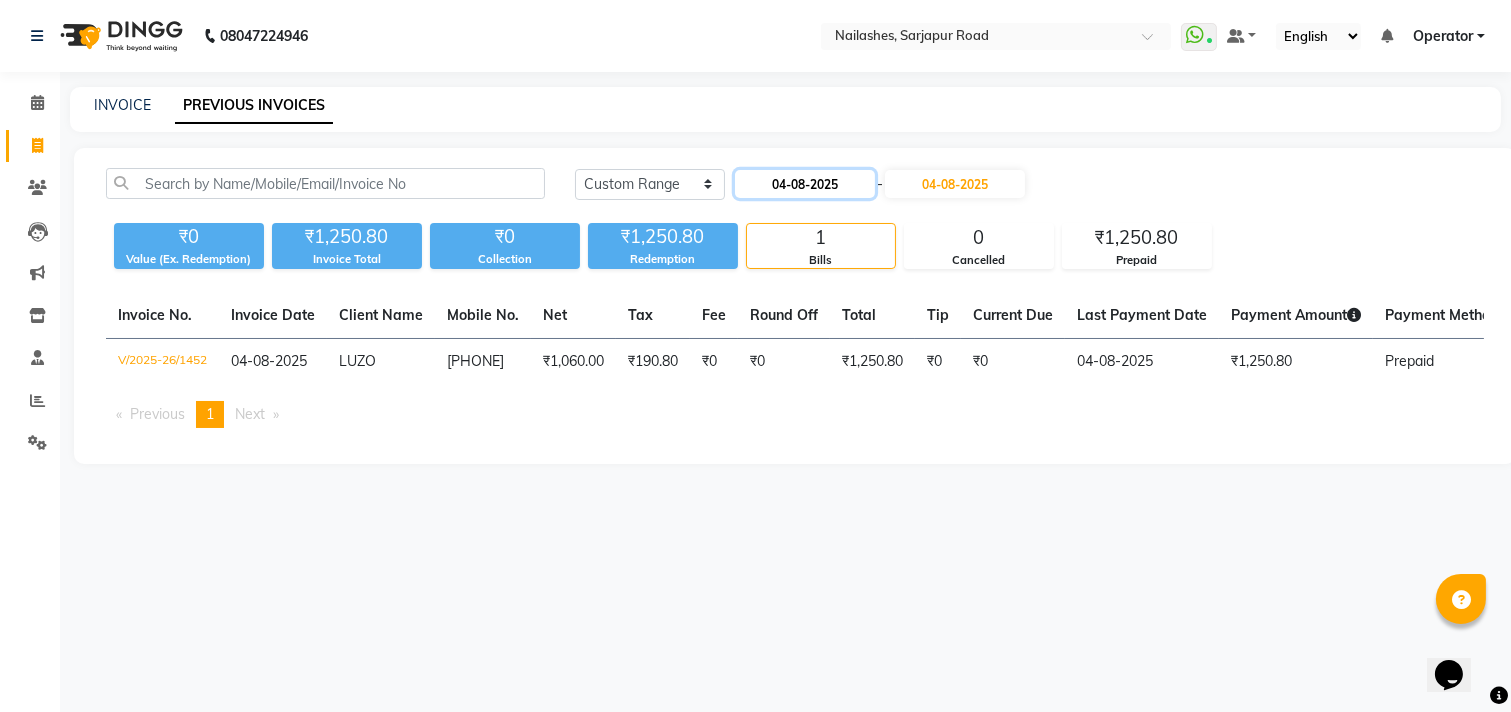 click on "04-08-2025" 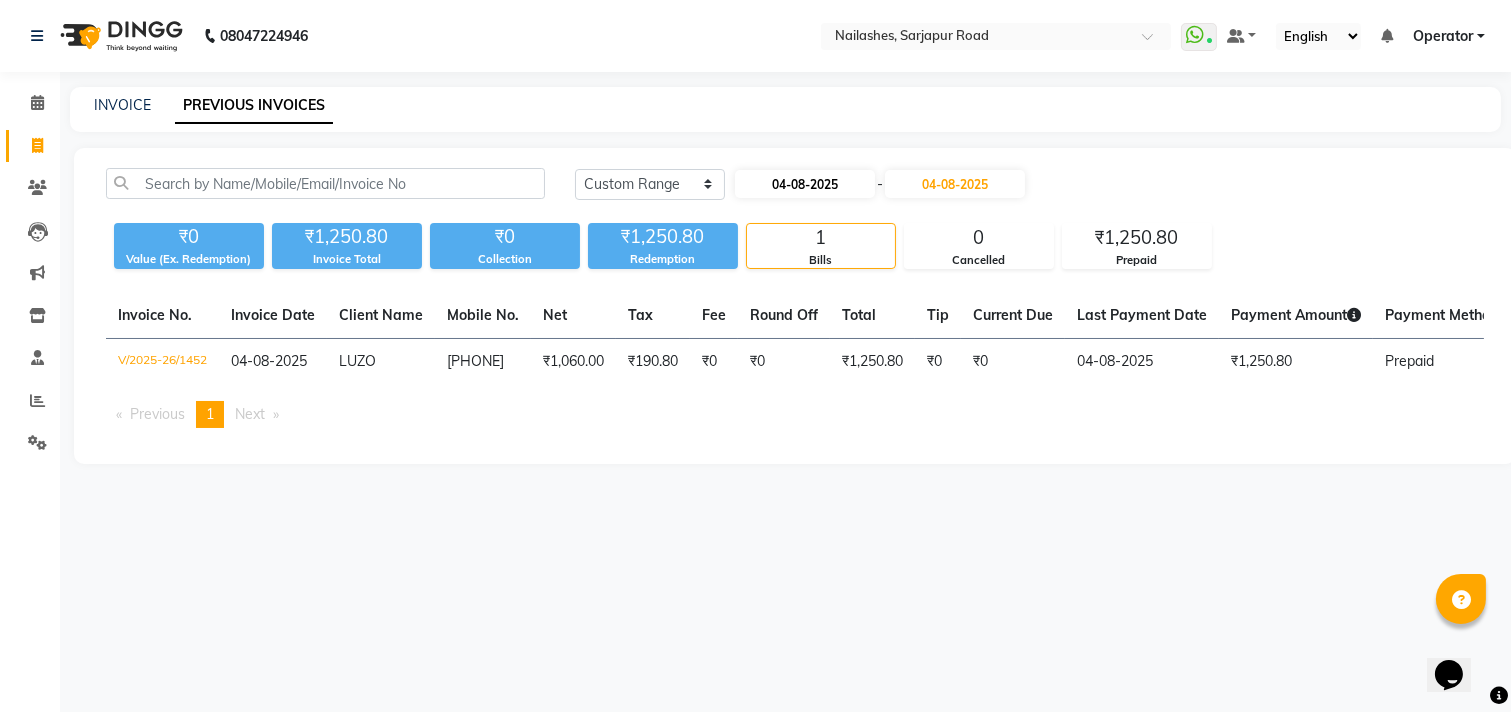 select on "8" 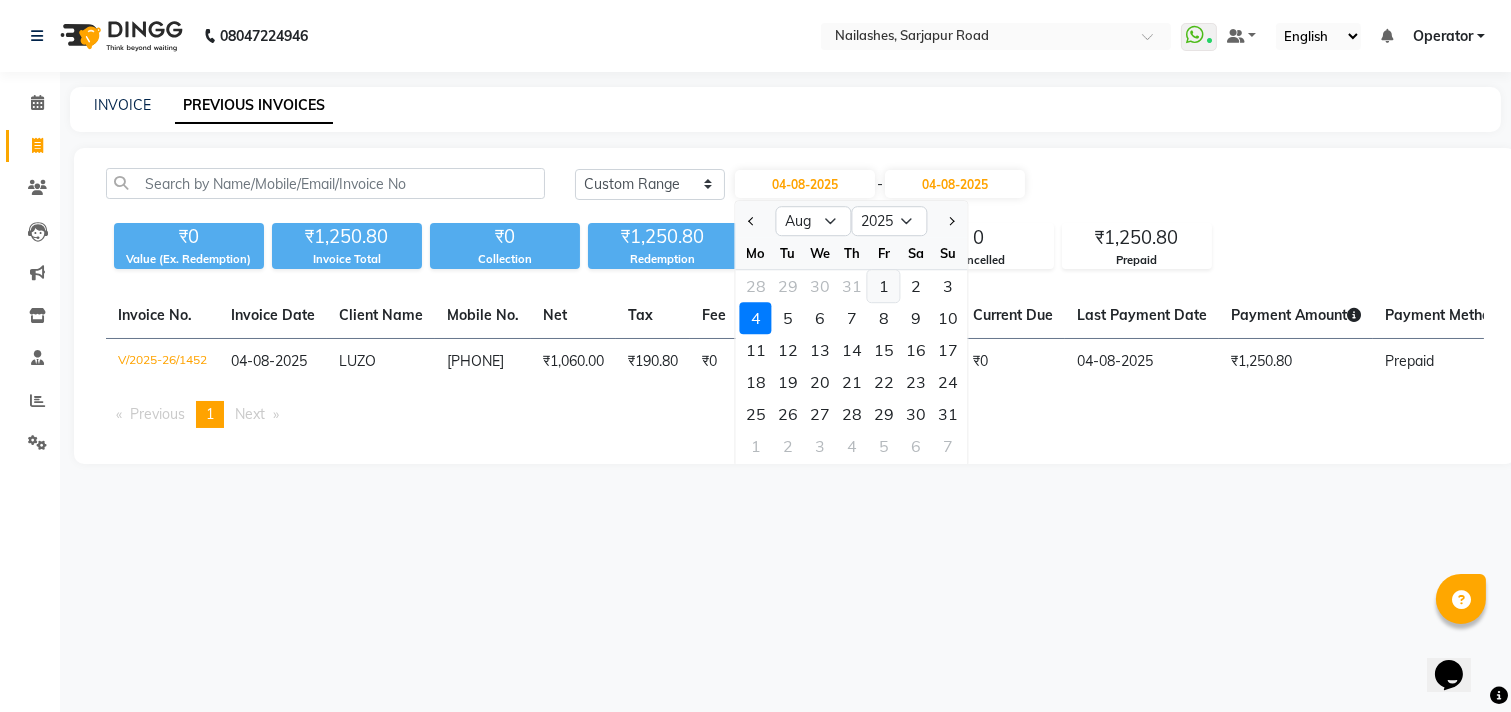 click on "1" 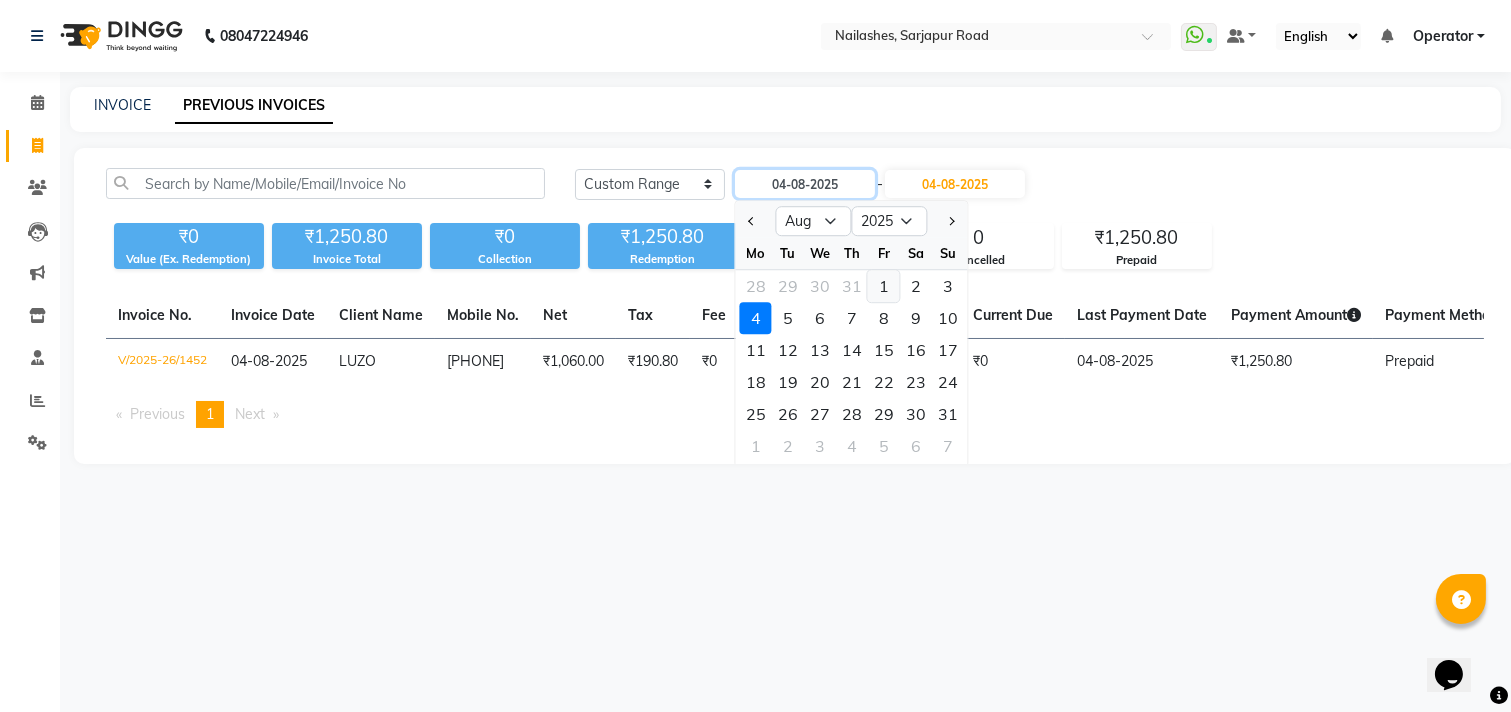 type on "01-08-2025" 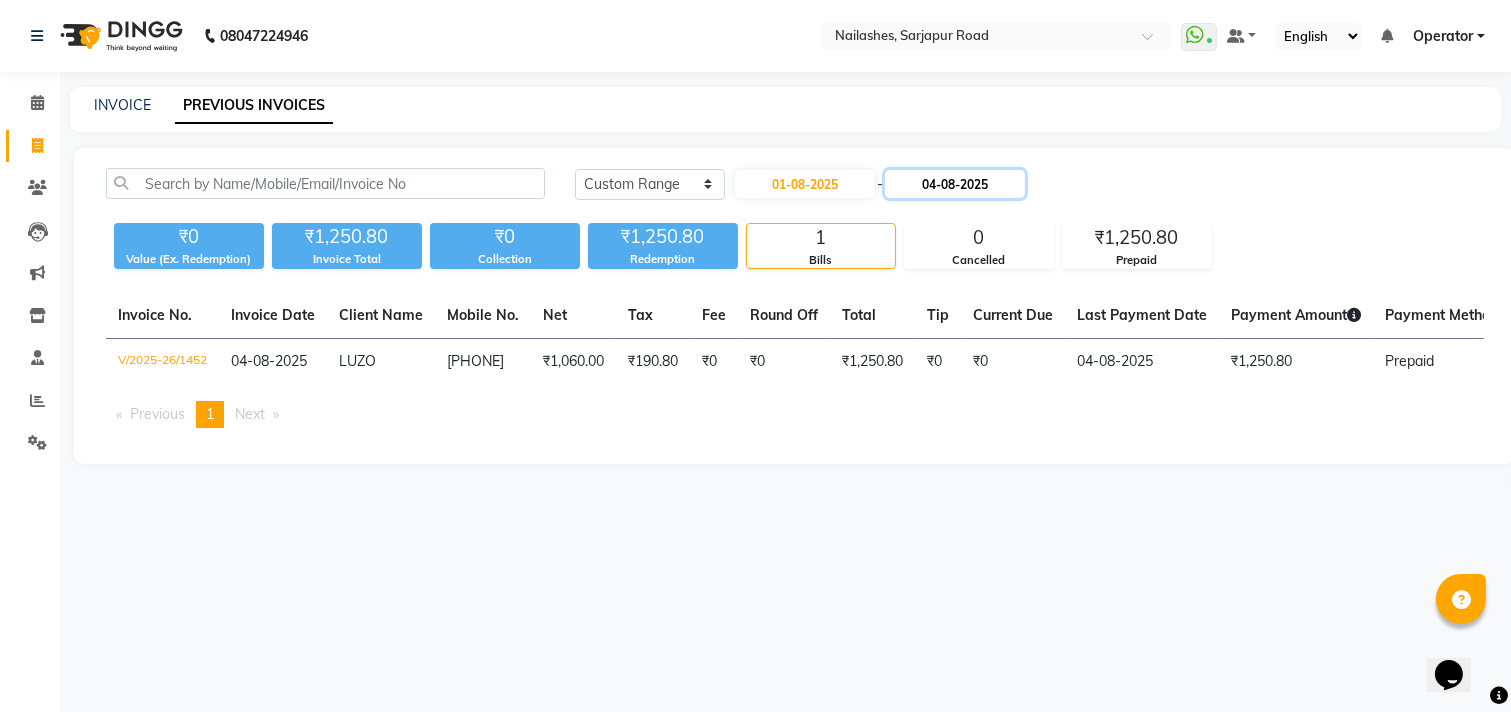 click on "04-08-2025" 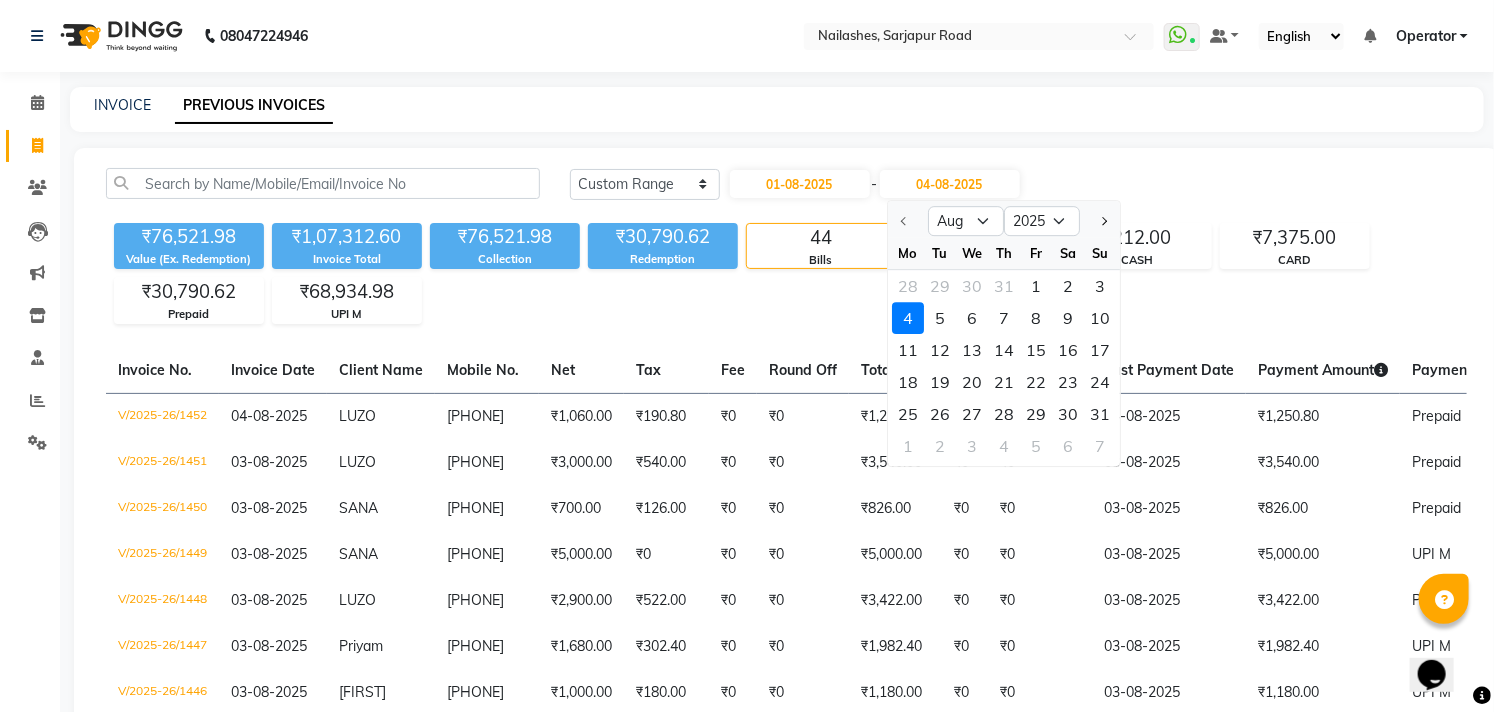 click on "3" 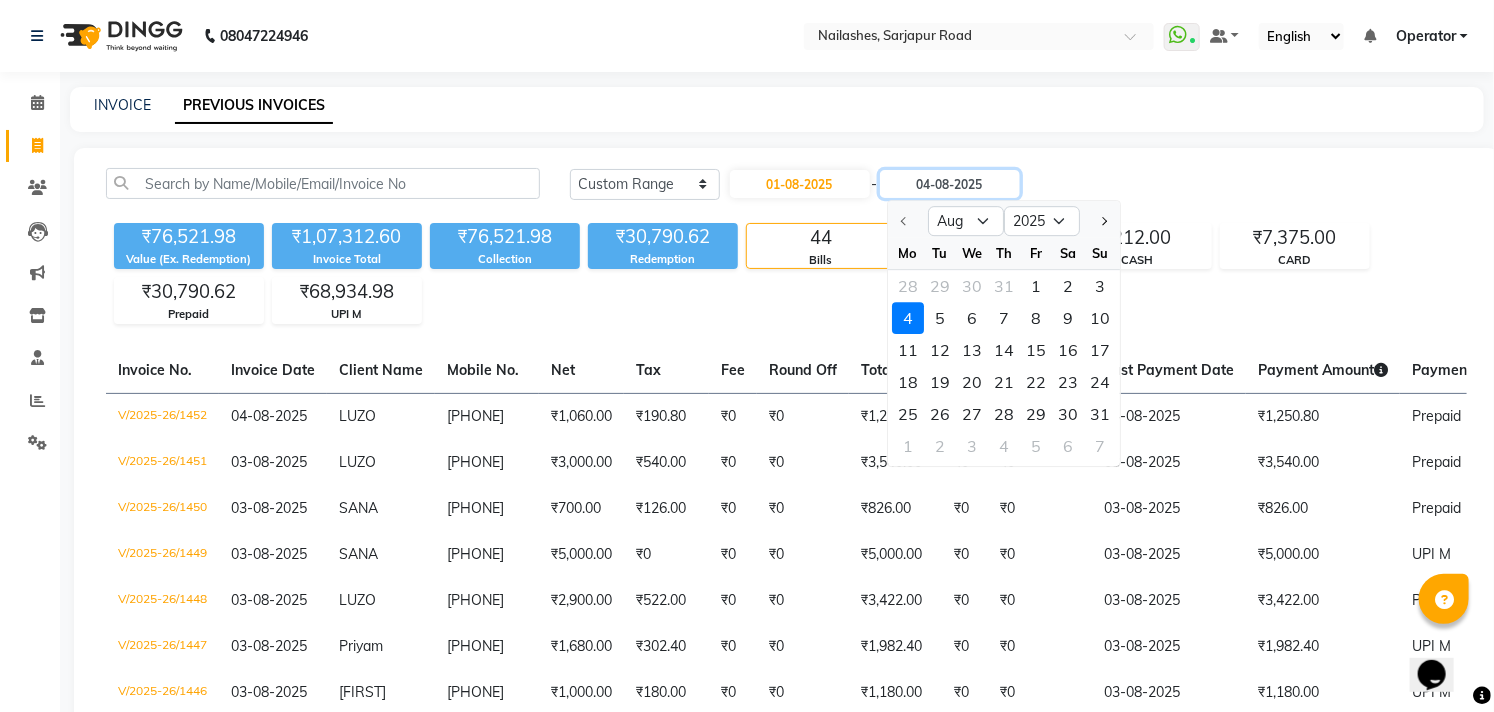 type on "03-08-2025" 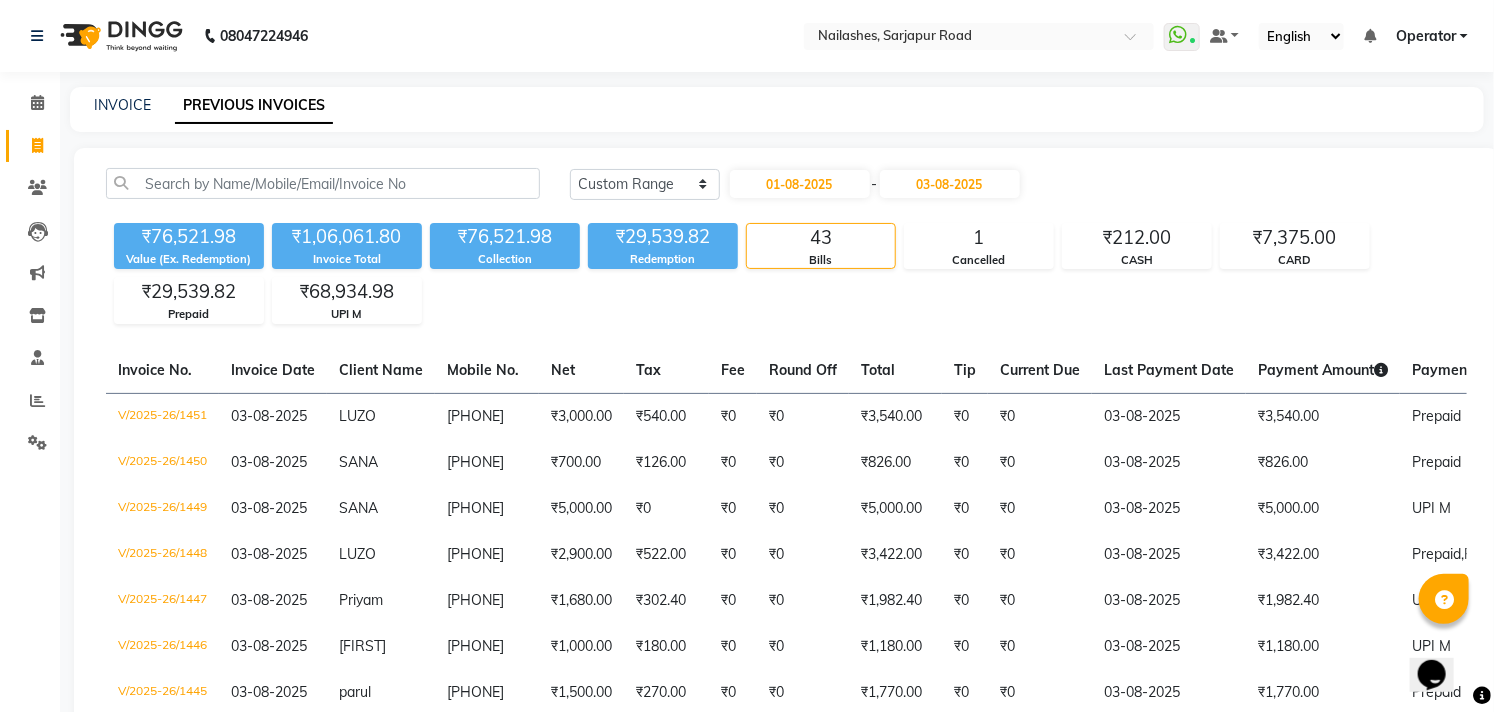 click on "Operator" at bounding box center [1426, 36] 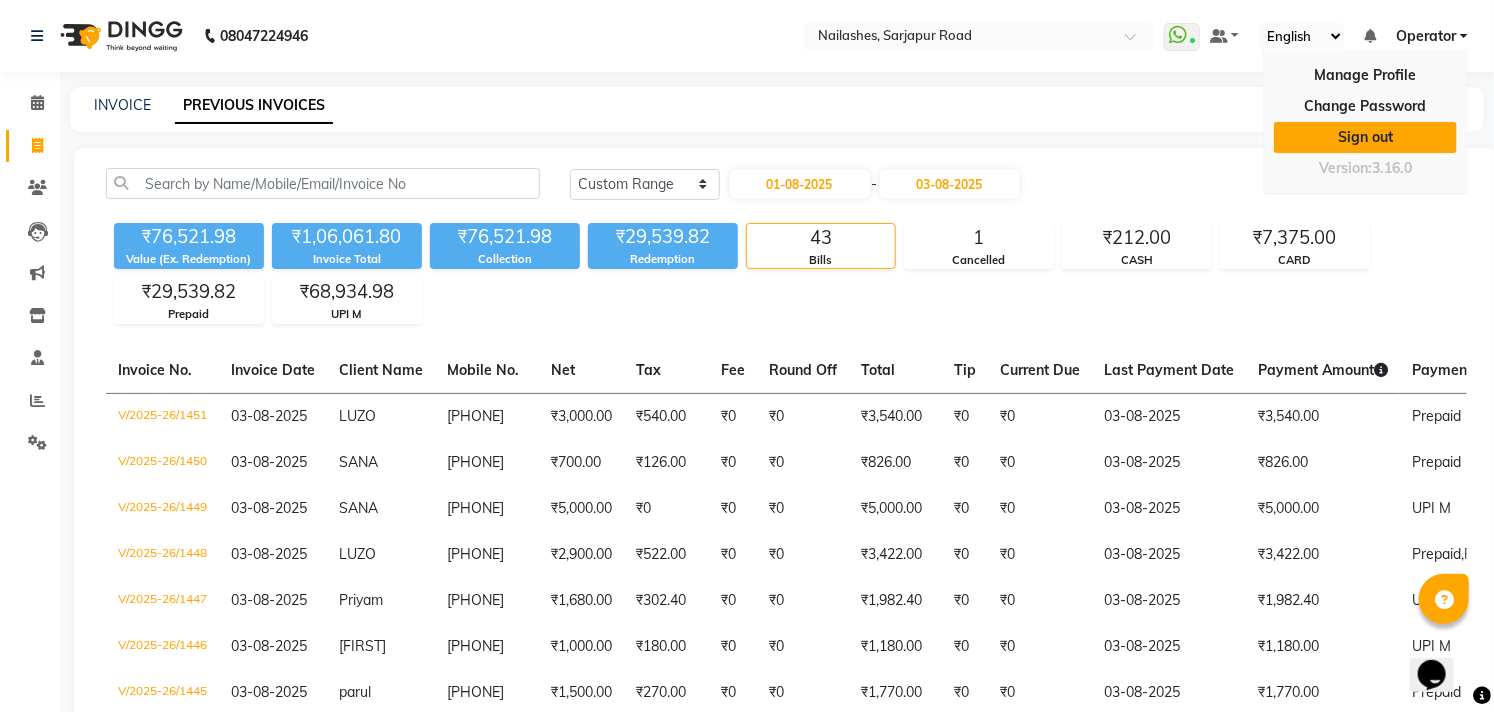 click on "Sign out" at bounding box center (1365, 137) 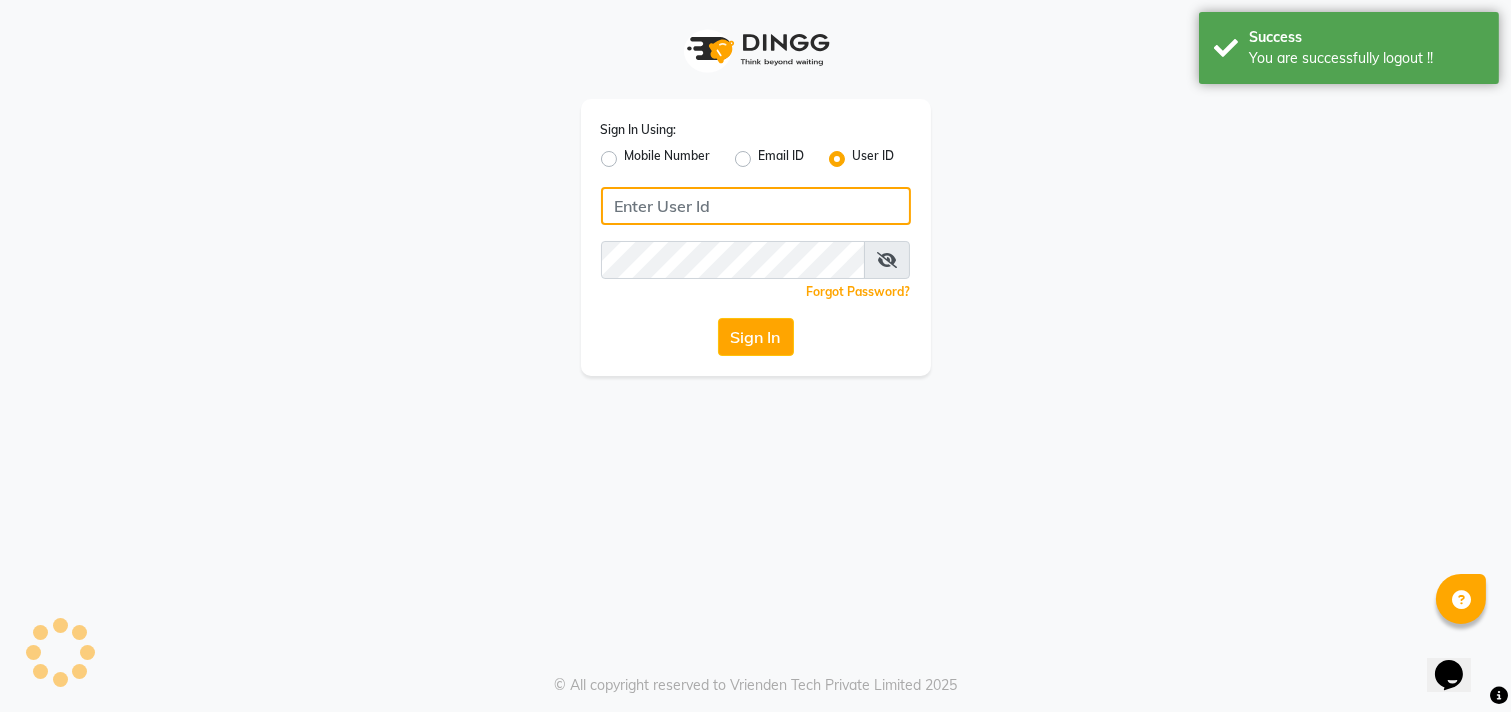 type on "[PHONE]" 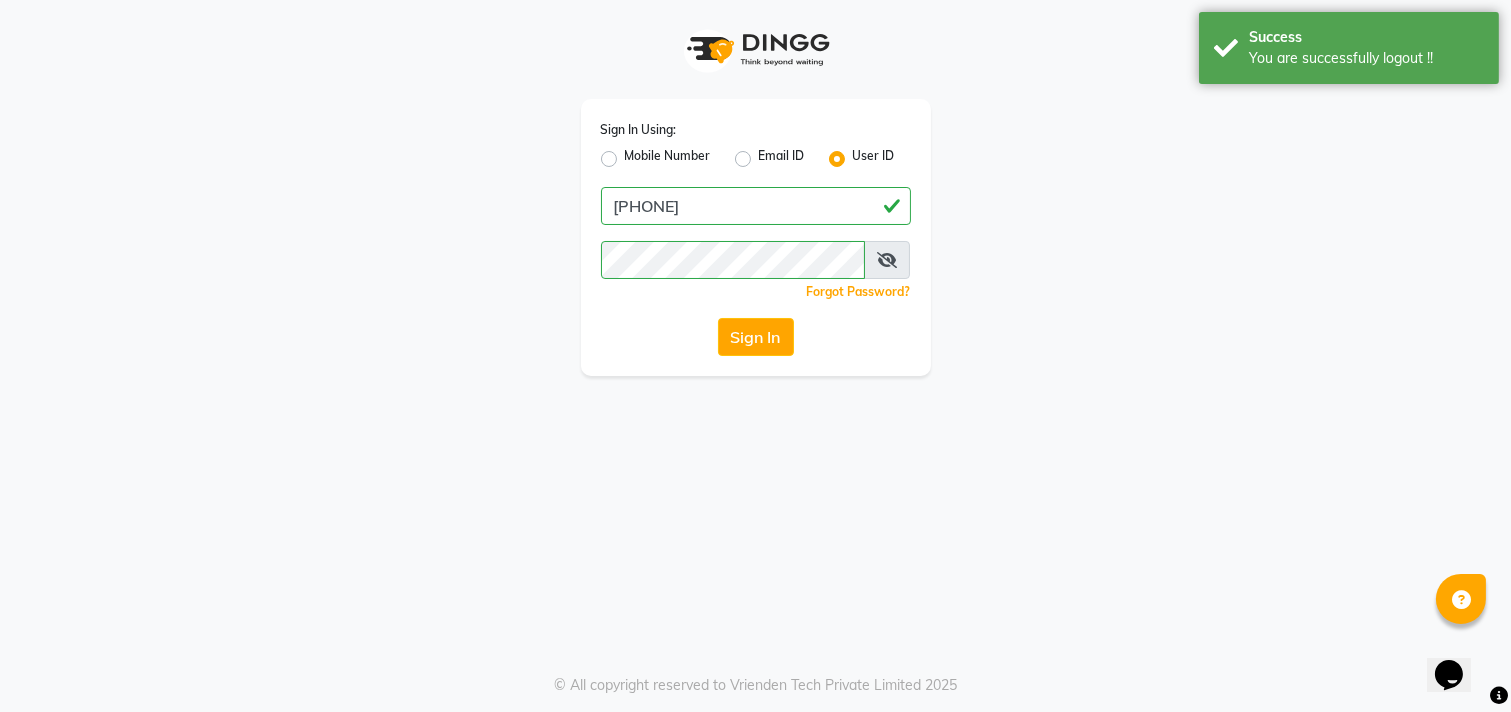 click on "Mobile Number" 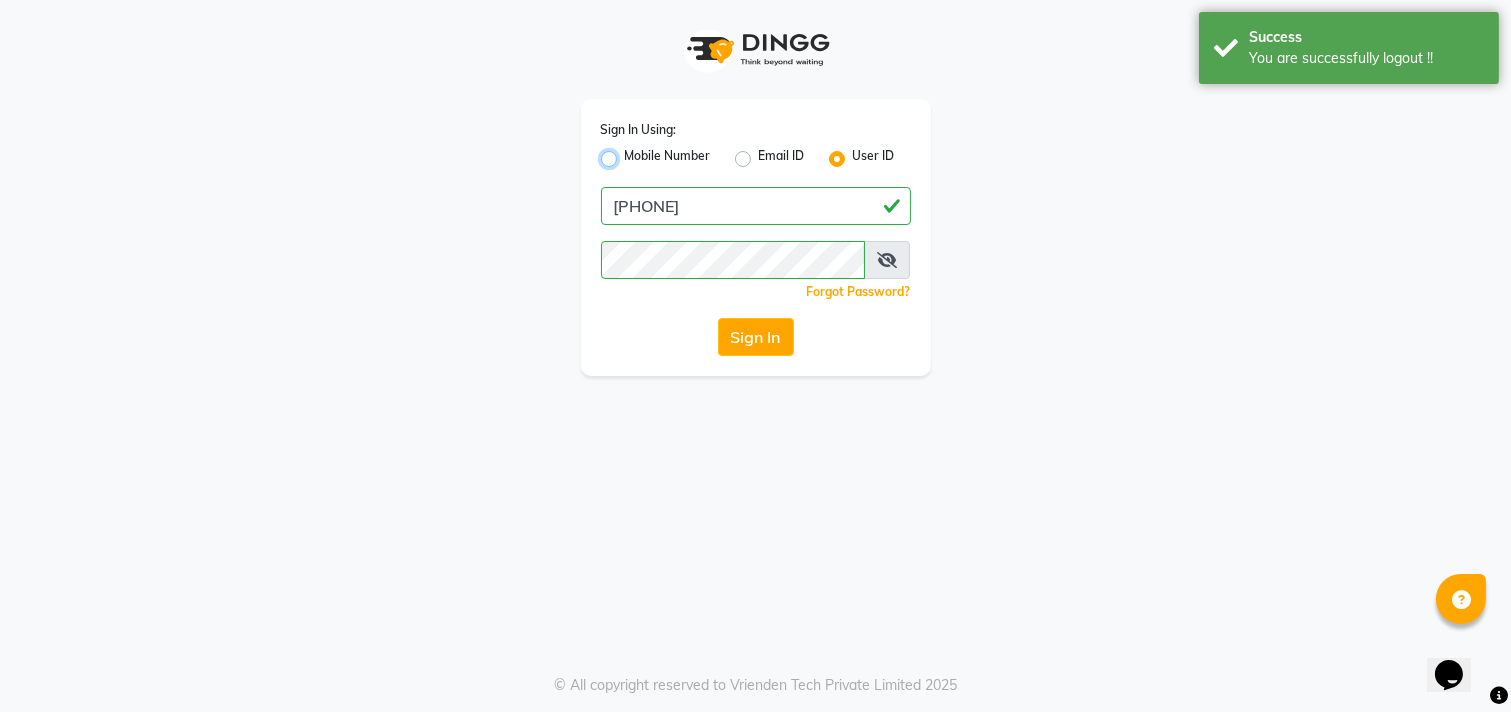 click on "Mobile Number" at bounding box center [631, 153] 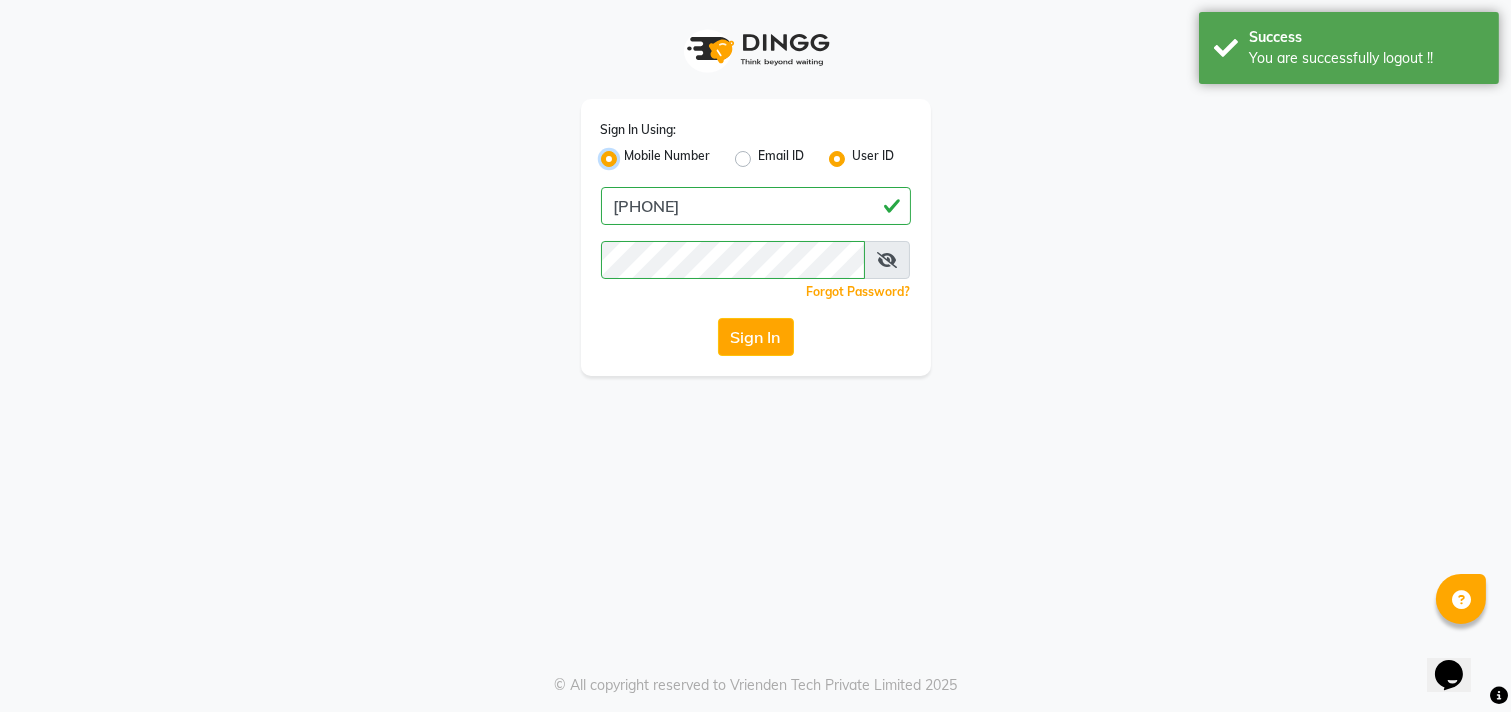 radio on "false" 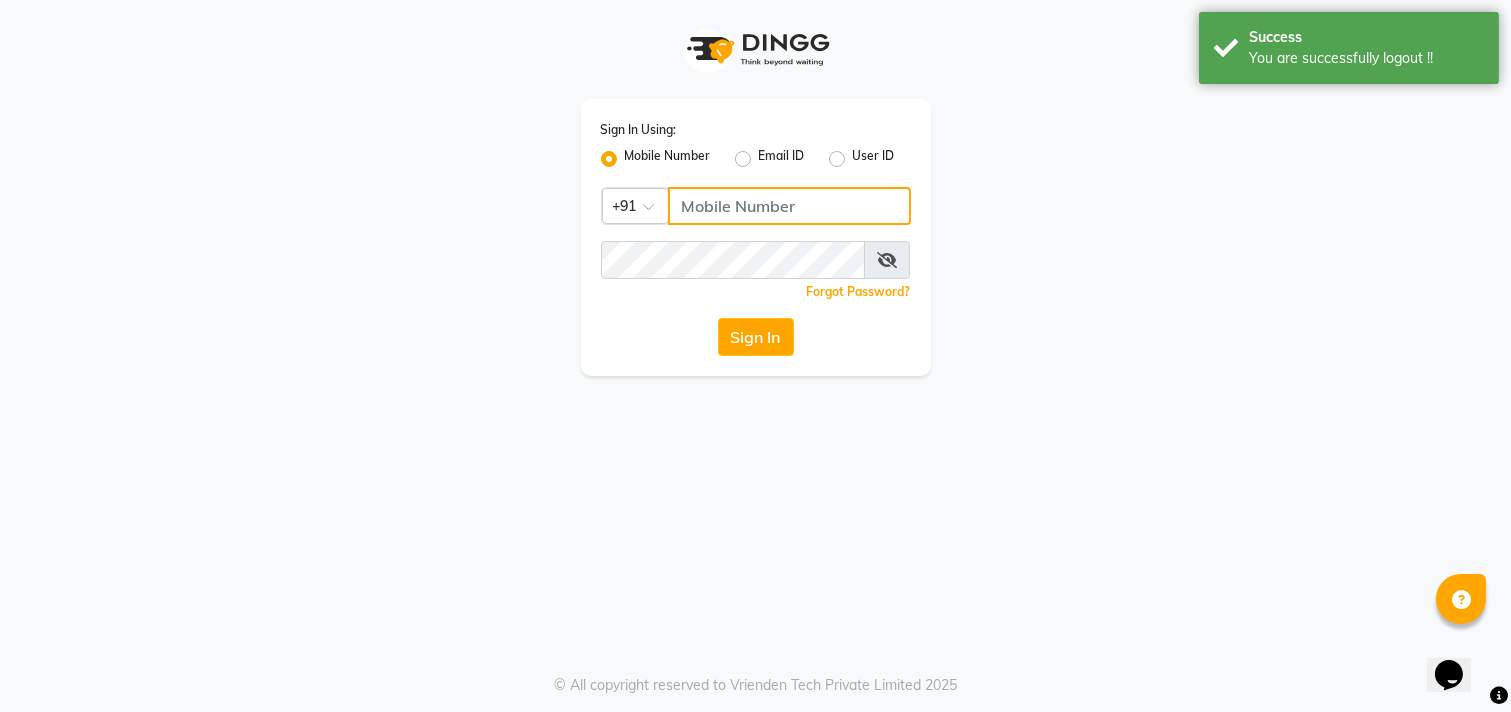 click 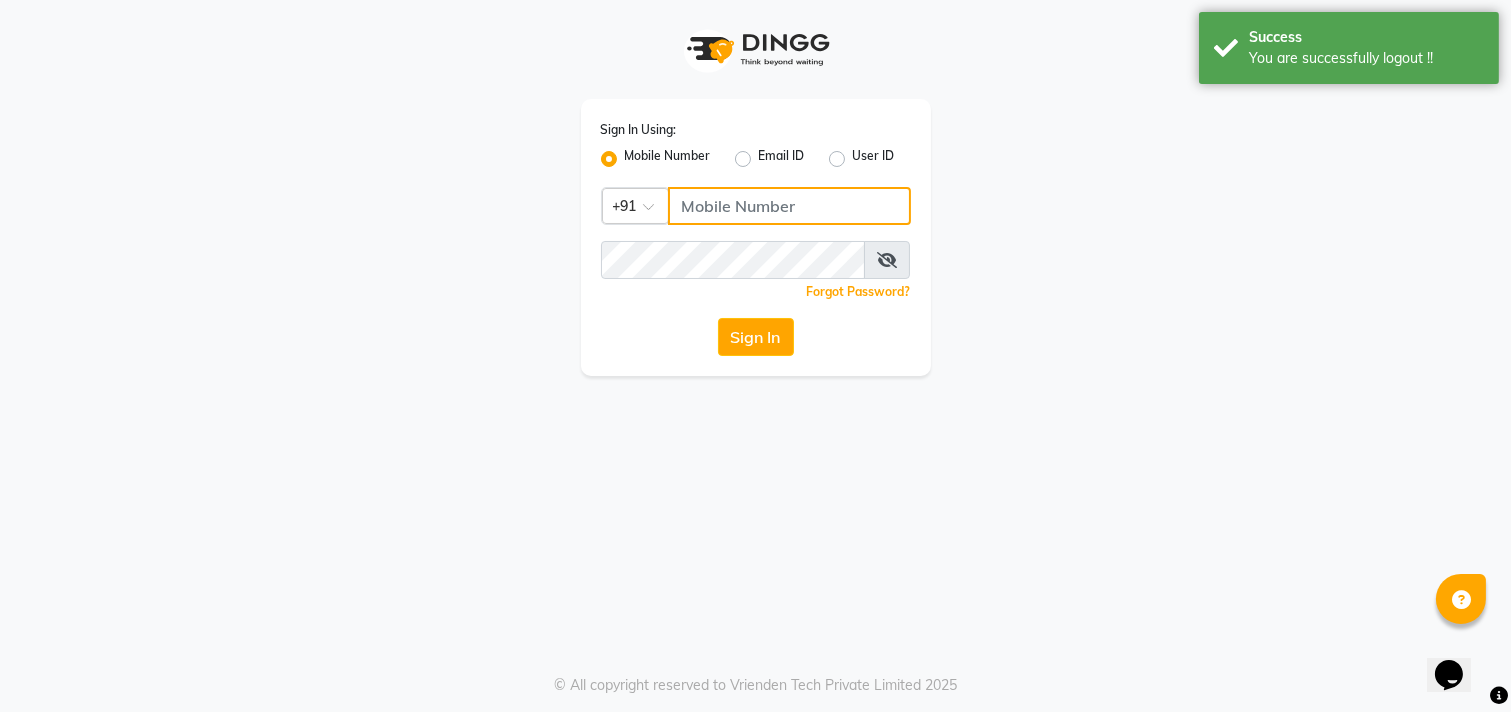 type on "[PHONE]" 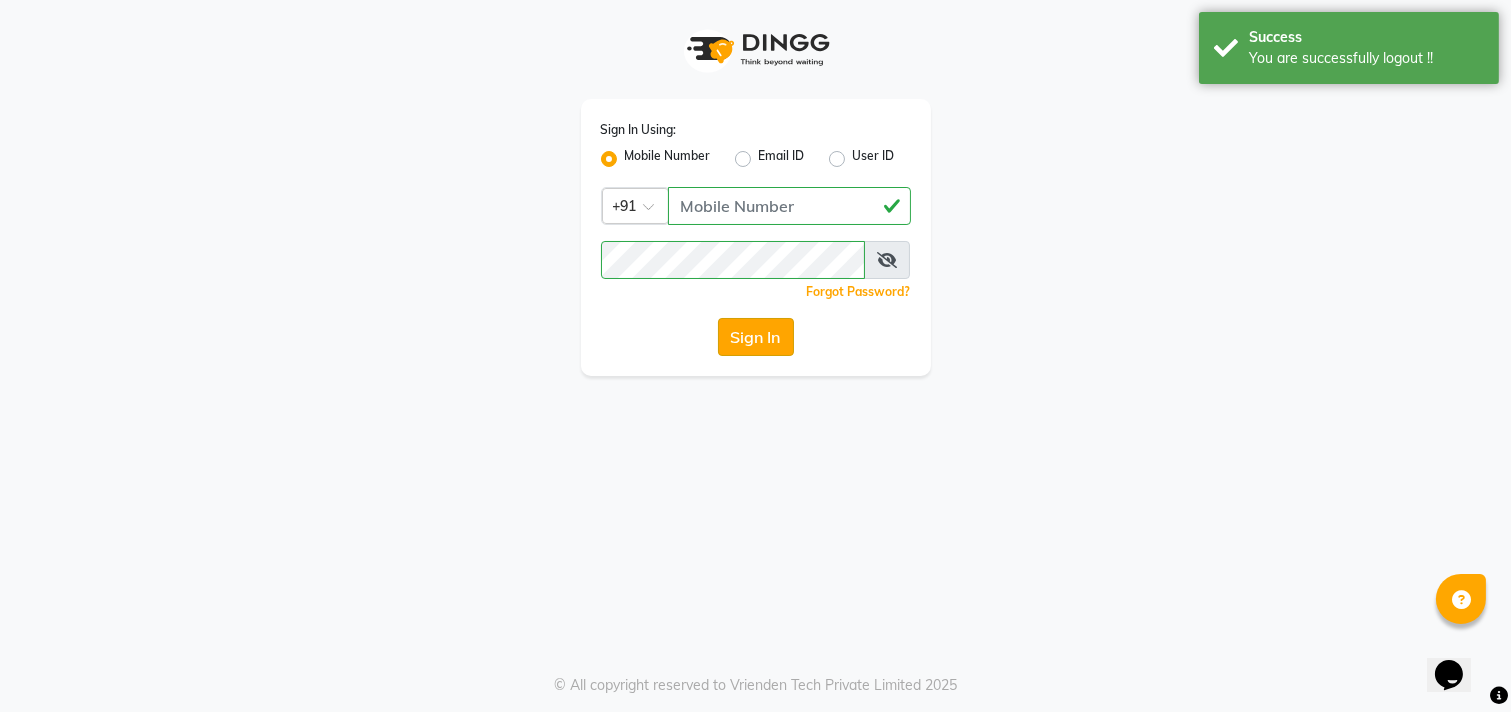 click on "Sign In" 